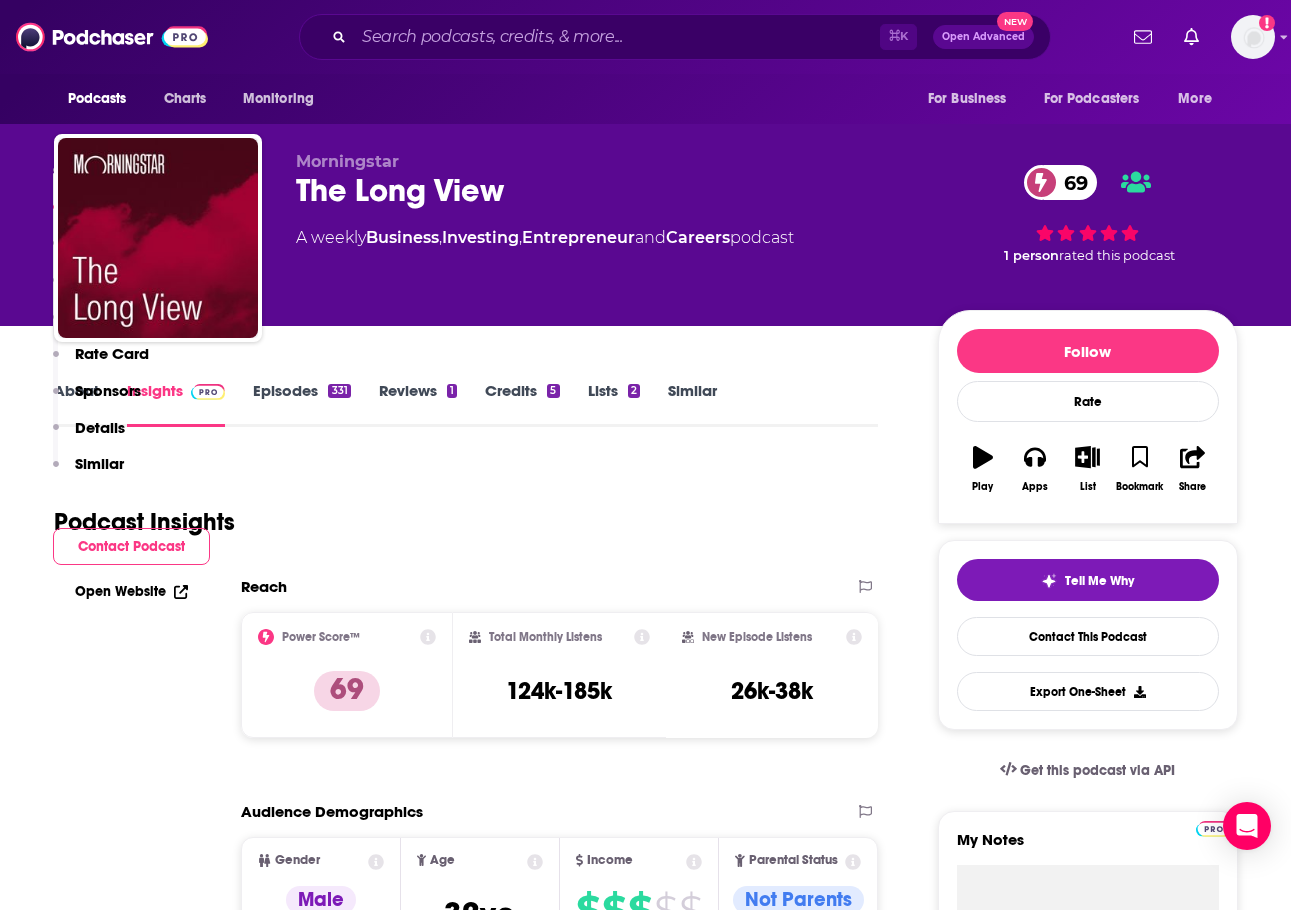 scroll, scrollTop: 1196, scrollLeft: 0, axis: vertical 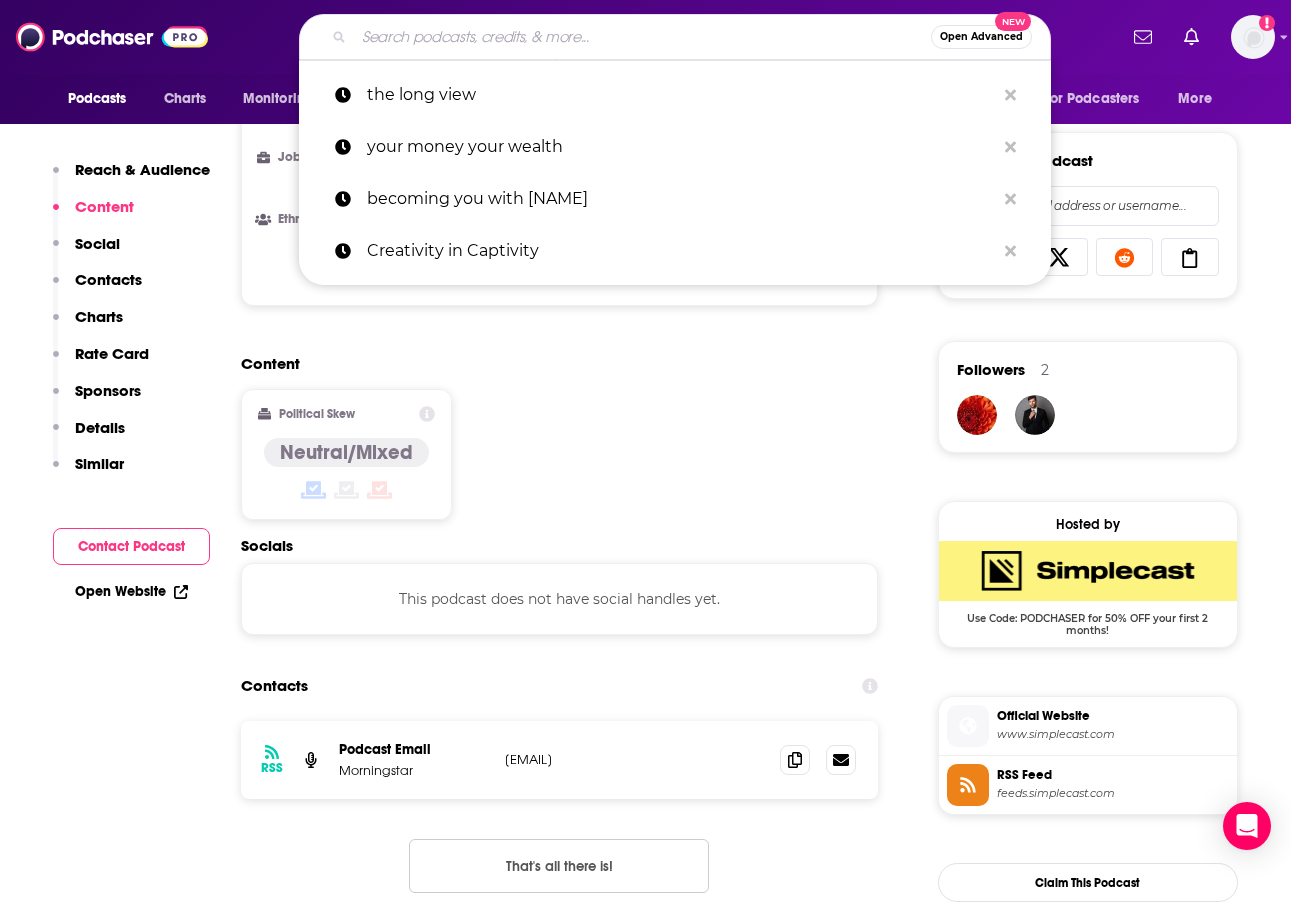 click at bounding box center (642, 37) 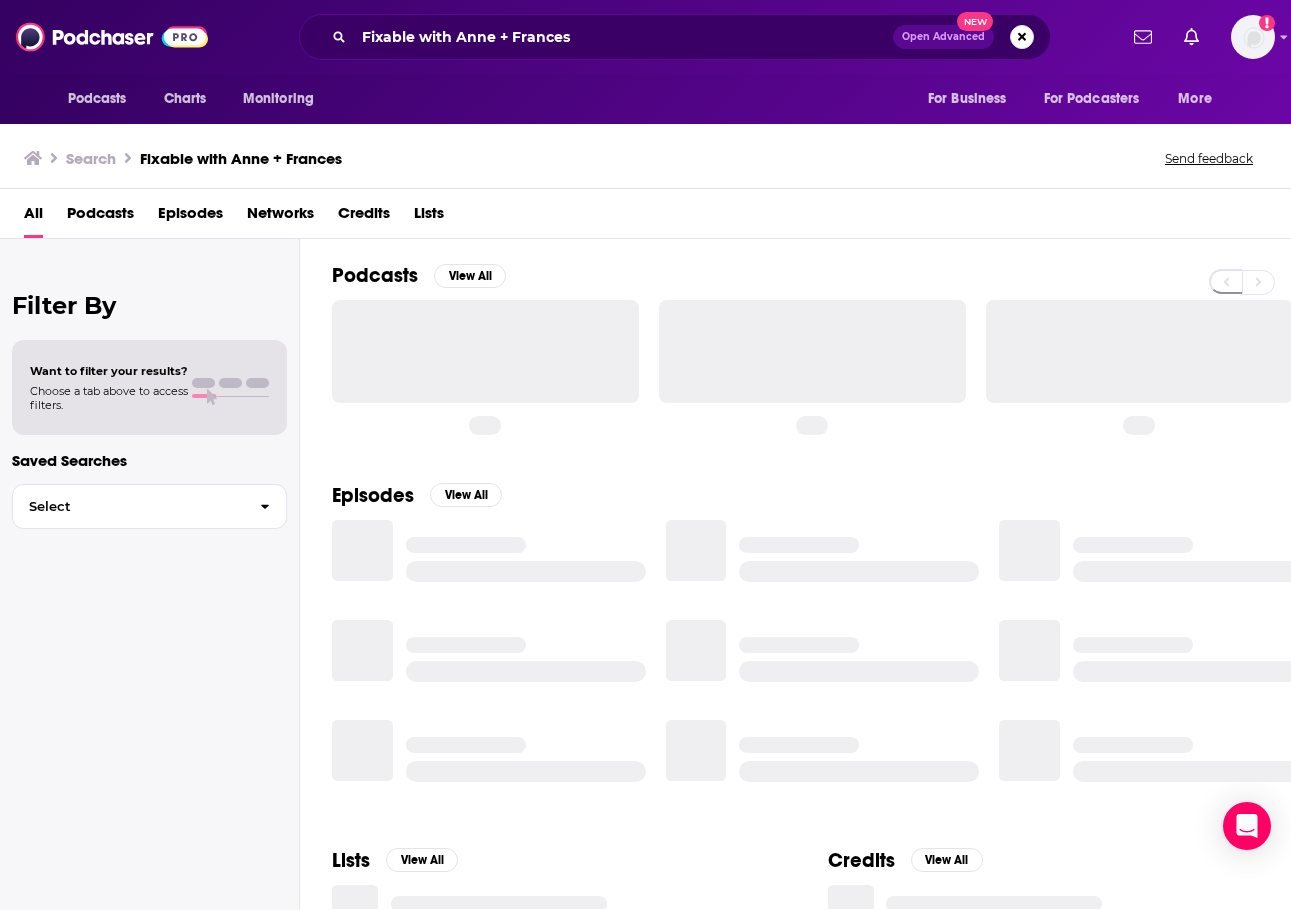 scroll, scrollTop: 0, scrollLeft: 0, axis: both 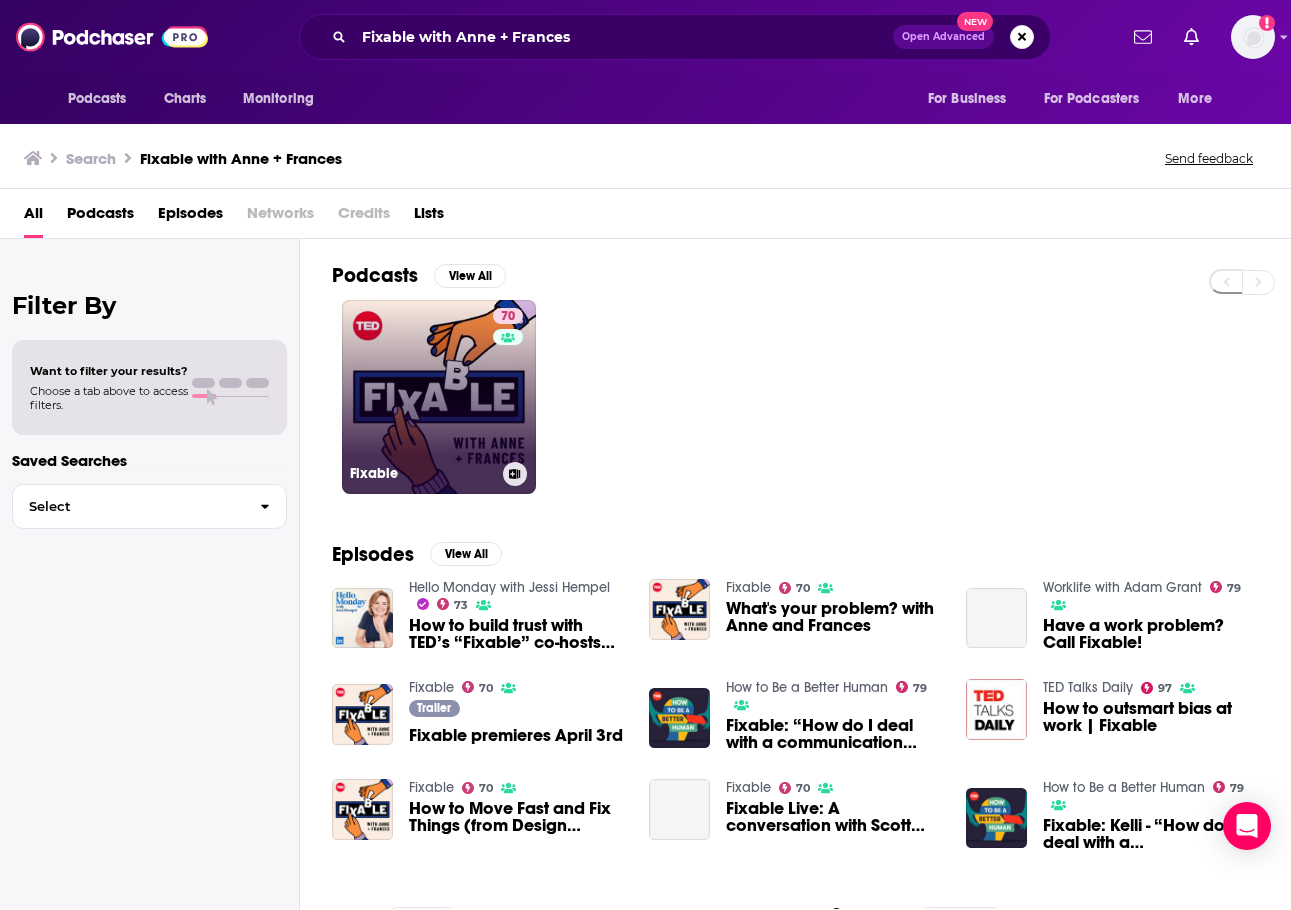 click on "70 Fixable" at bounding box center (439, 397) 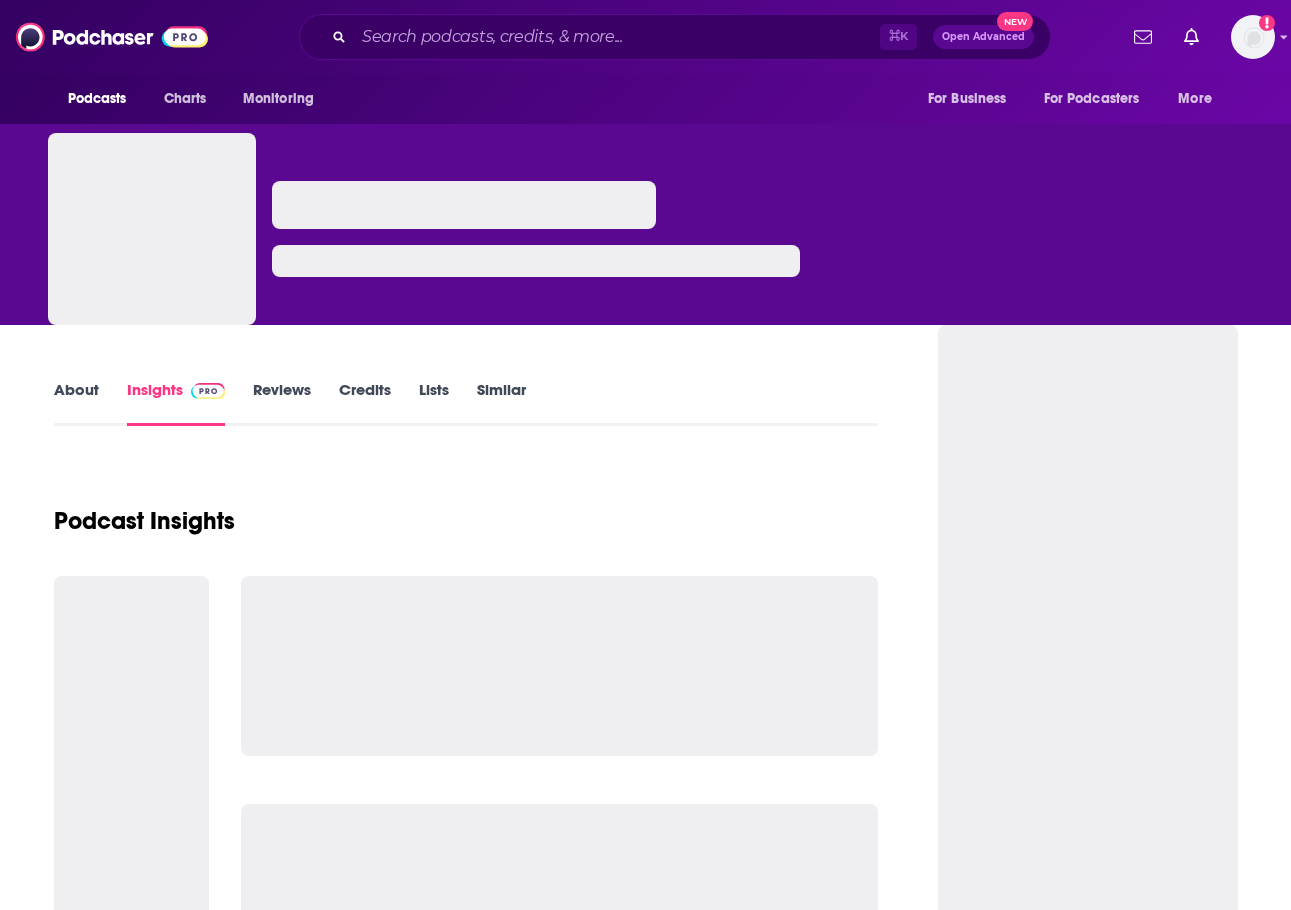 scroll, scrollTop: 0, scrollLeft: 0, axis: both 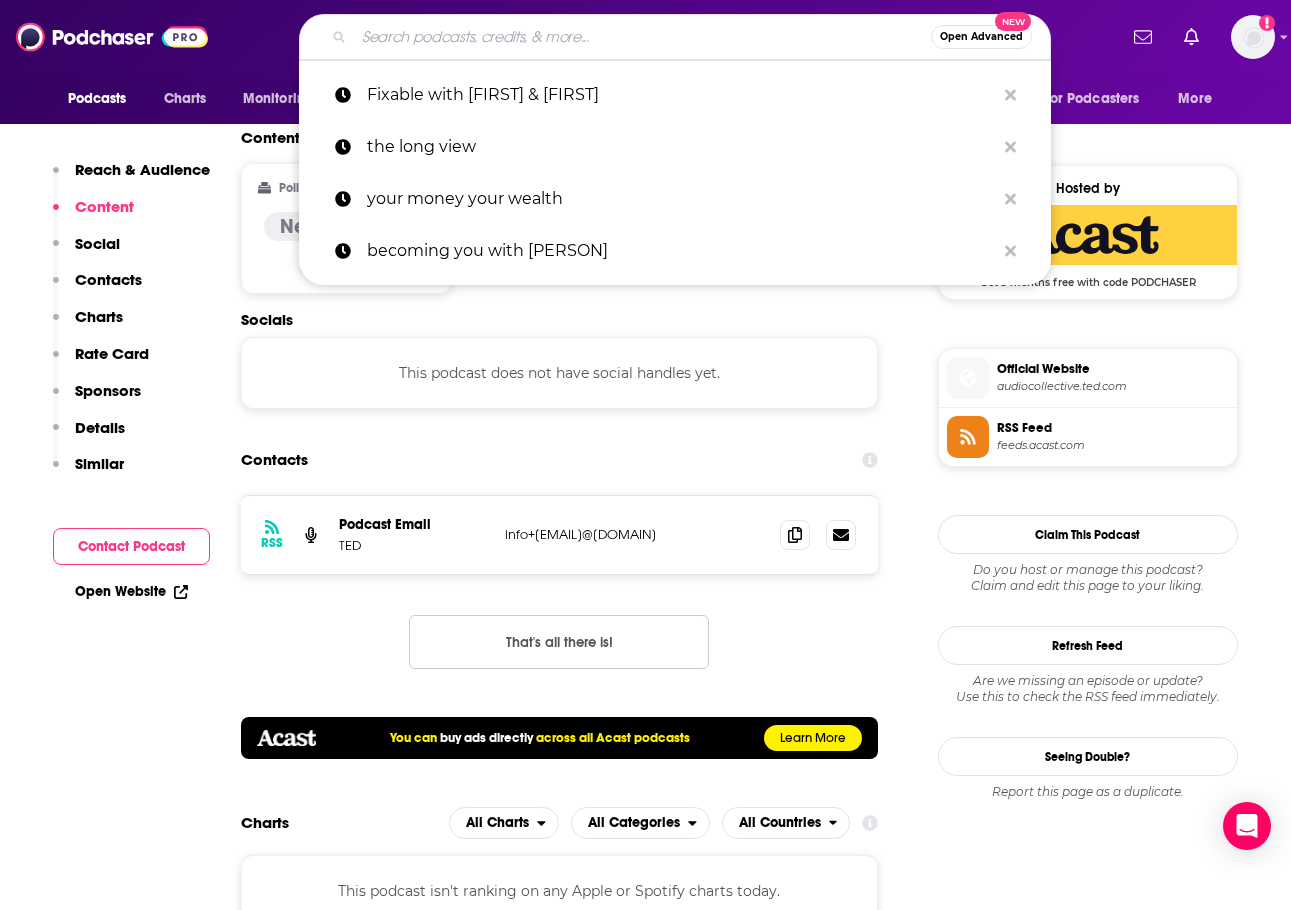 click at bounding box center [642, 37] 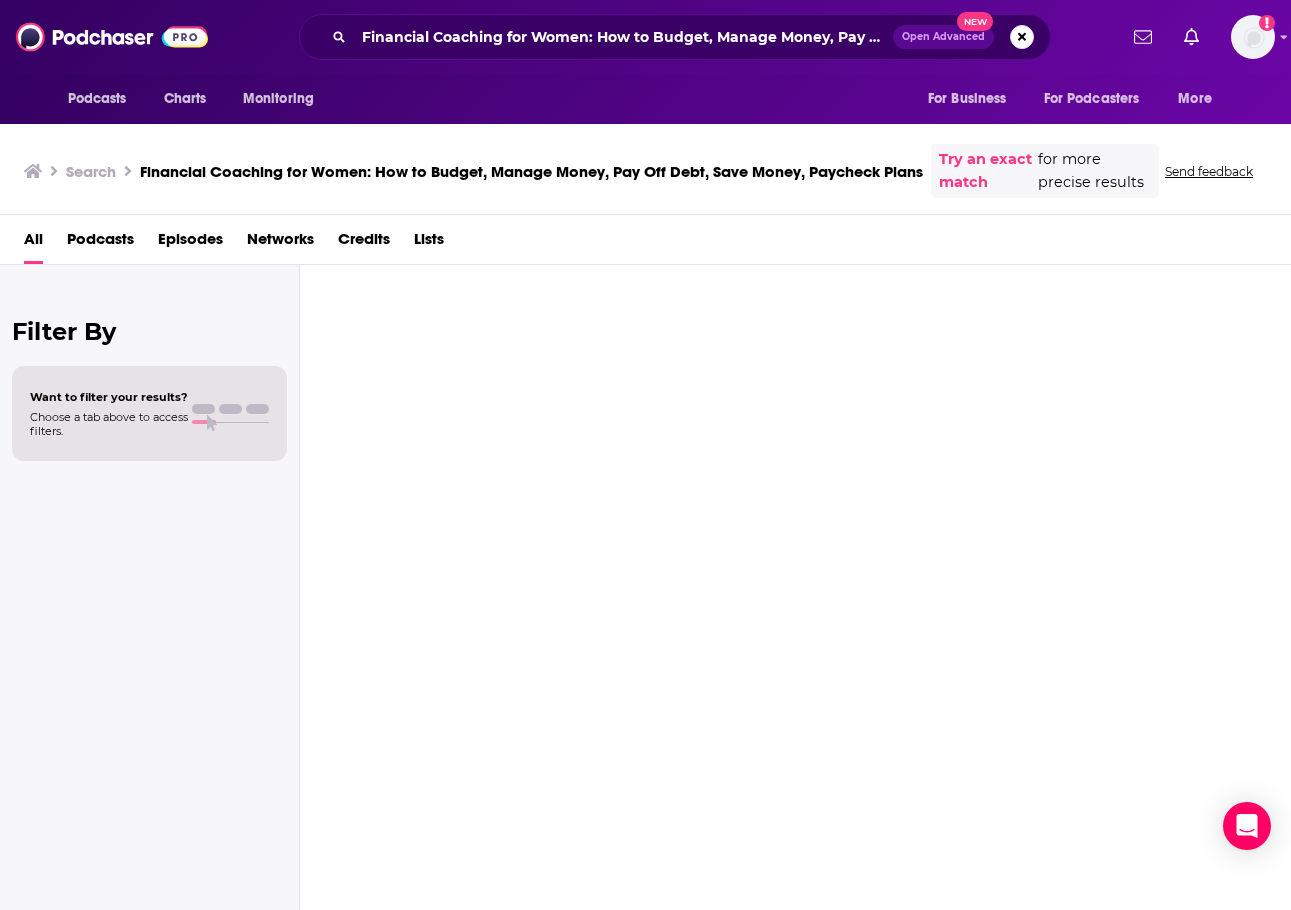 scroll, scrollTop: 0, scrollLeft: 0, axis: both 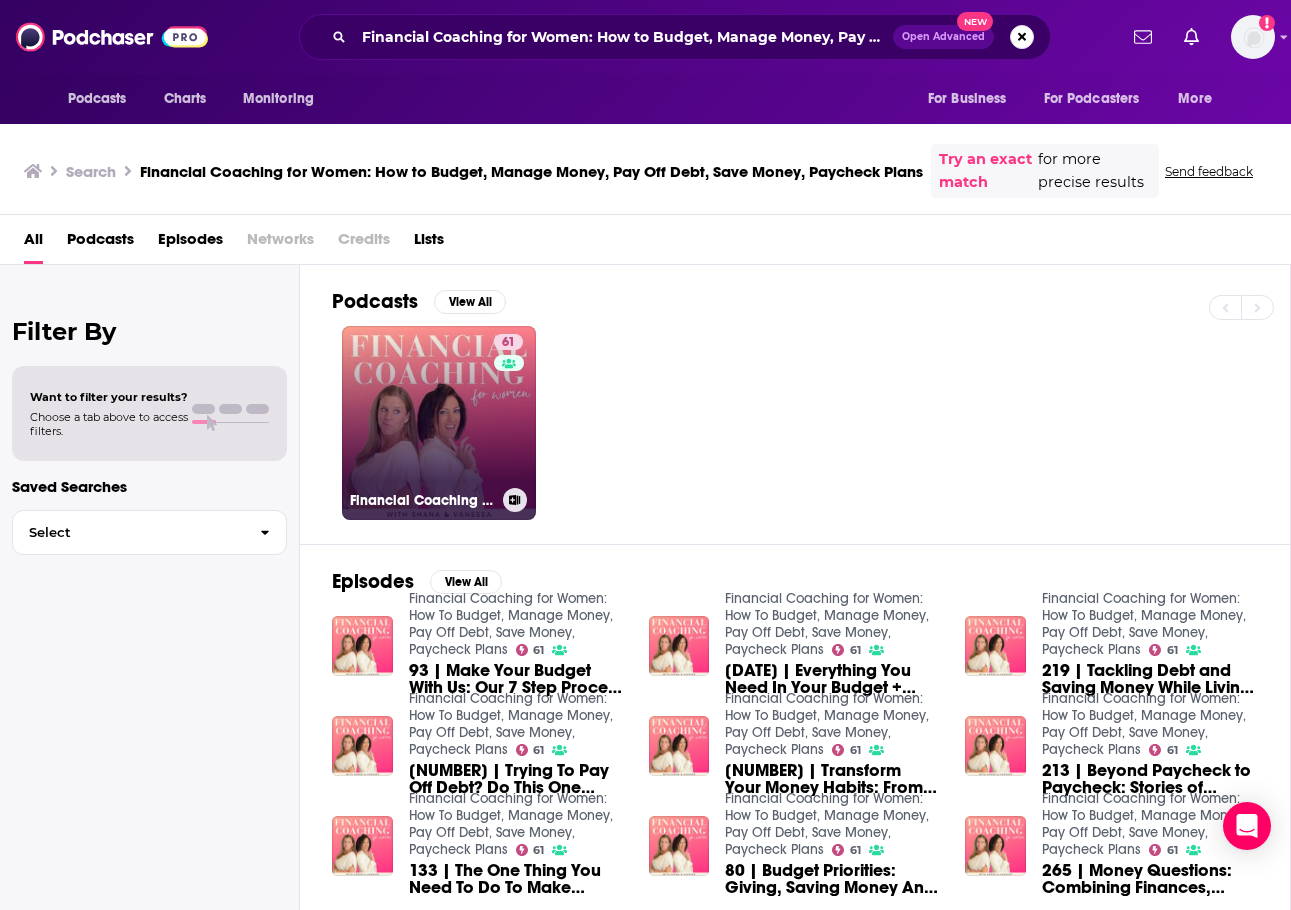 click on "61 Financial Coaching for Women: How To Budget, Manage Money, Pay Off Debt, Save Money, Paycheck Plans" at bounding box center [439, 423] 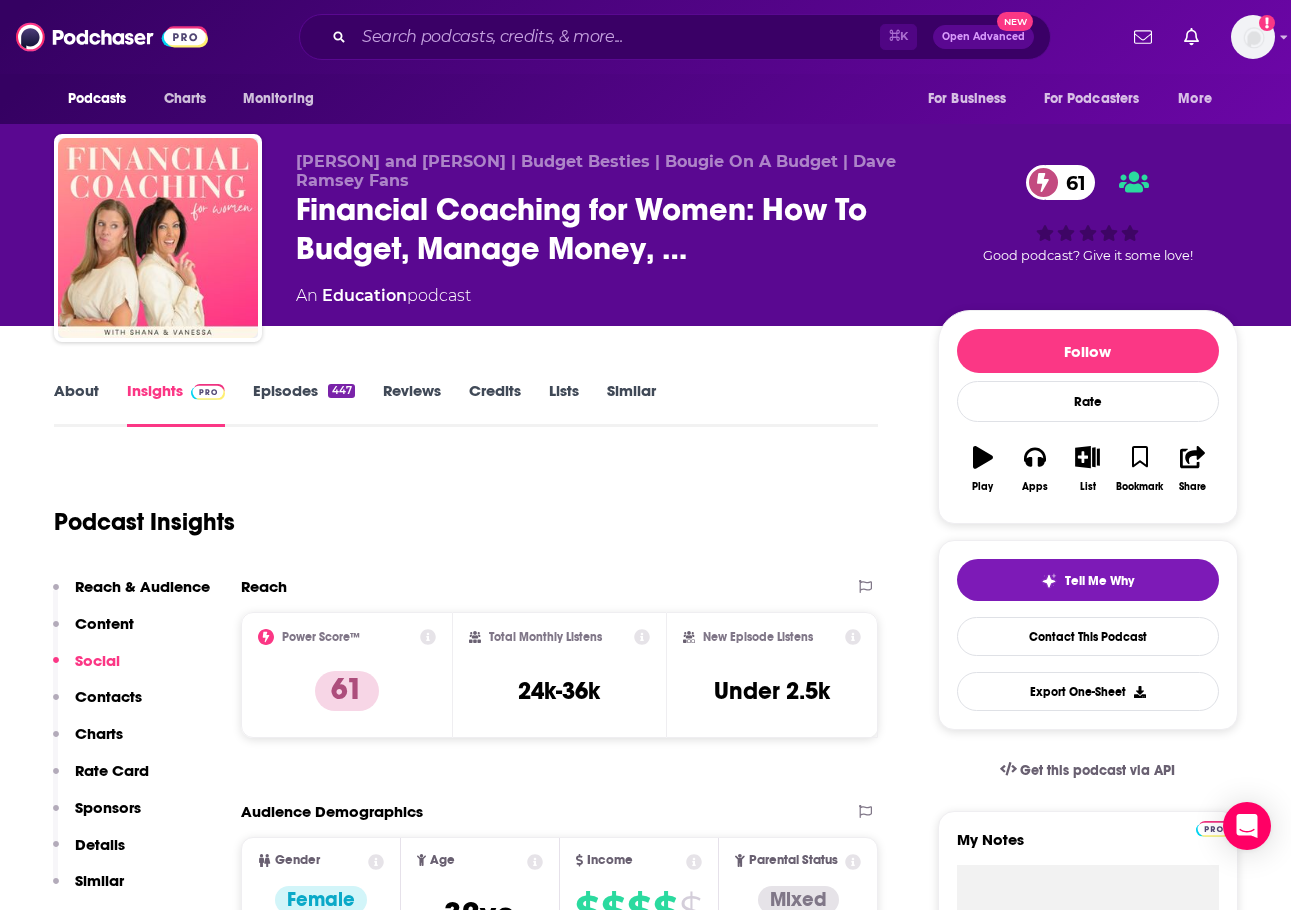 scroll, scrollTop: 0, scrollLeft: 0, axis: both 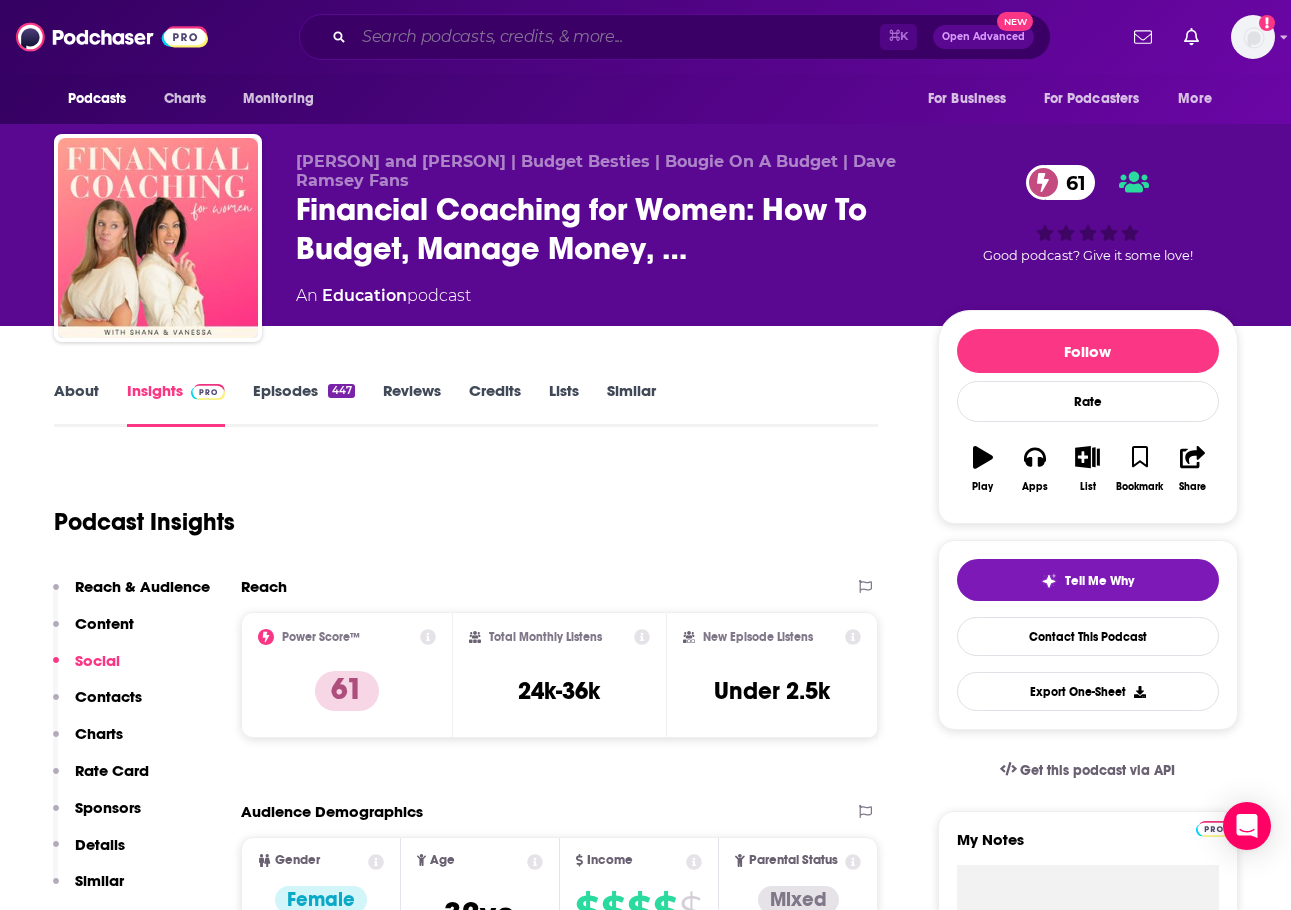 click at bounding box center [617, 37] 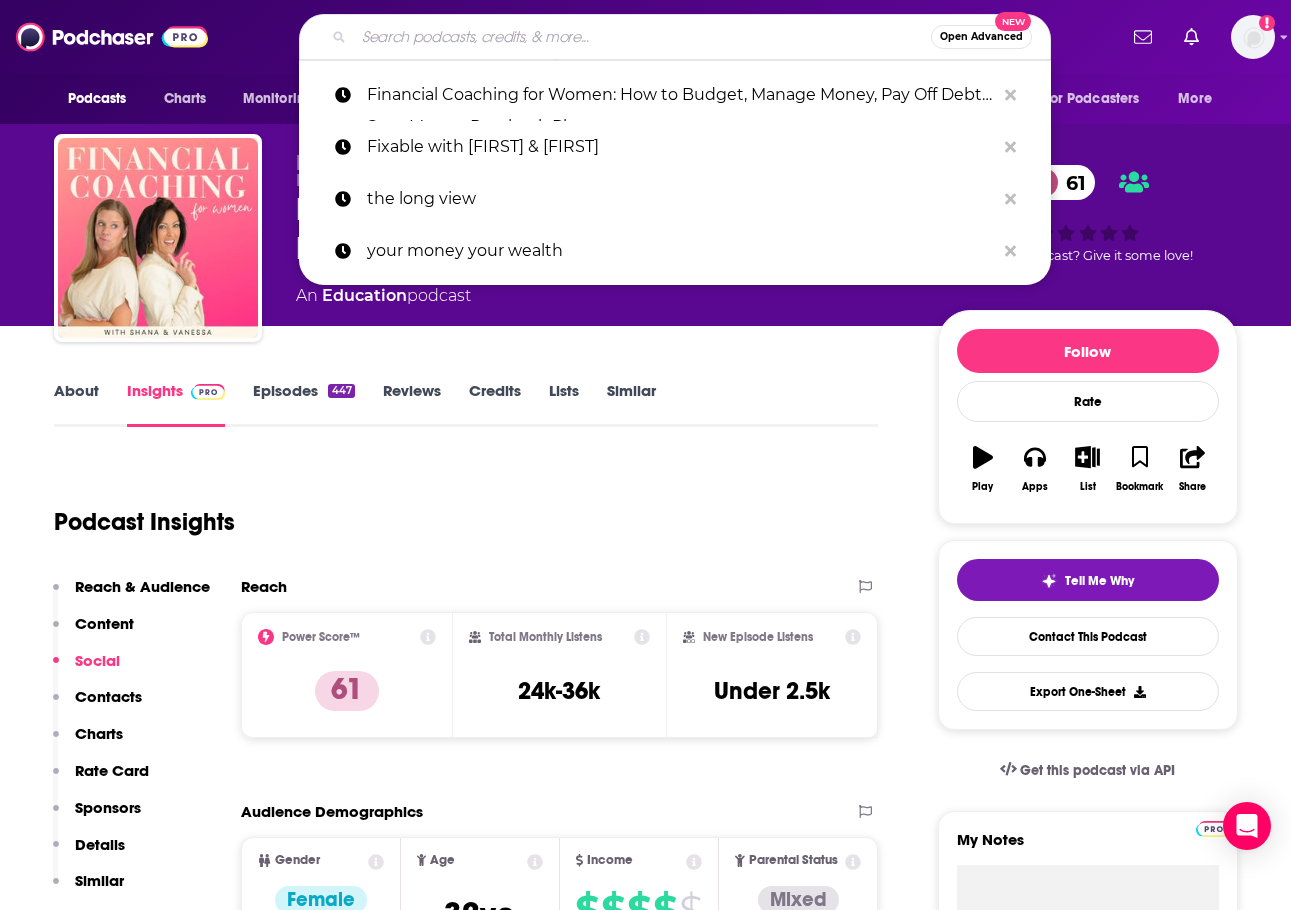 paste on "A Bit of Optimism" 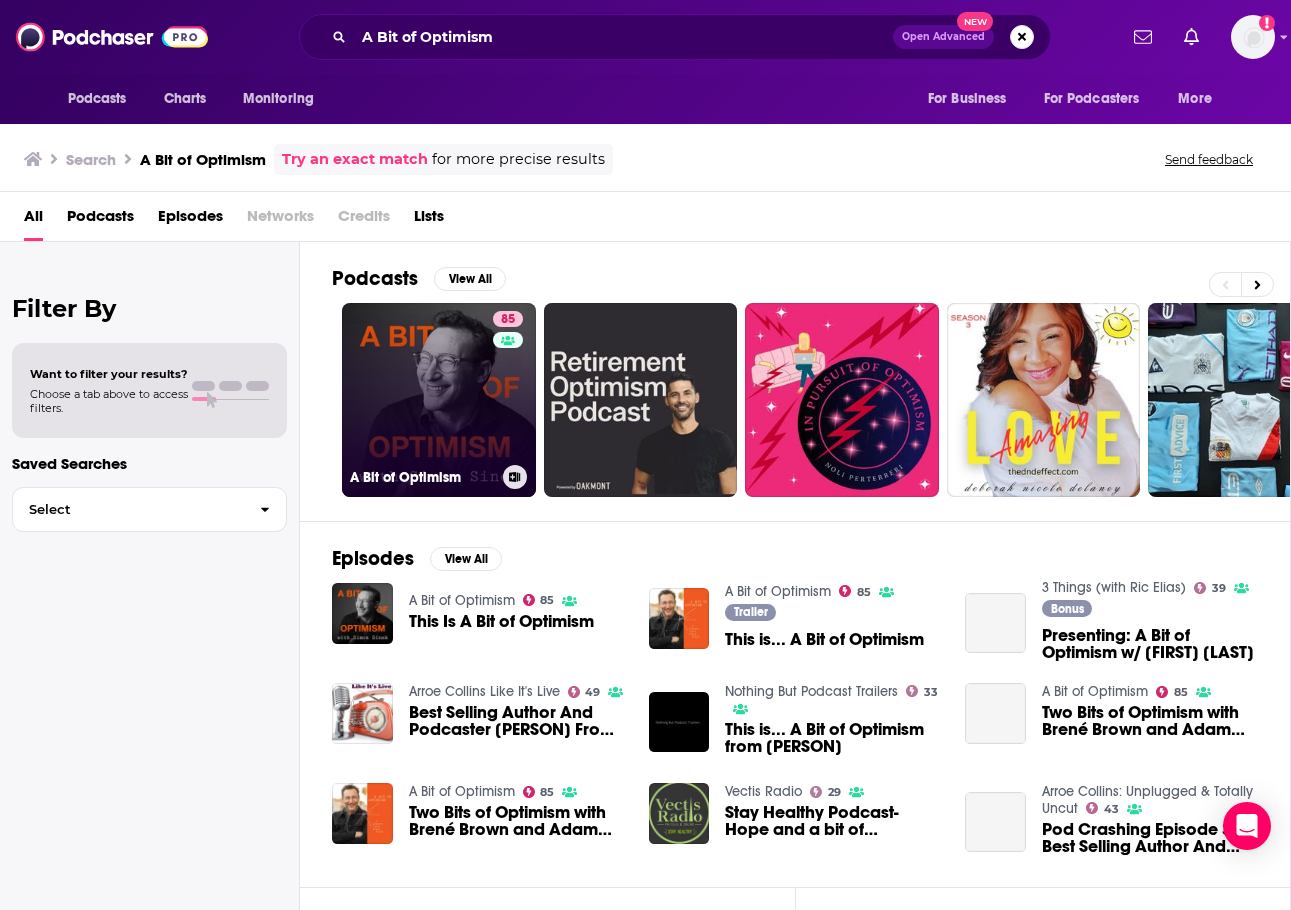 click on "85 A Bit of Optimism" at bounding box center [439, 400] 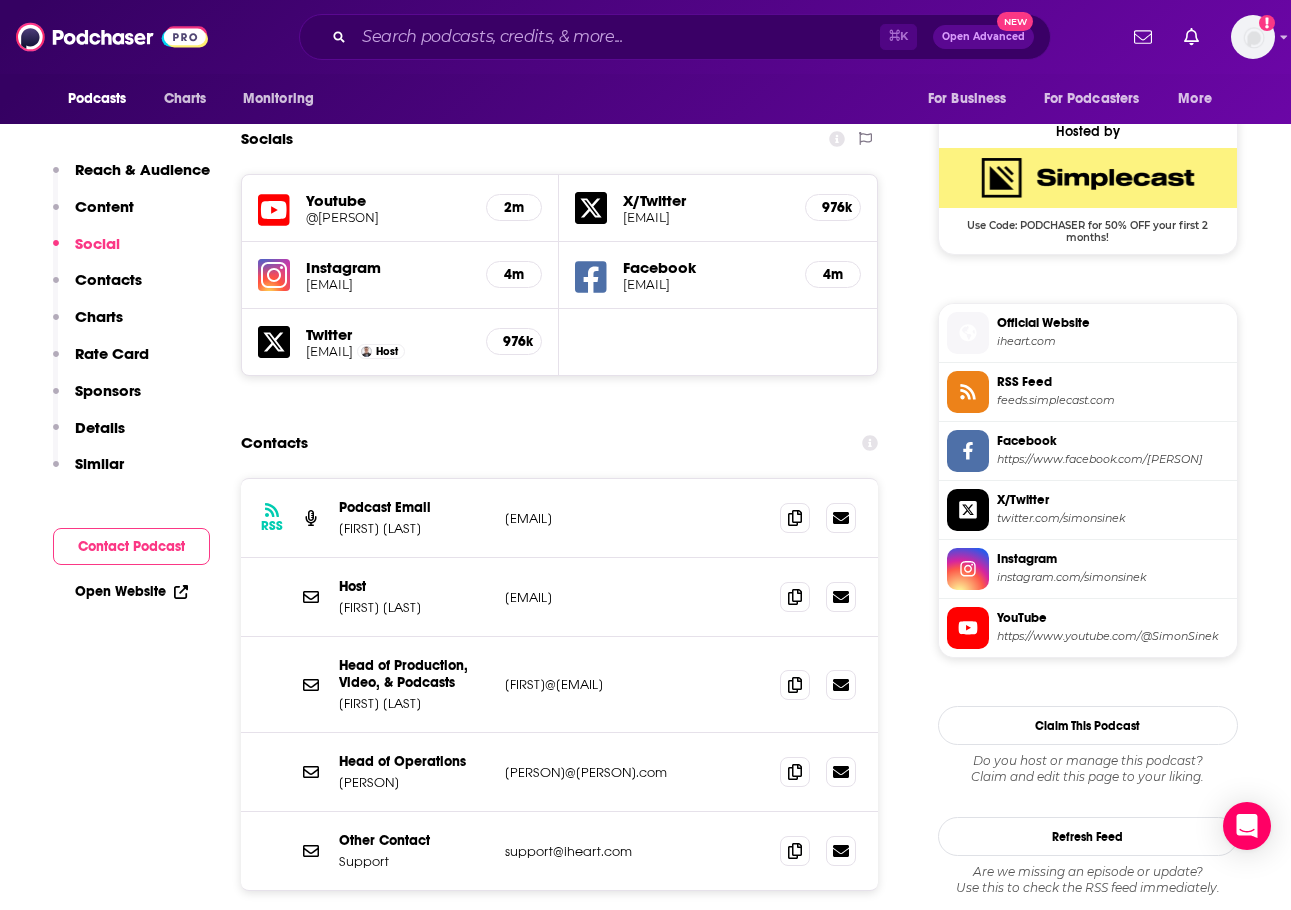 scroll, scrollTop: 1611, scrollLeft: 0, axis: vertical 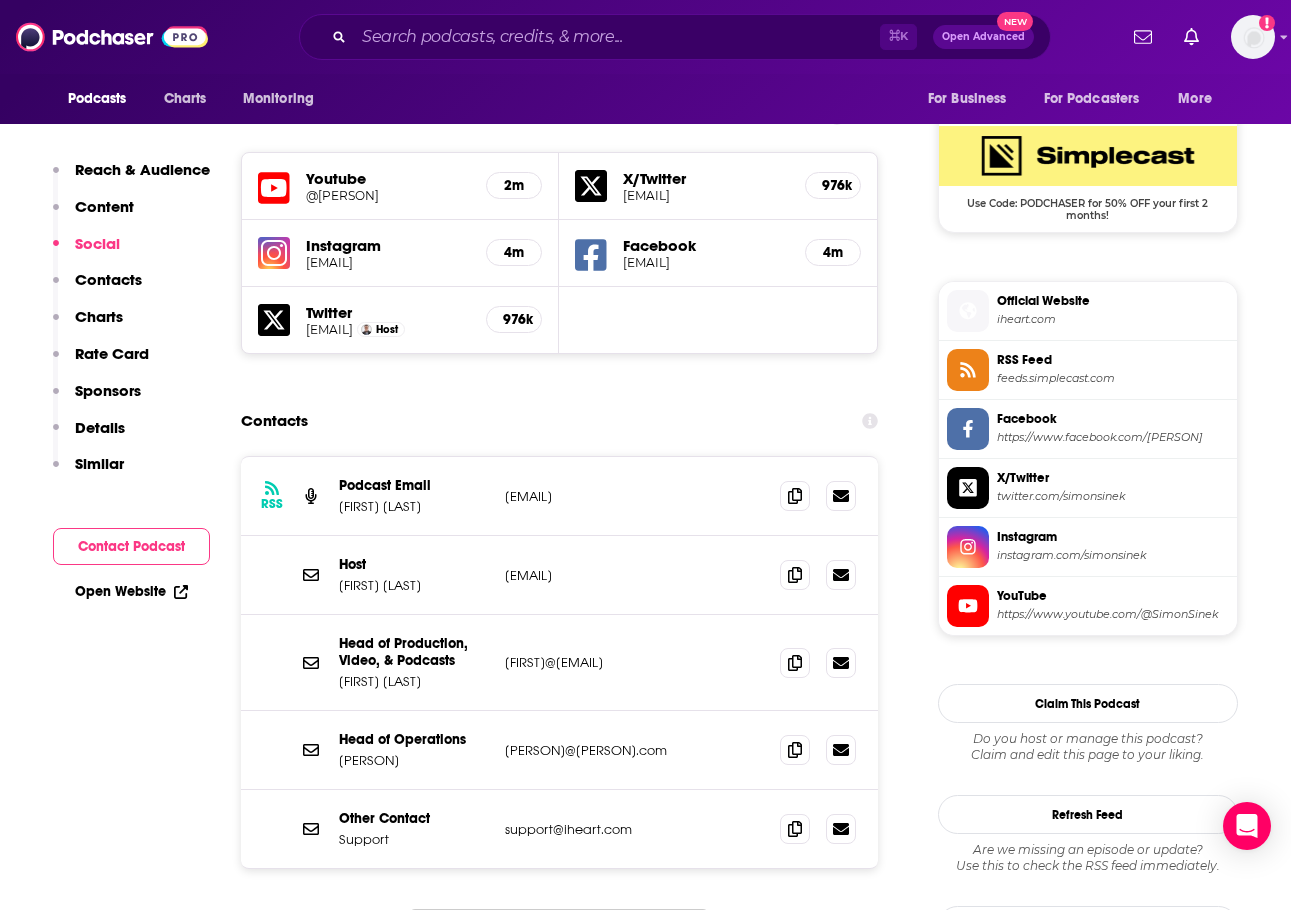 drag, startPoint x: 668, startPoint y: 576, endPoint x: 504, endPoint y: 573, distance: 164.02744 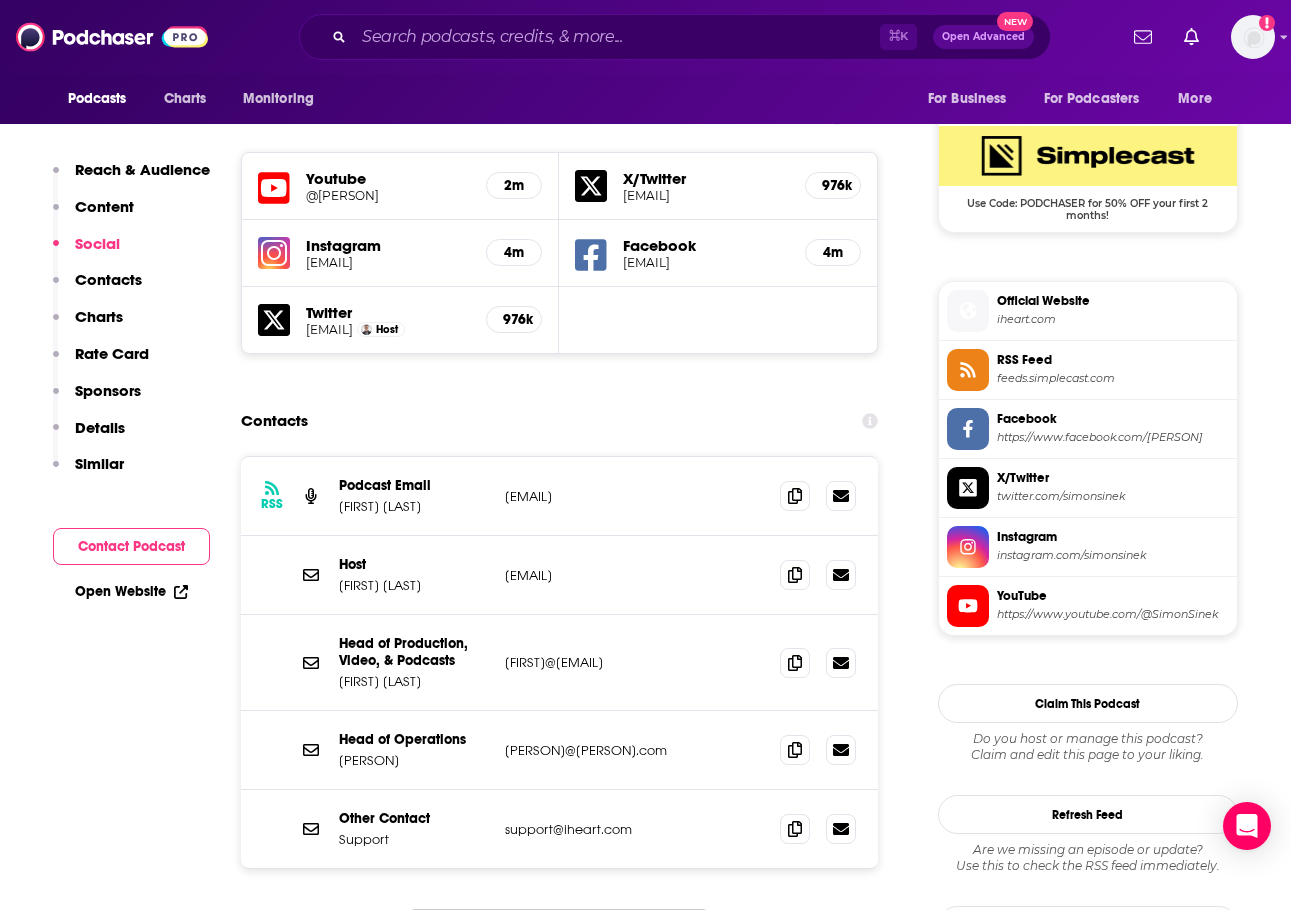 copy on "inspireme@simonsinek.com" 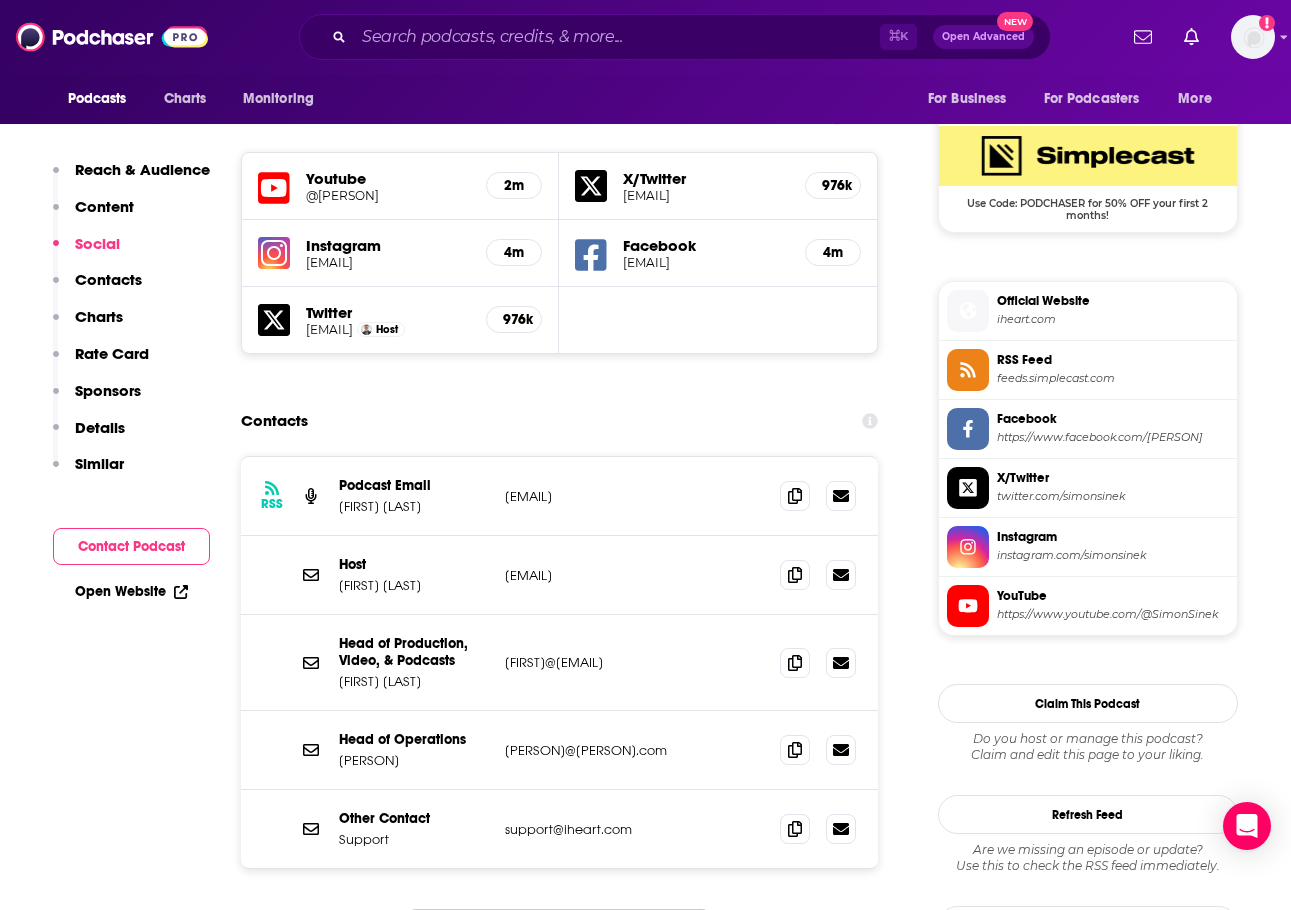 drag, startPoint x: 662, startPoint y: 665, endPoint x: 502, endPoint y: 660, distance: 160.07811 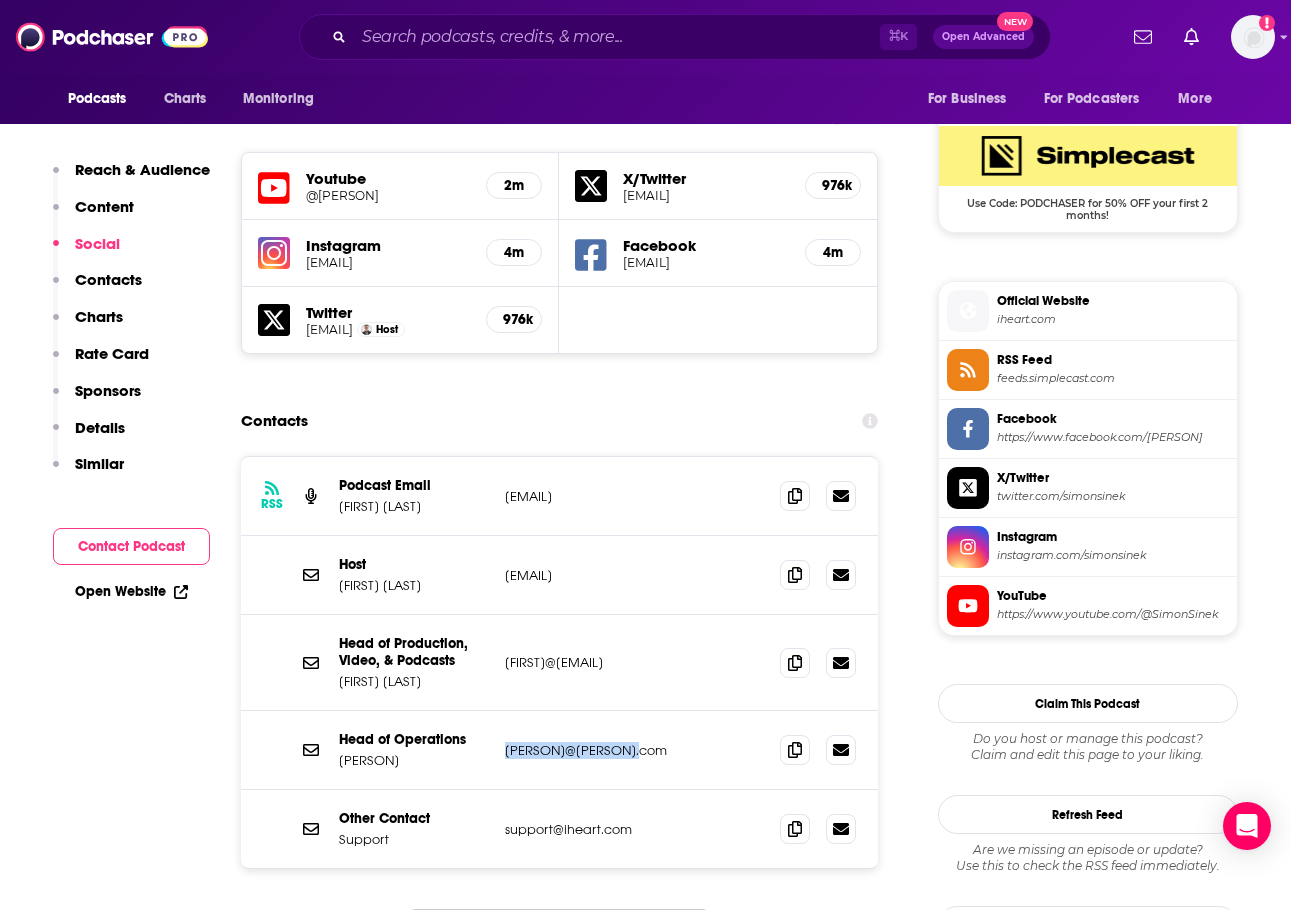 drag, startPoint x: 631, startPoint y: 754, endPoint x: 501, endPoint y: 750, distance: 130.06152 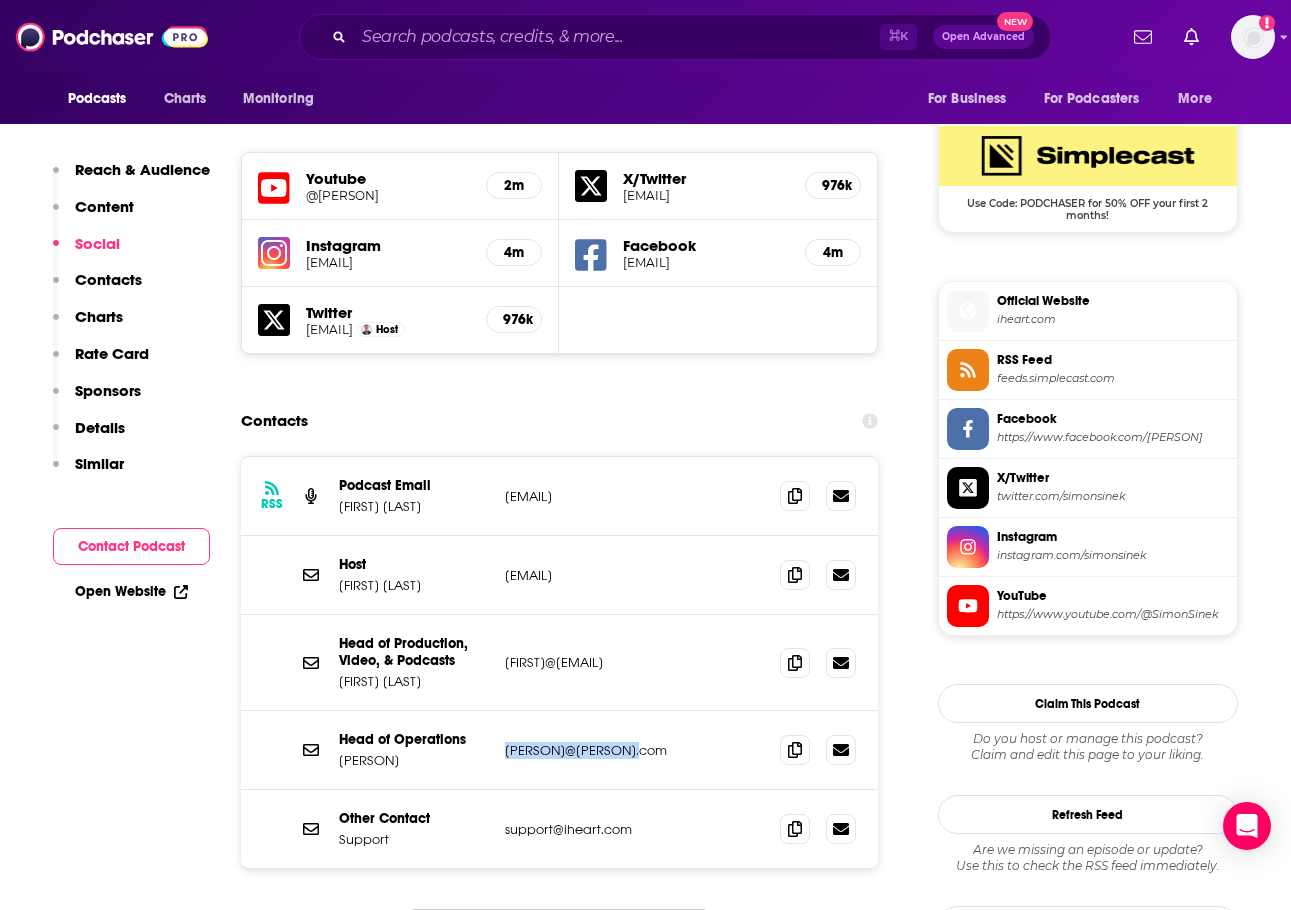copy on "joi@simonsinek.com" 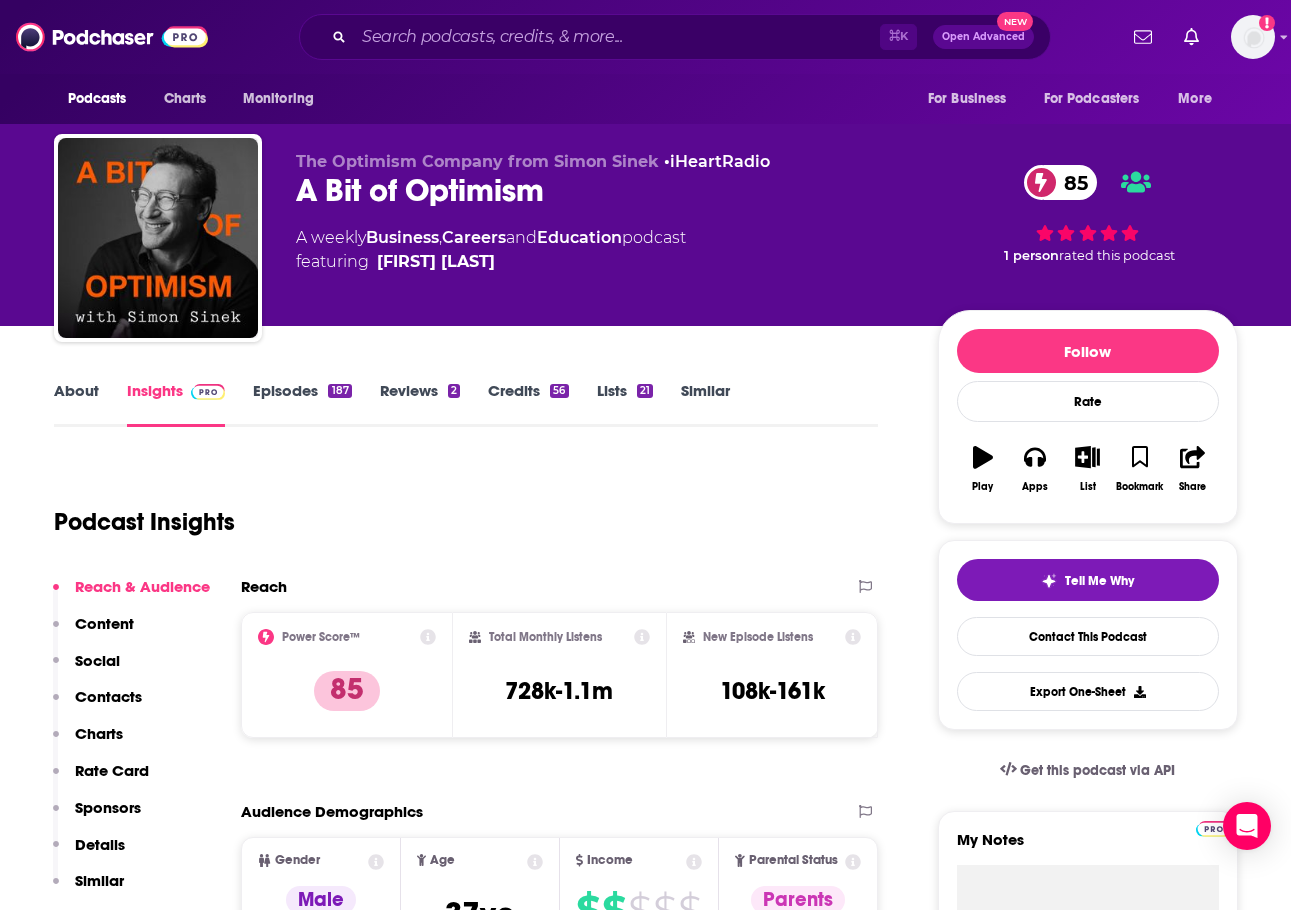 scroll, scrollTop: 0, scrollLeft: 0, axis: both 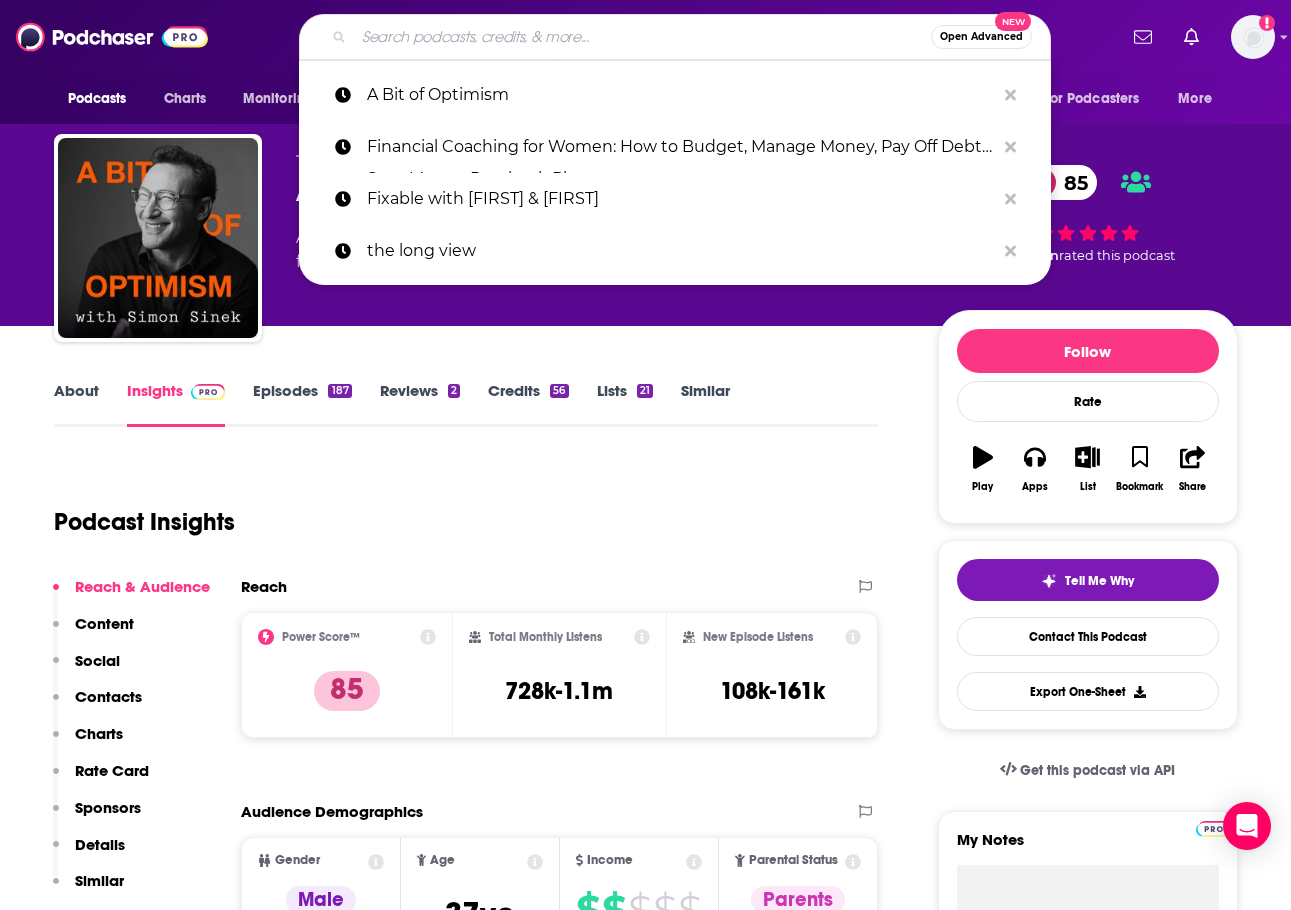 click at bounding box center [642, 37] 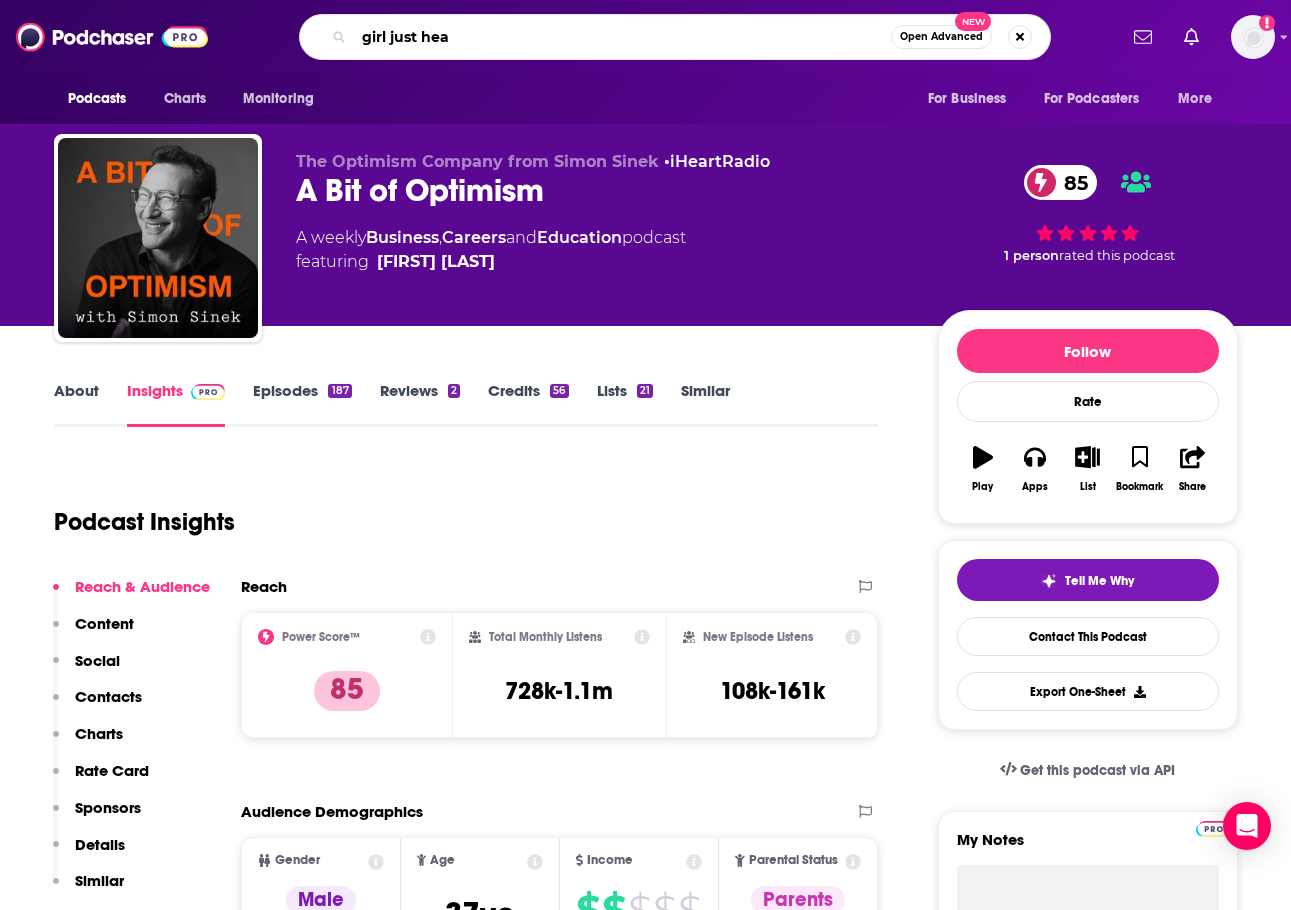 type on "girl just heal" 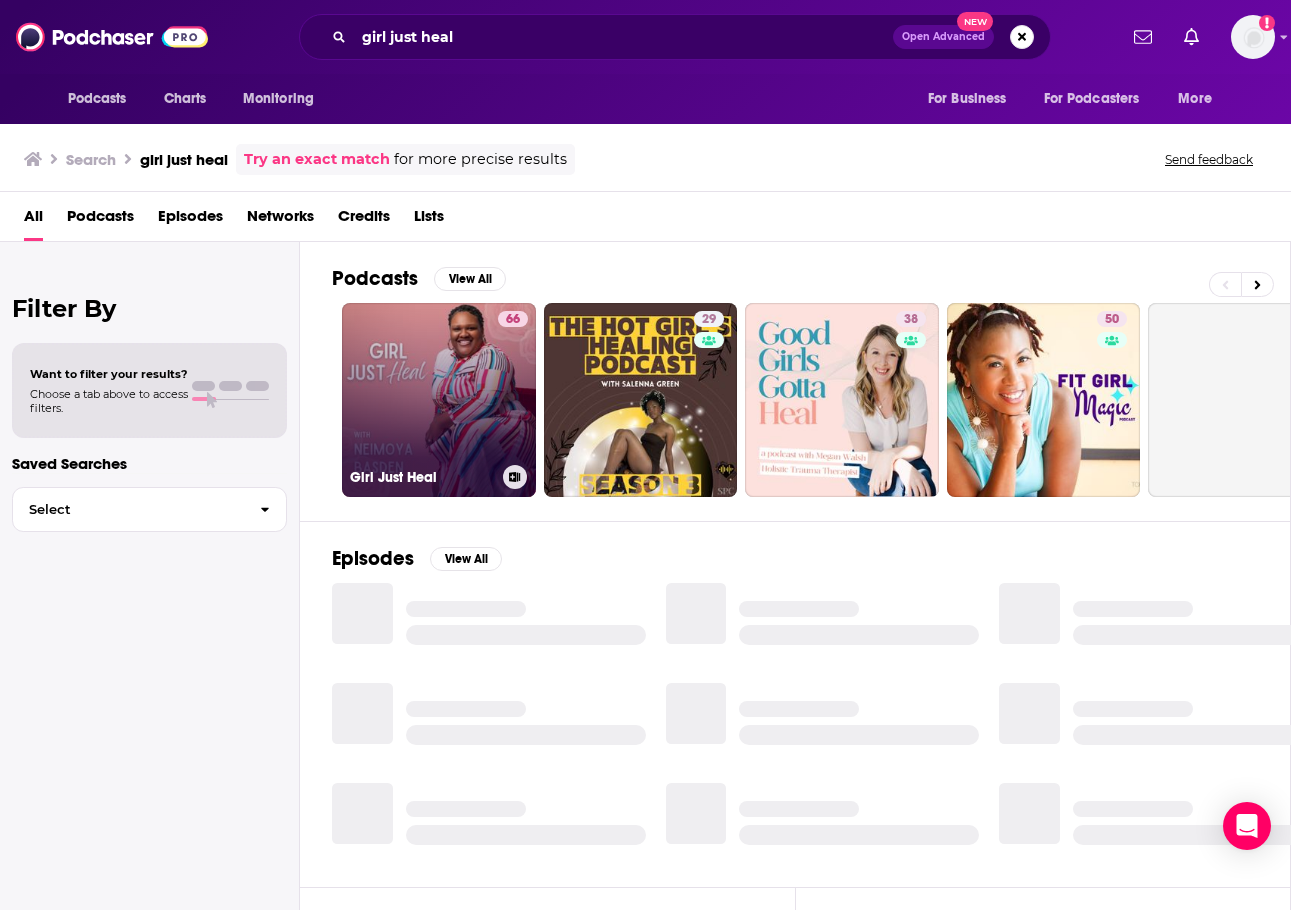 click on "66 Girl Just Heal" at bounding box center [439, 400] 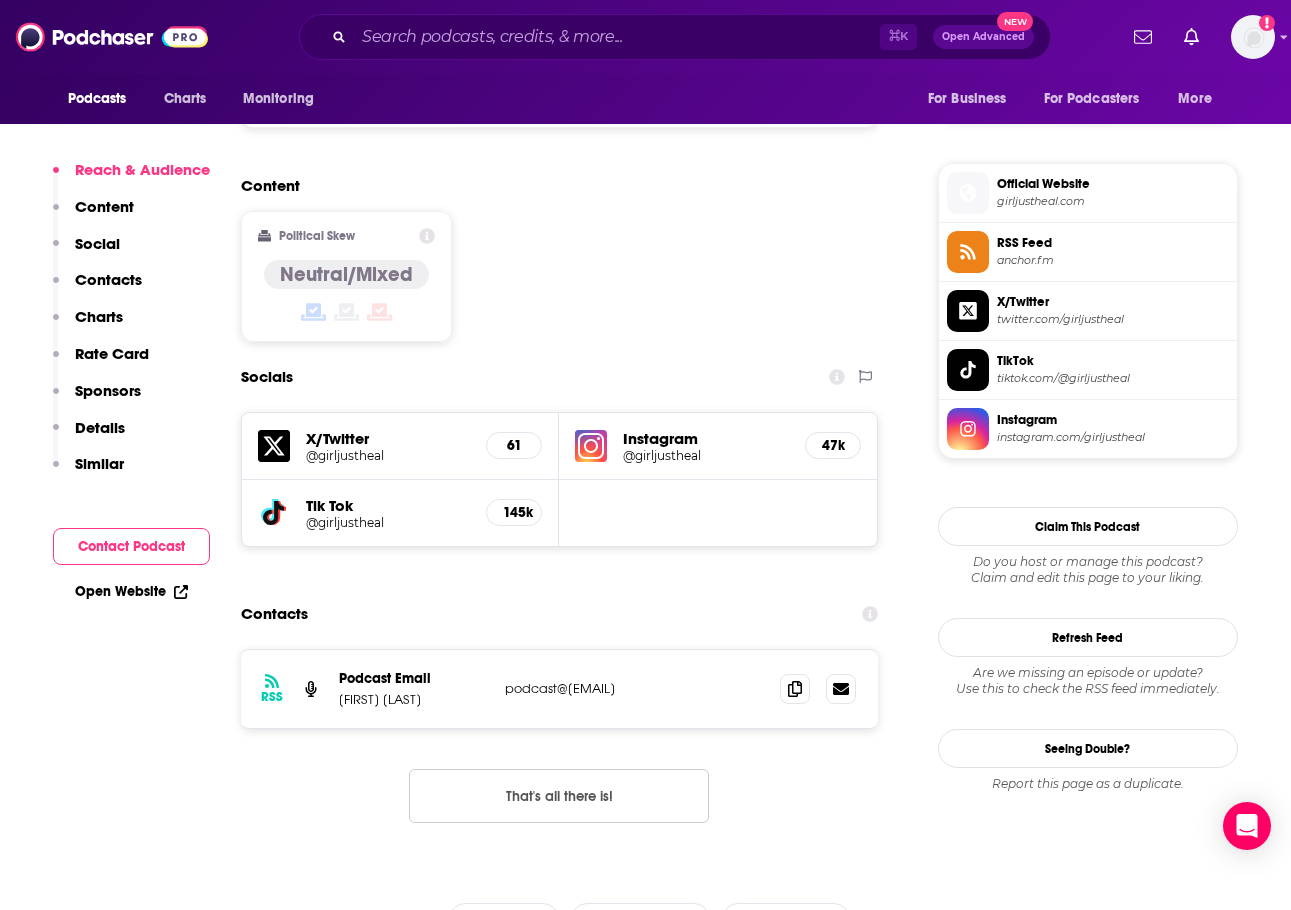 scroll, scrollTop: 1377, scrollLeft: 0, axis: vertical 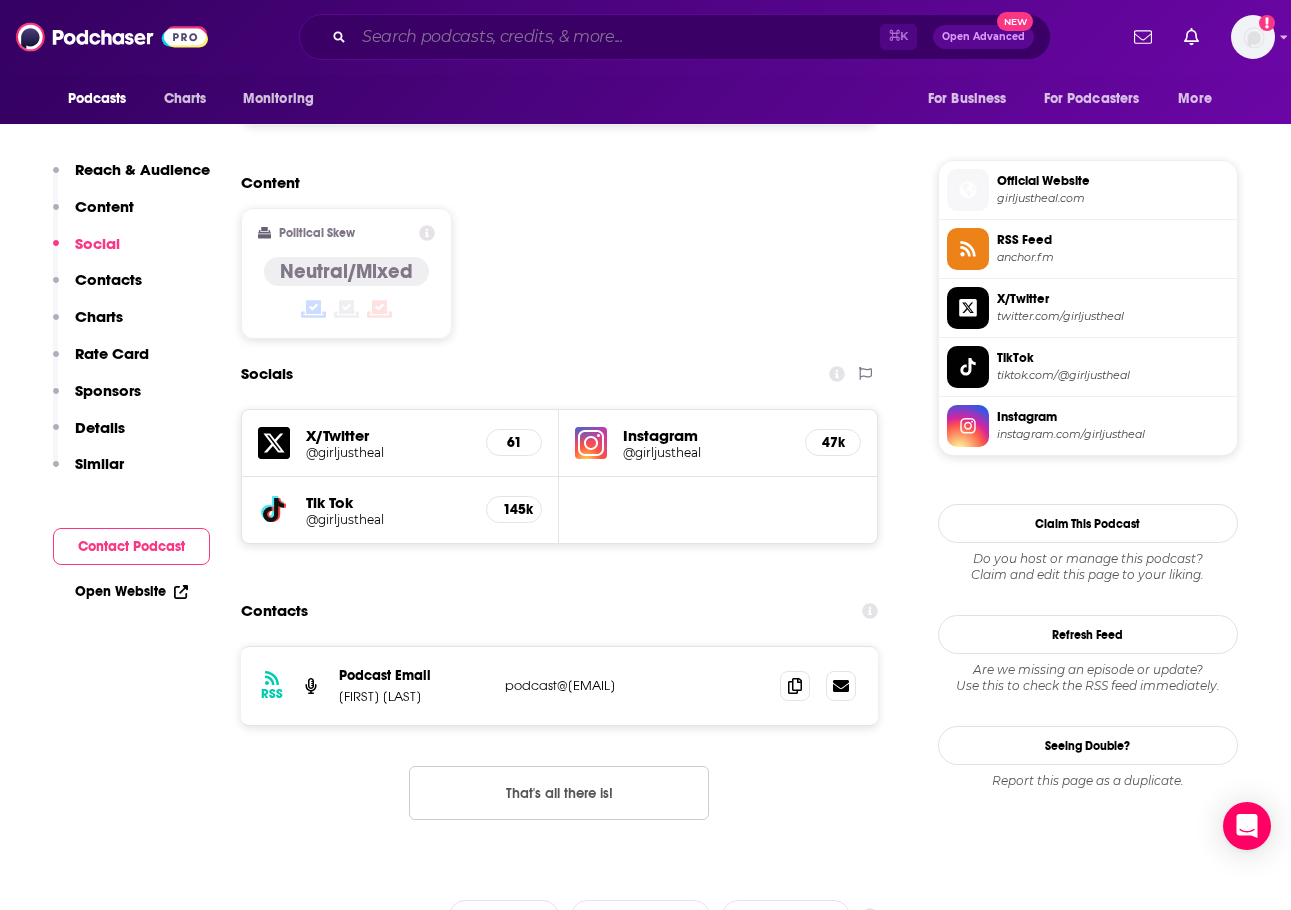 click at bounding box center [617, 37] 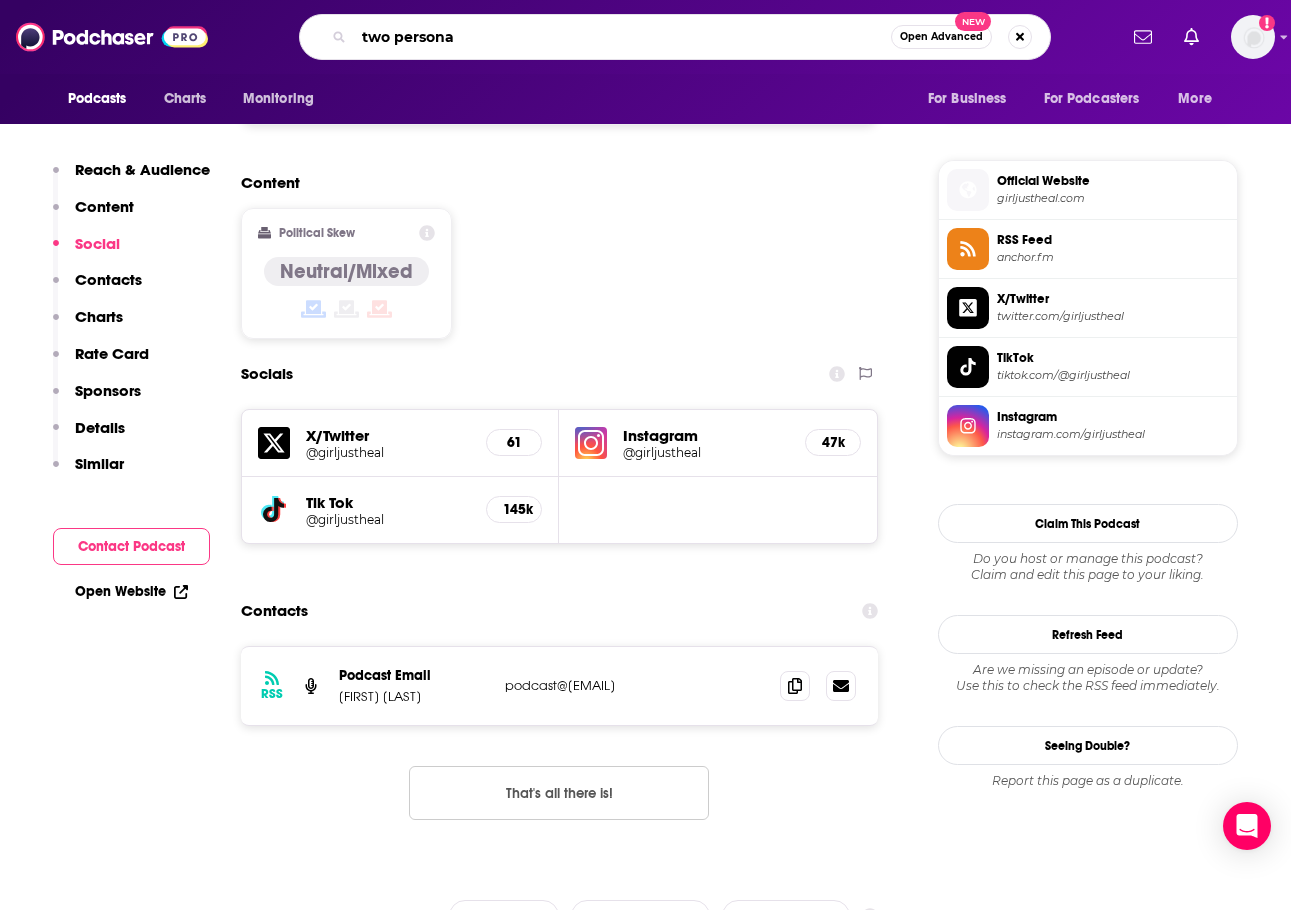 type on "two personal" 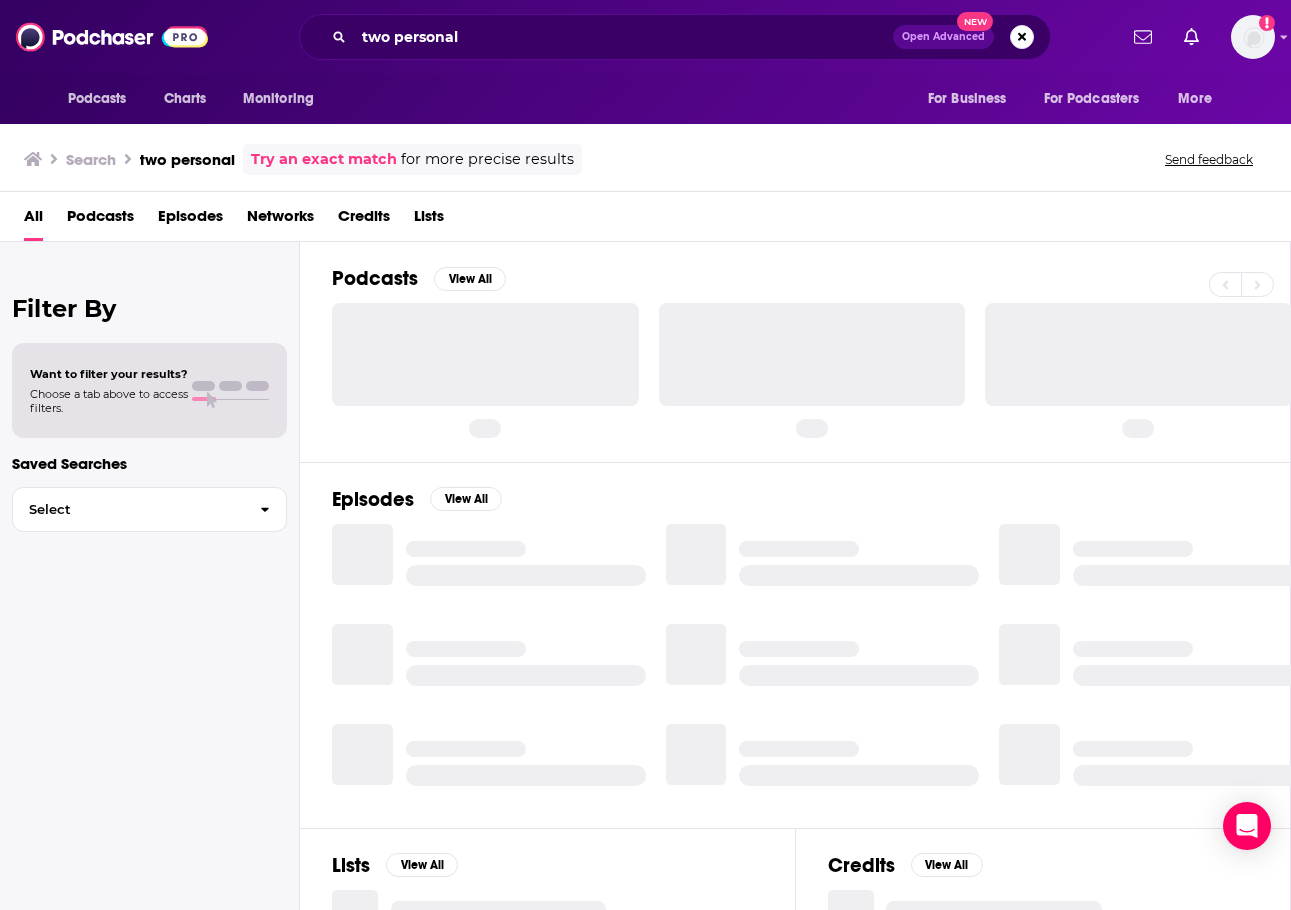 scroll, scrollTop: 0, scrollLeft: 0, axis: both 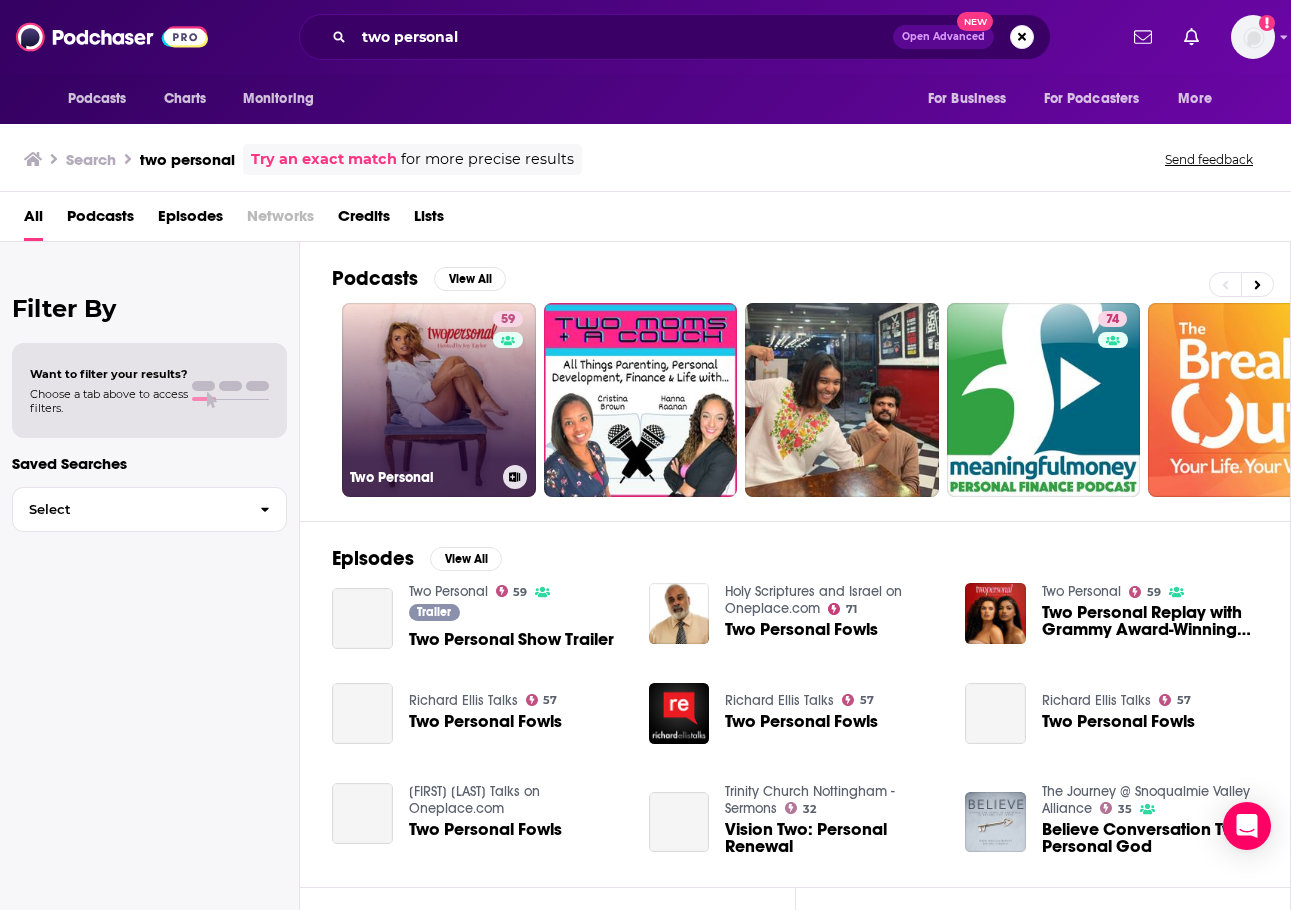 click on "59 Two Personal" at bounding box center (439, 400) 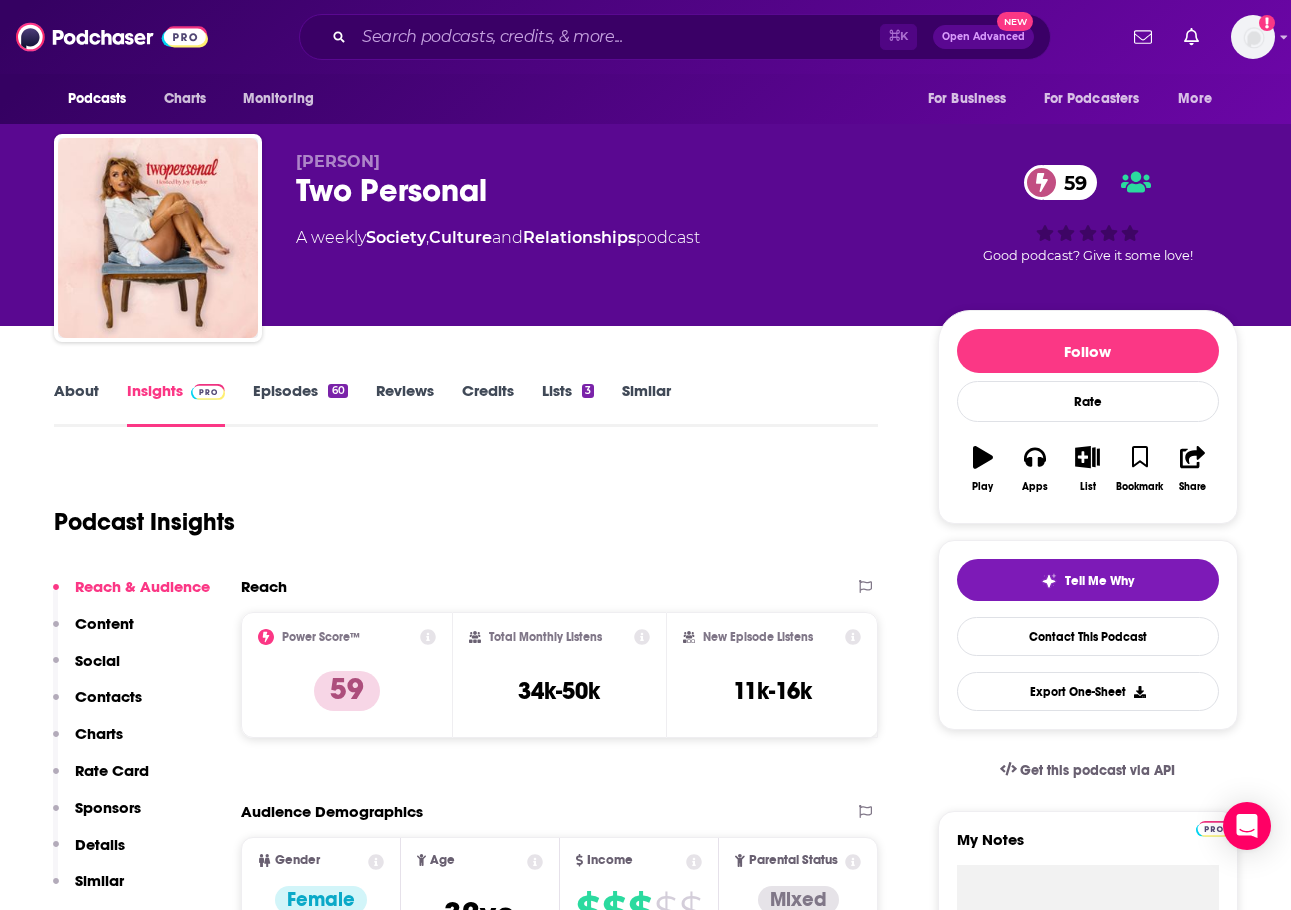 click on "About" at bounding box center [76, 404] 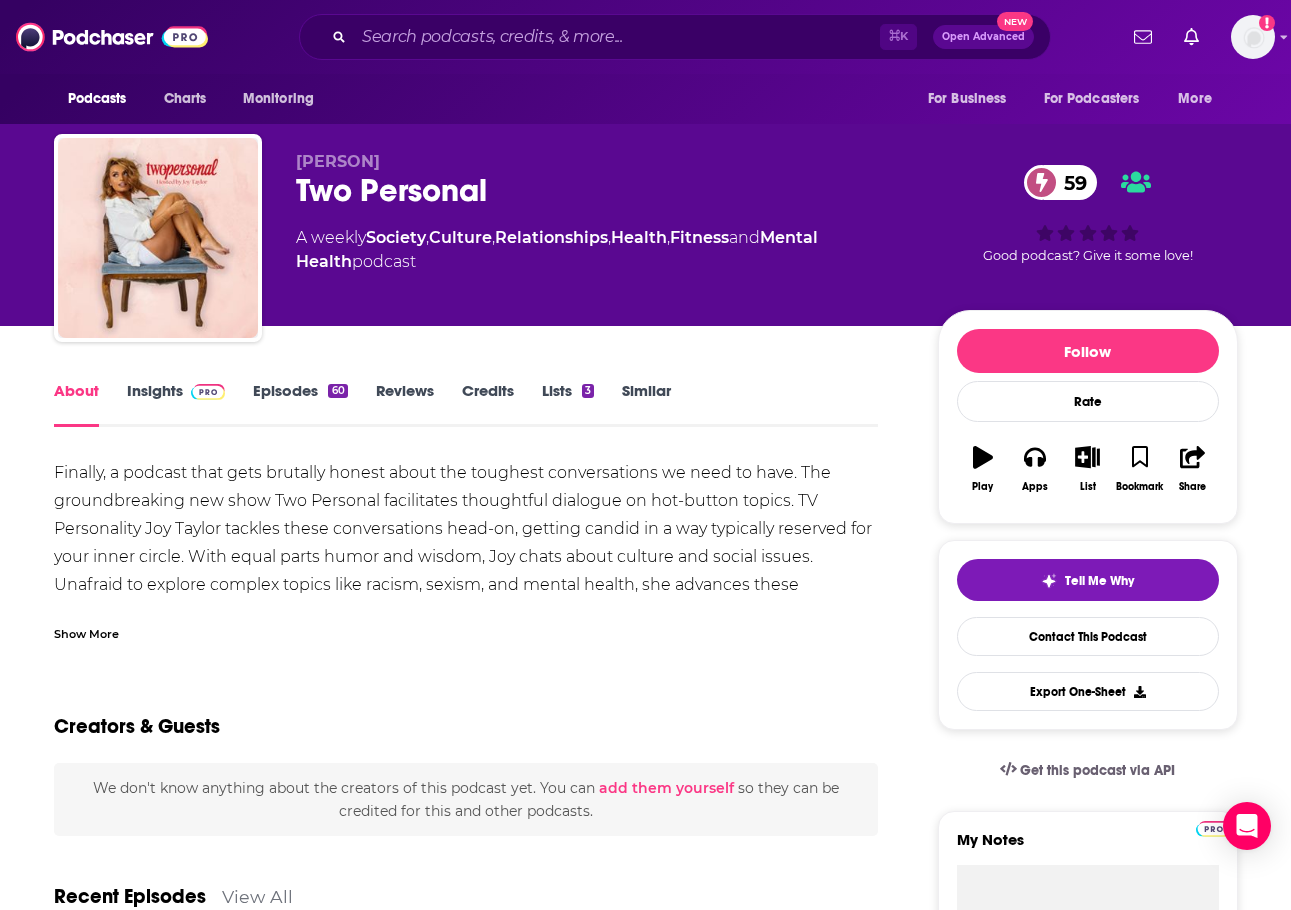scroll, scrollTop: 0, scrollLeft: 0, axis: both 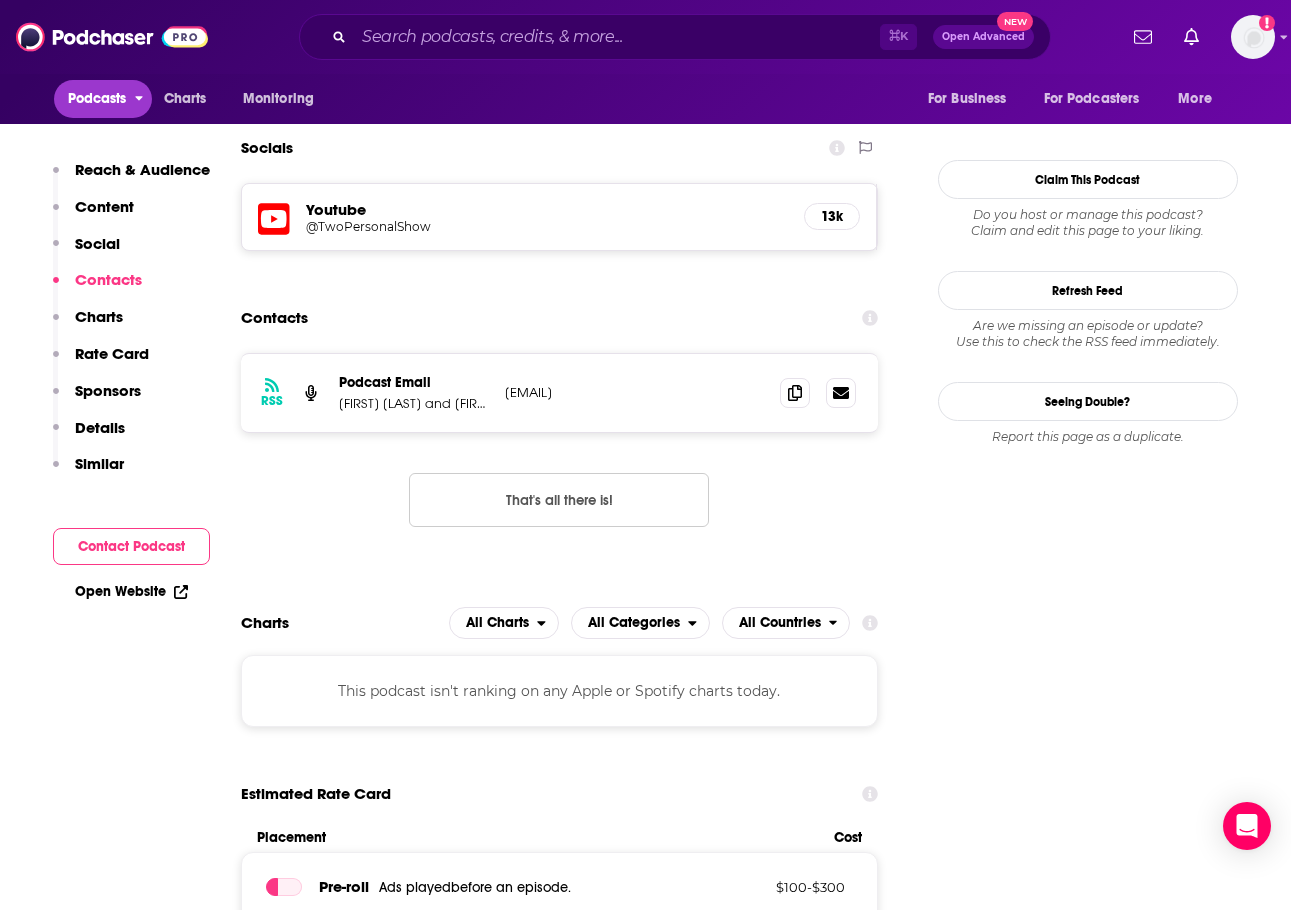 click on "Podcasts" at bounding box center (97, 99) 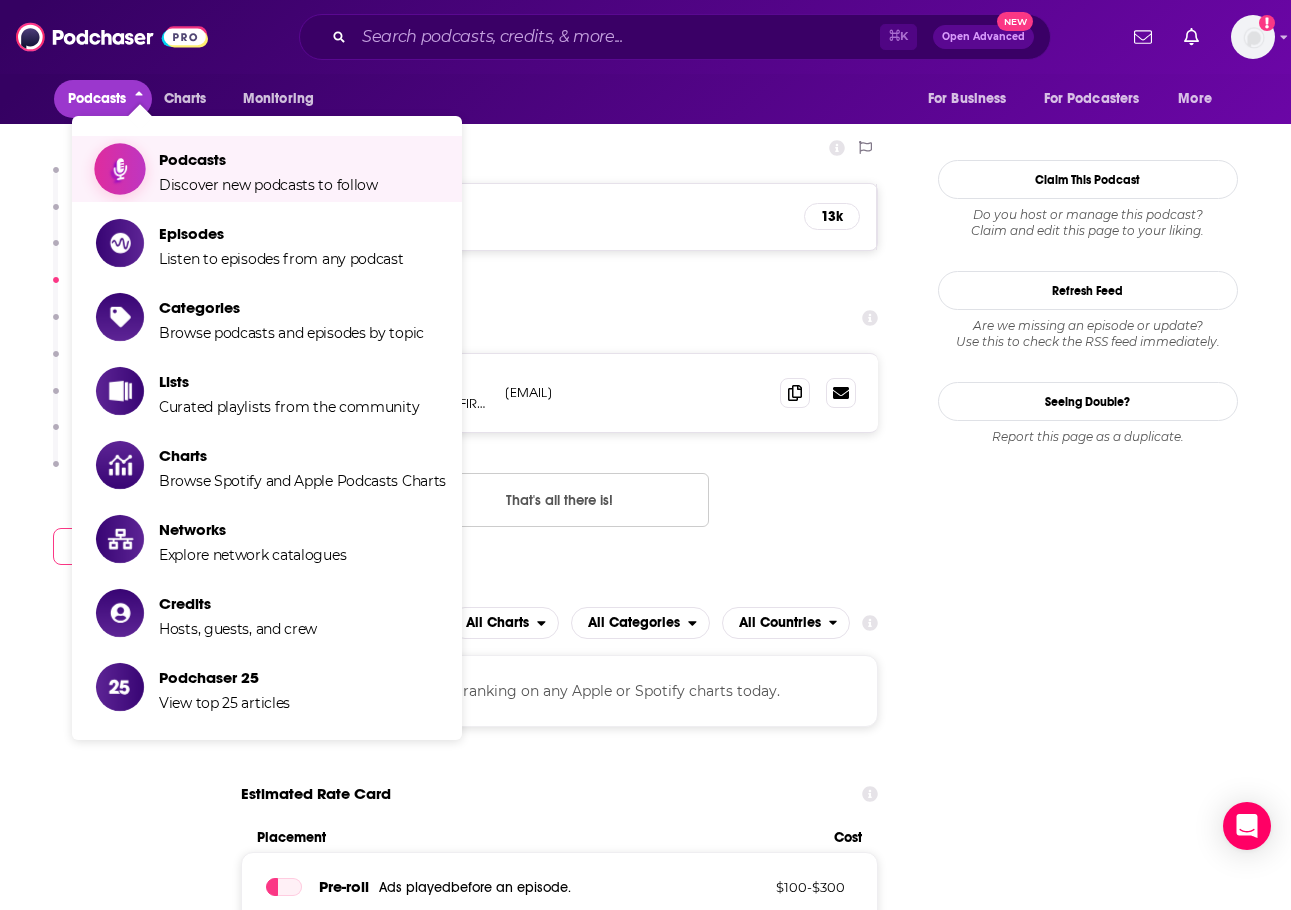 click on "Podcasts" at bounding box center (268, 159) 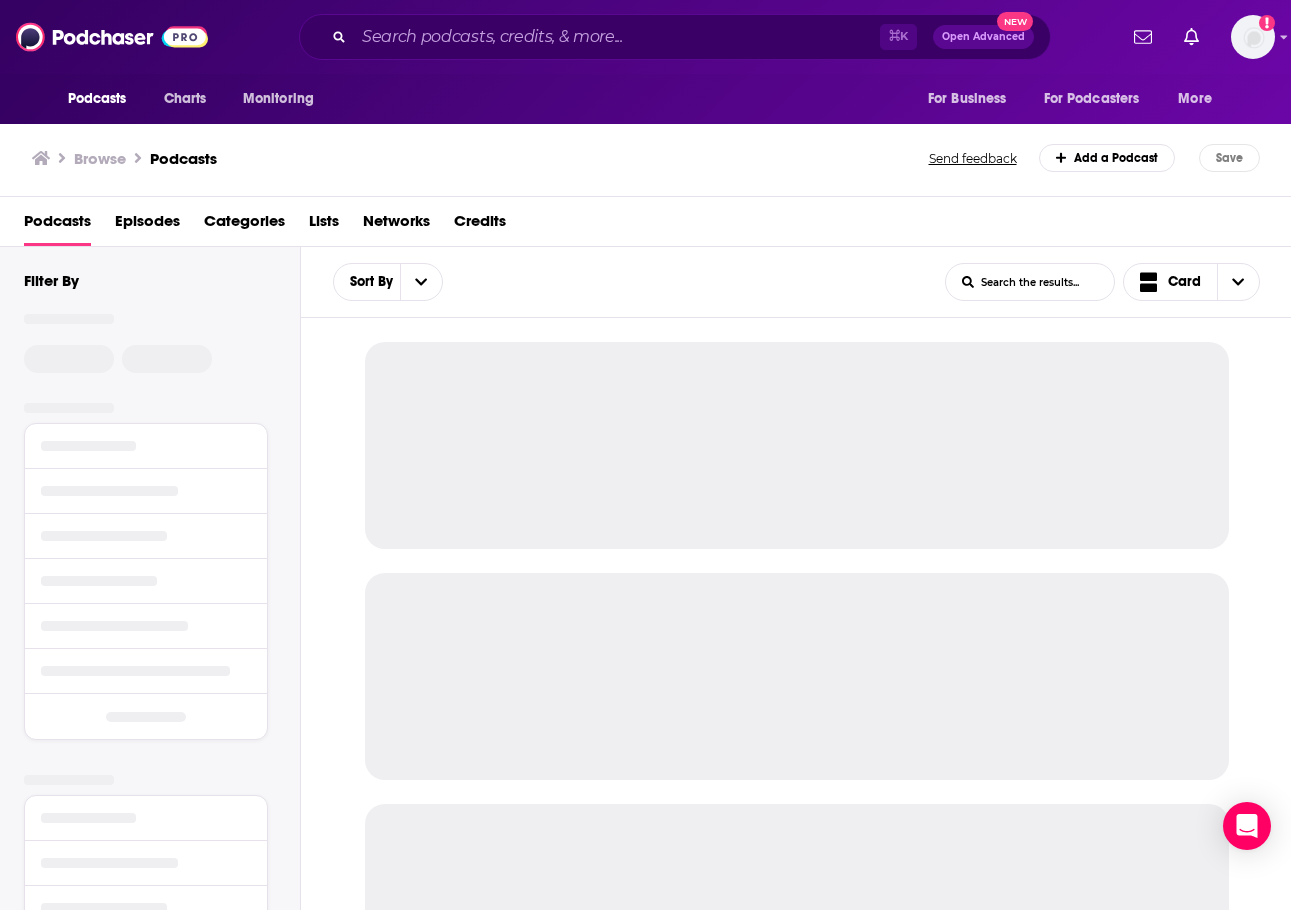 scroll, scrollTop: 0, scrollLeft: 0, axis: both 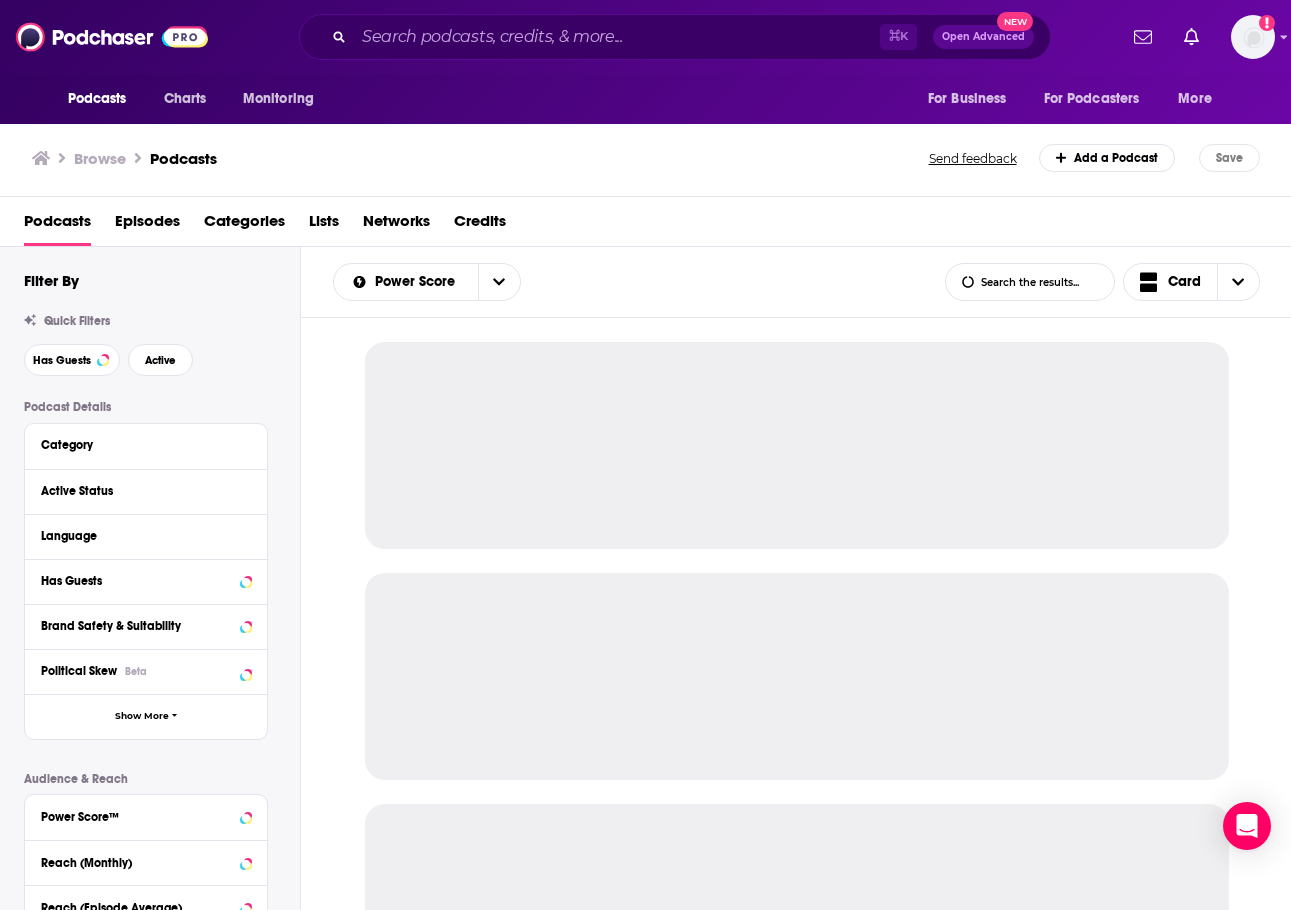 click on "Categories" at bounding box center (244, 225) 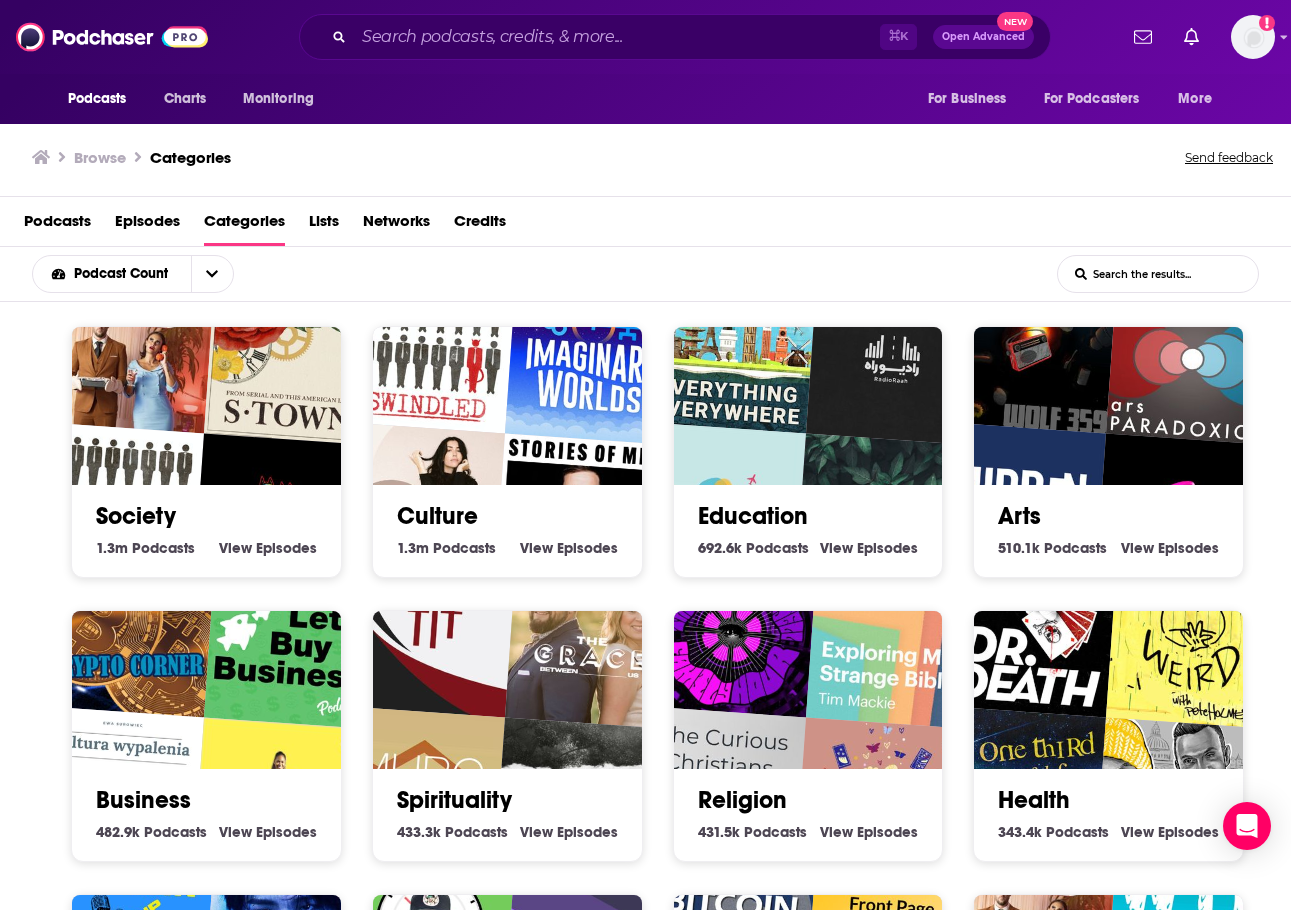 click on "Lists" at bounding box center [324, 225] 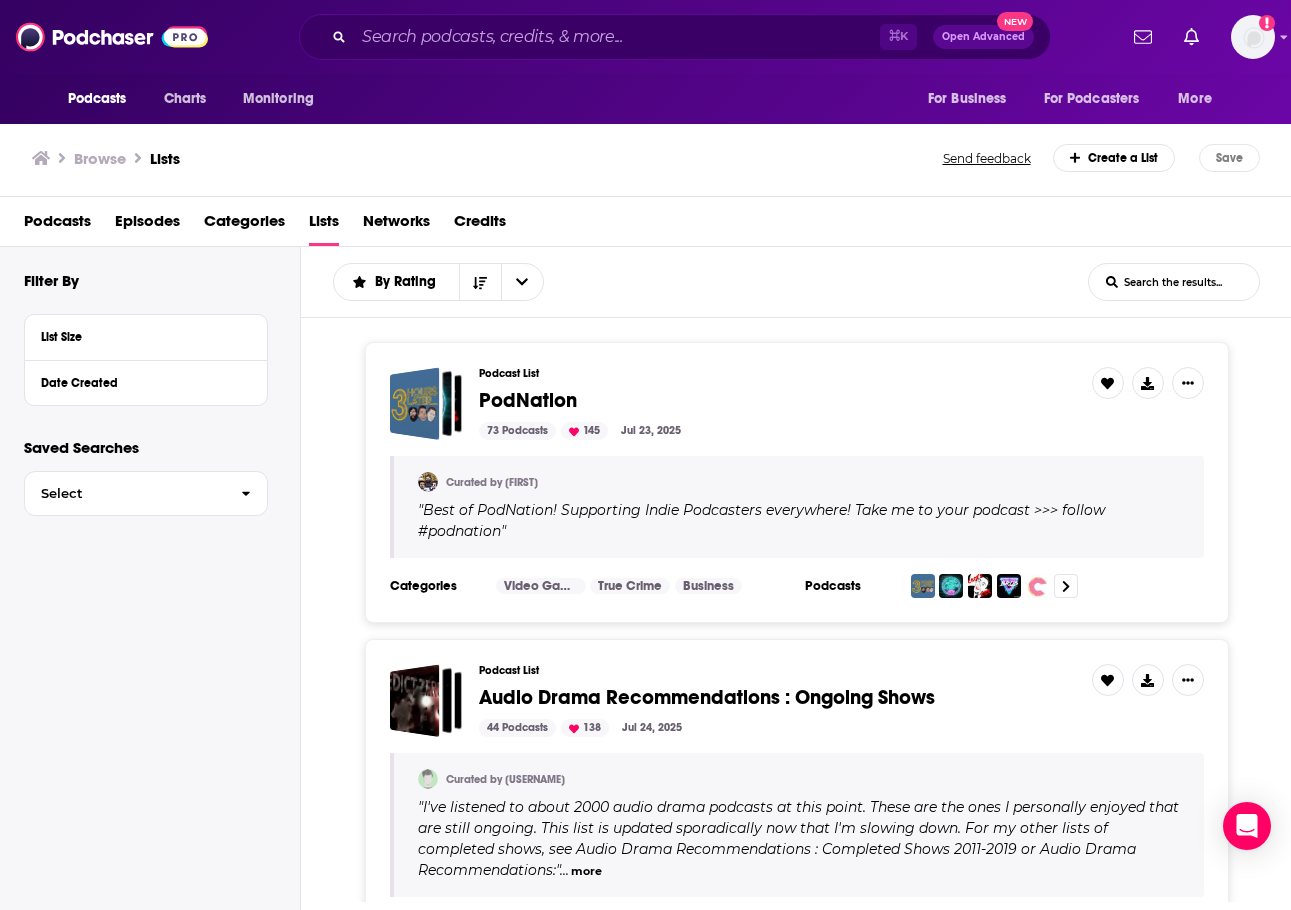 click on "Podcasts" at bounding box center [57, 225] 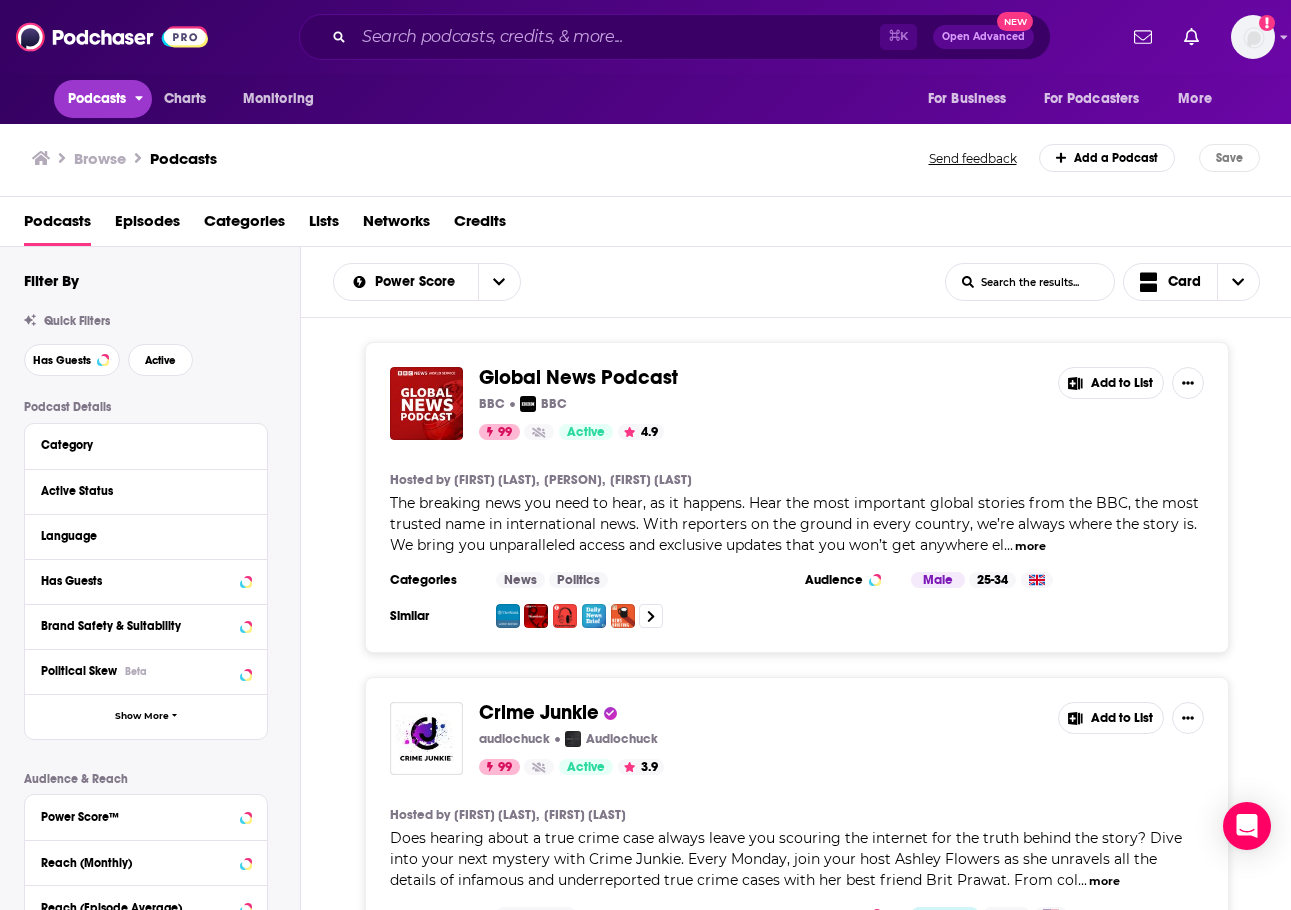 click 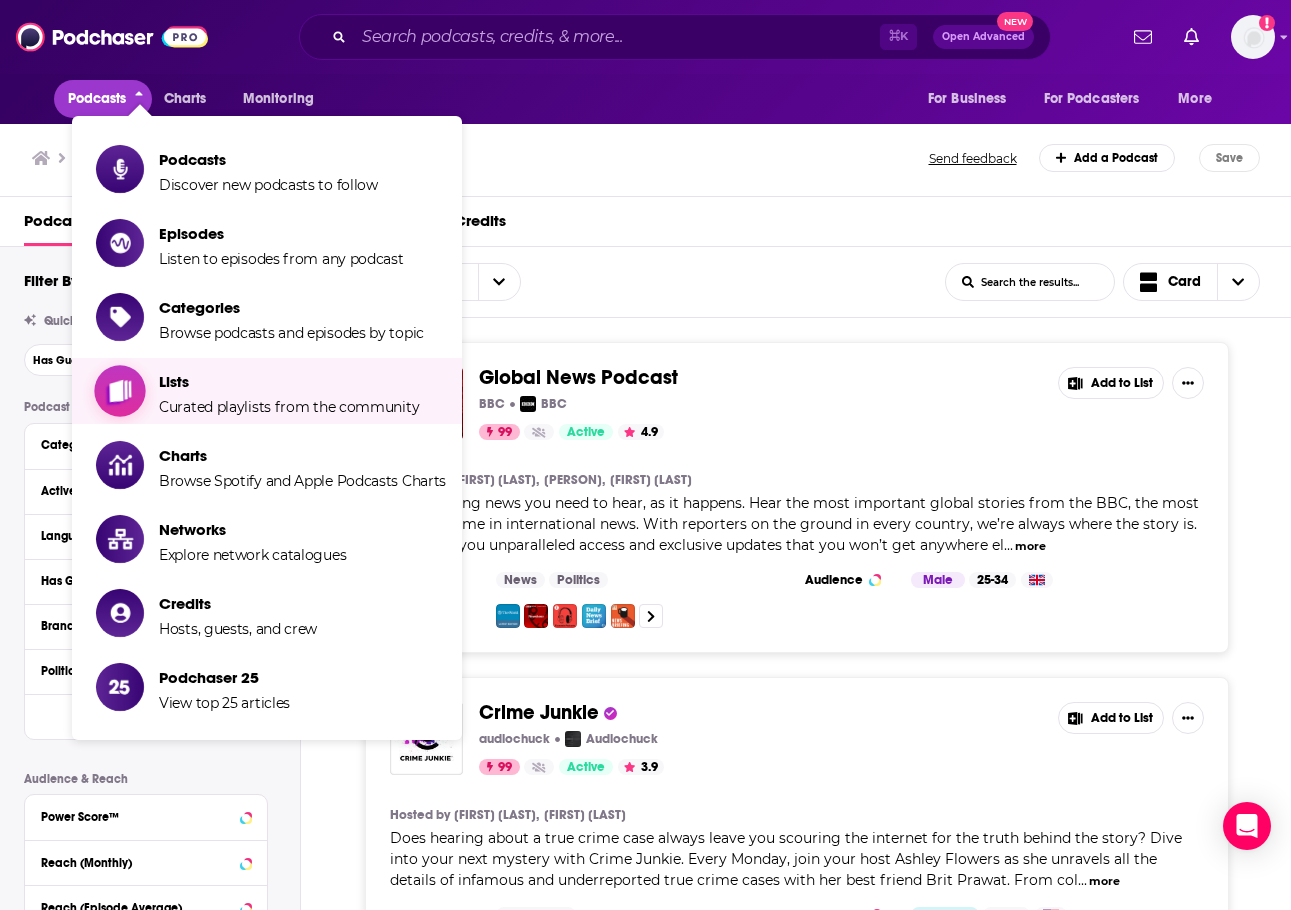 click on "Curated playlists from the community" at bounding box center [289, 407] 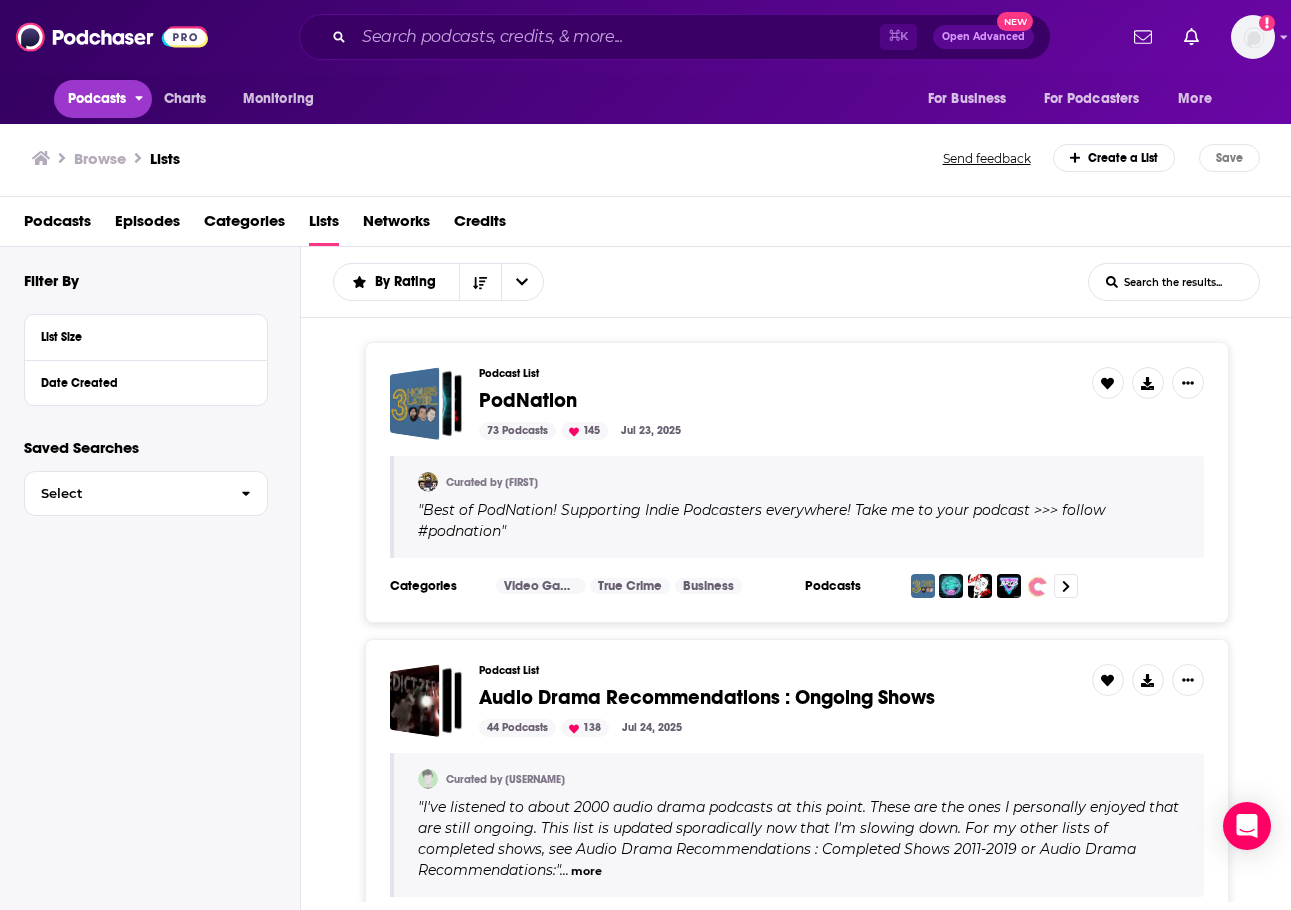 click on "Podcasts" at bounding box center (97, 99) 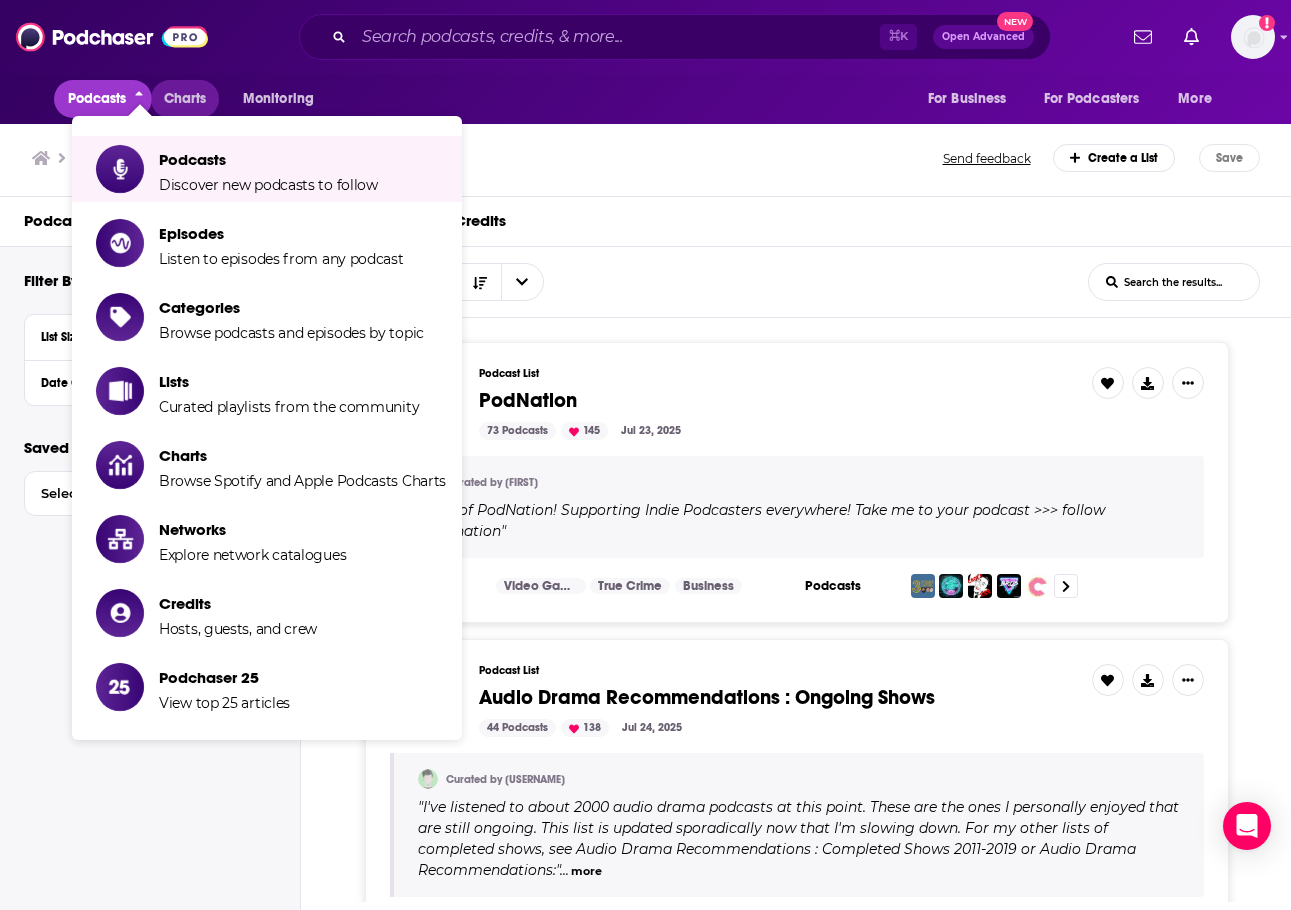 click on "Charts" at bounding box center (185, 99) 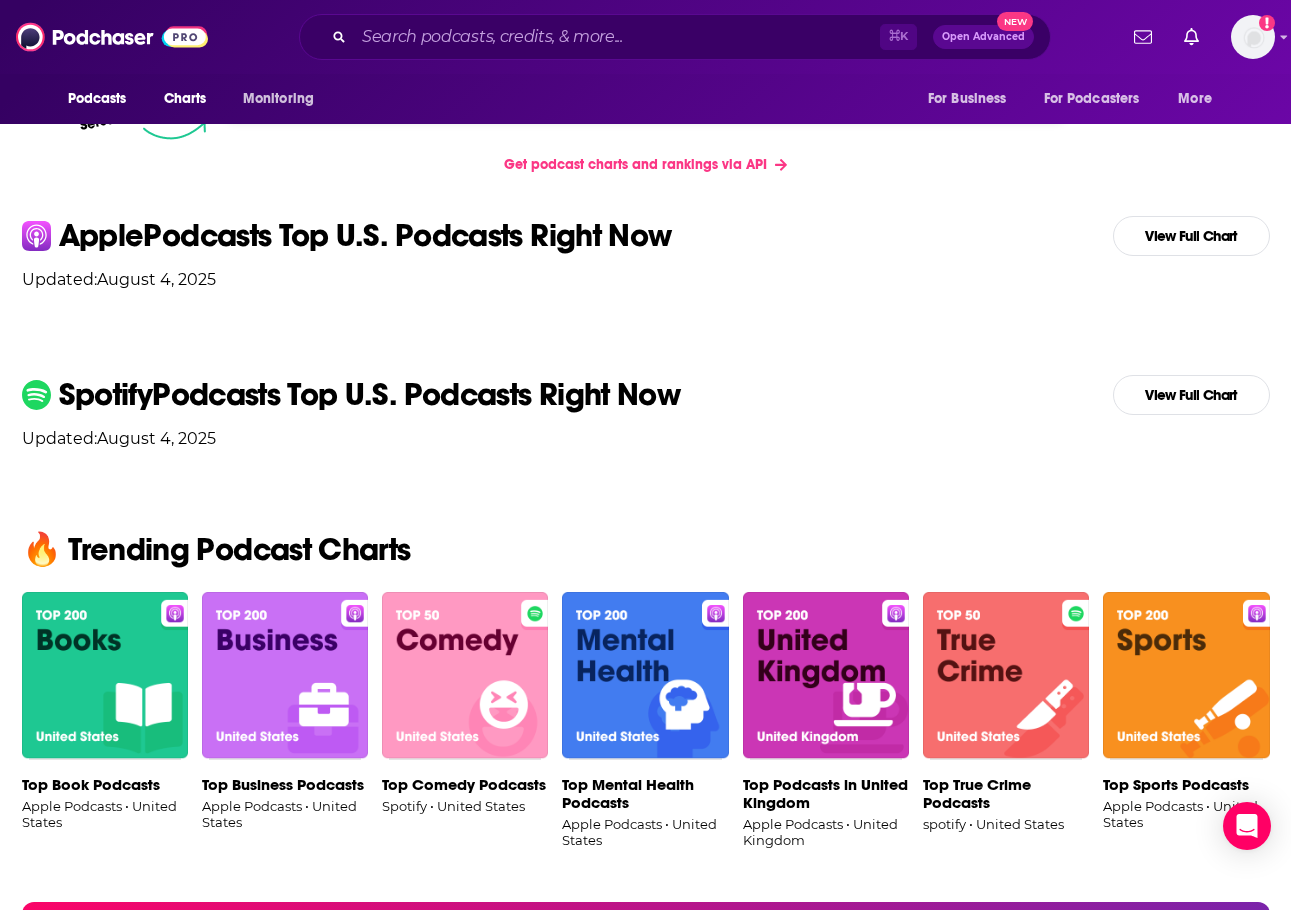 scroll, scrollTop: 389, scrollLeft: 0, axis: vertical 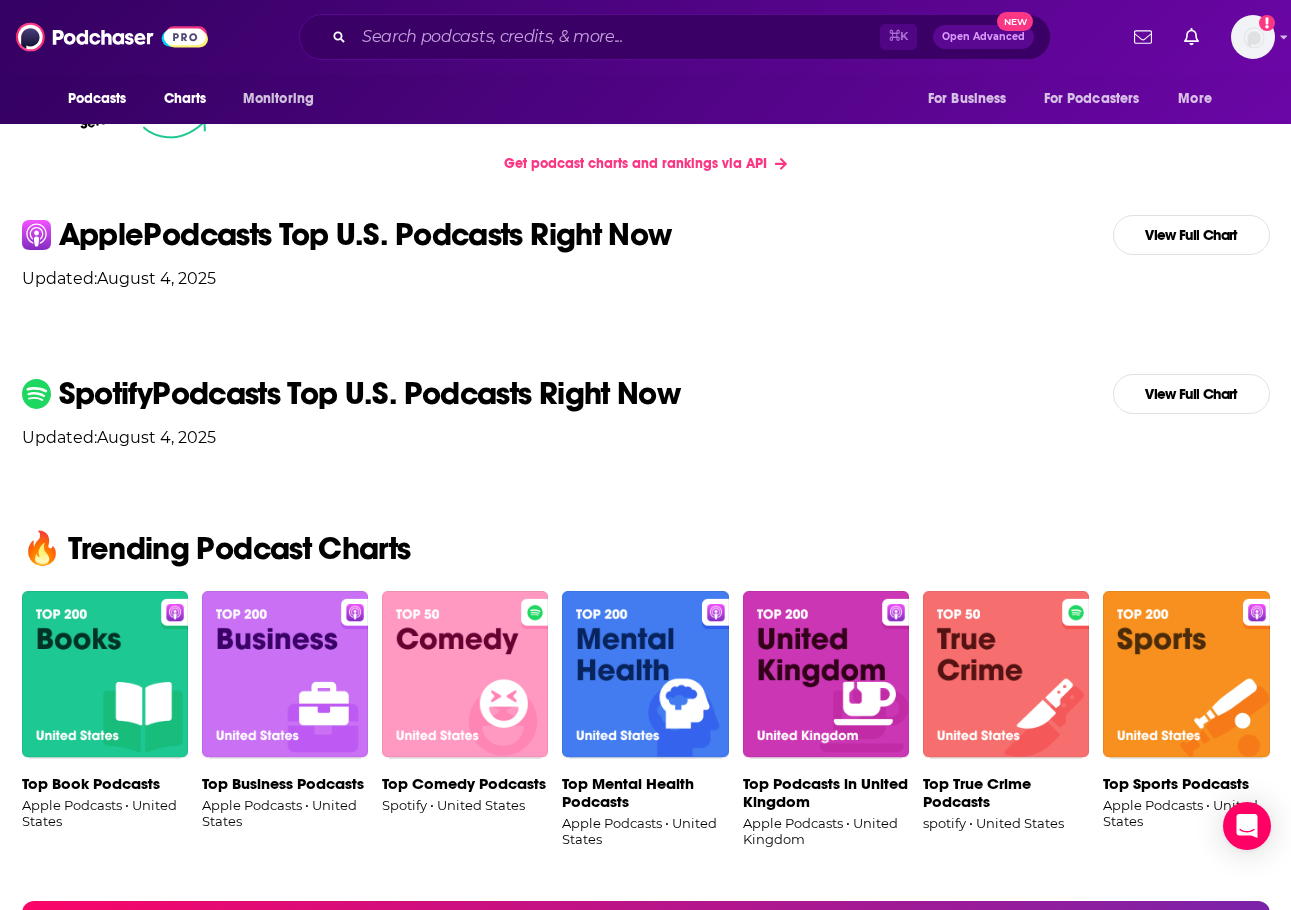 click at bounding box center [285, 675] 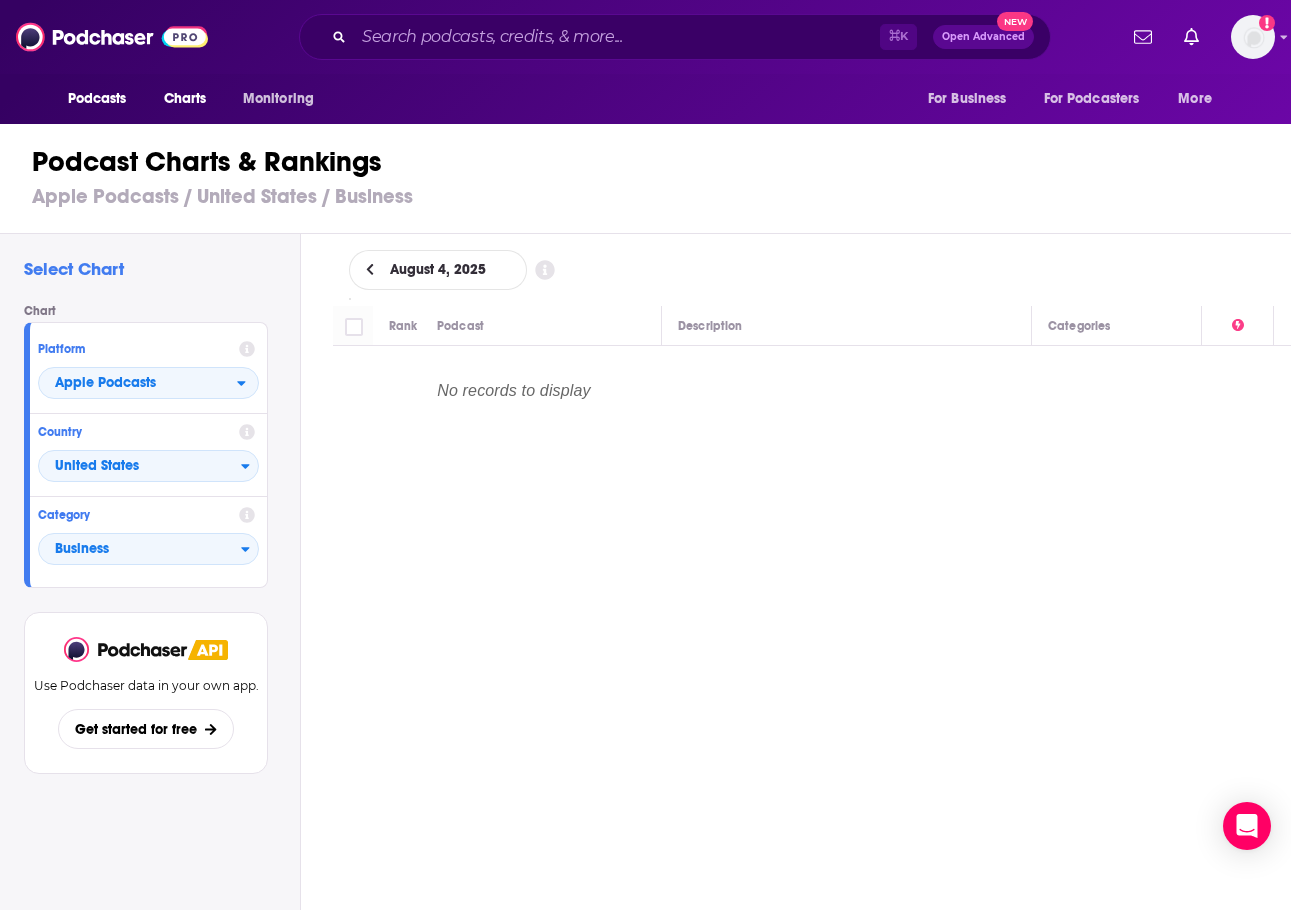 scroll, scrollTop: 0, scrollLeft: 0, axis: both 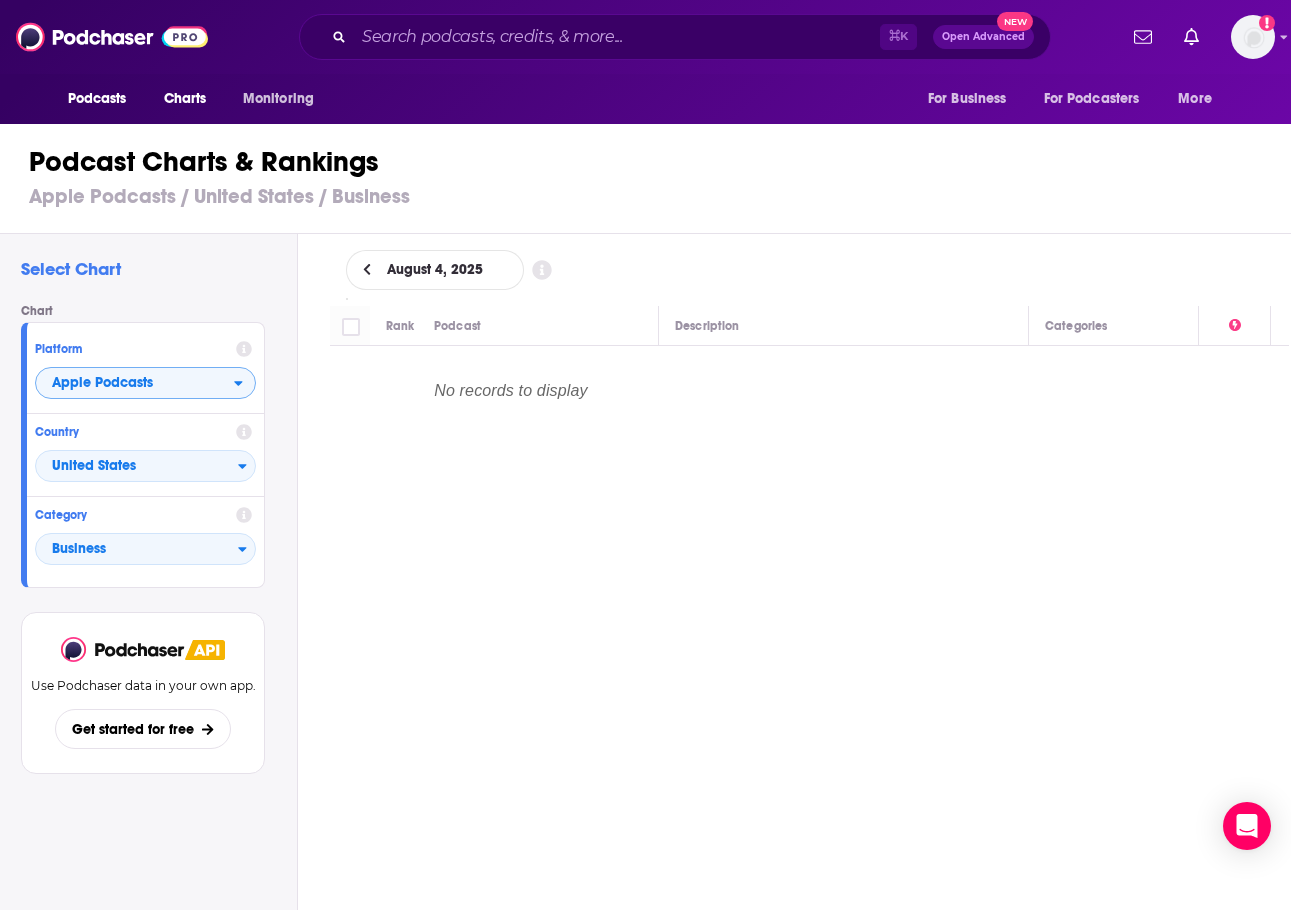 click on "Apple Podcasts" at bounding box center (135, 384) 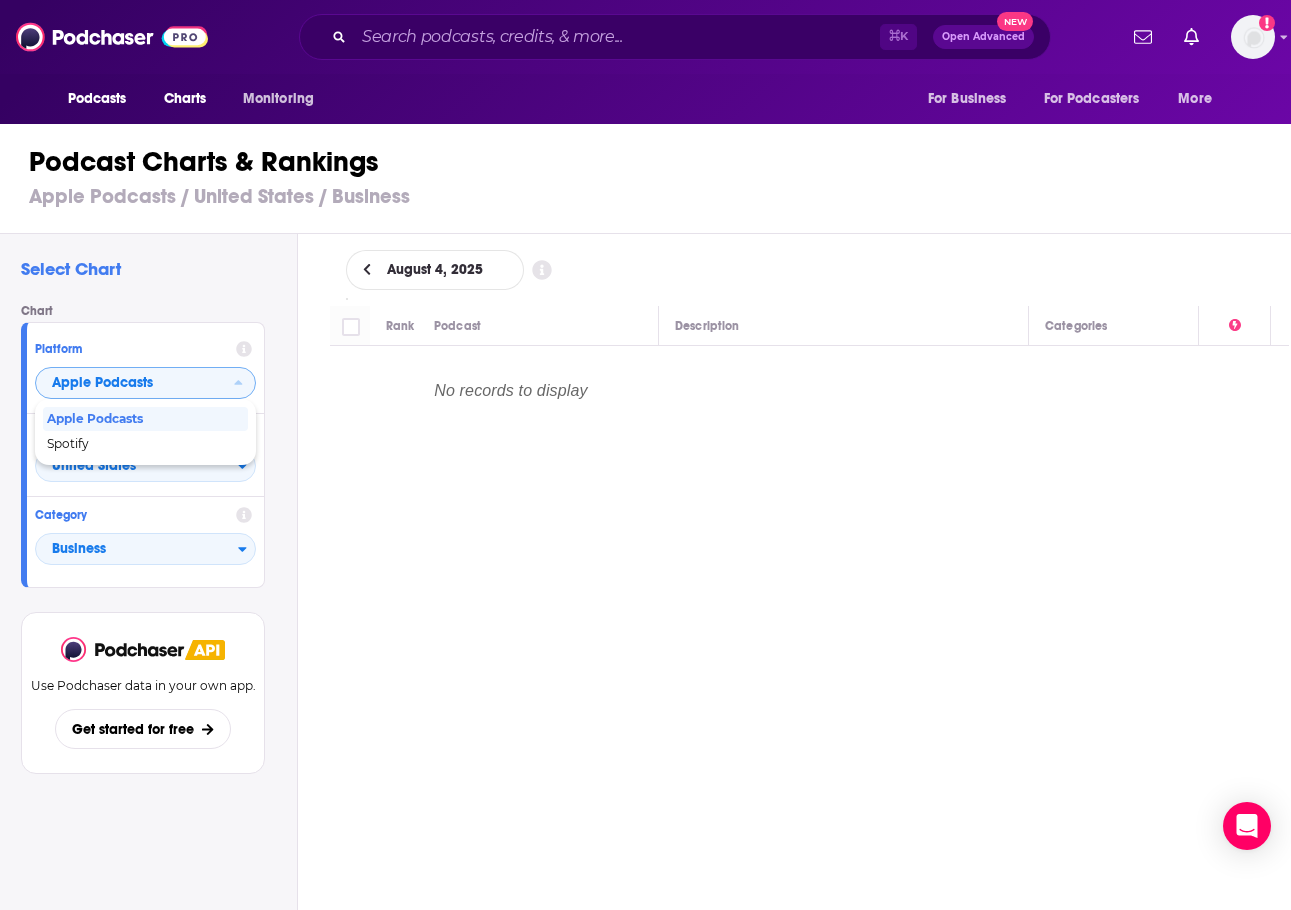 scroll, scrollTop: 0, scrollLeft: 5, axis: horizontal 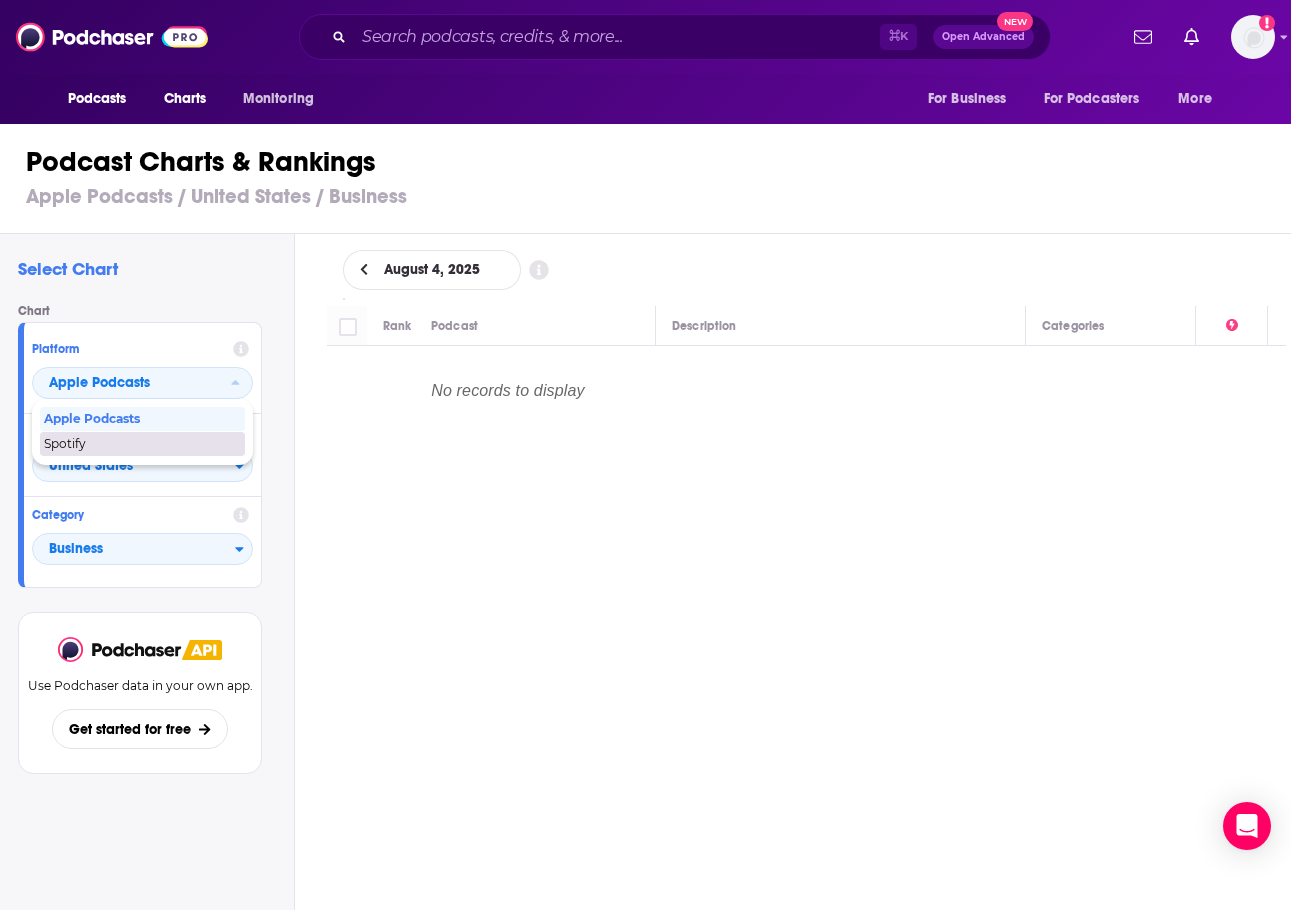 click on "Spotify" at bounding box center (142, 444) 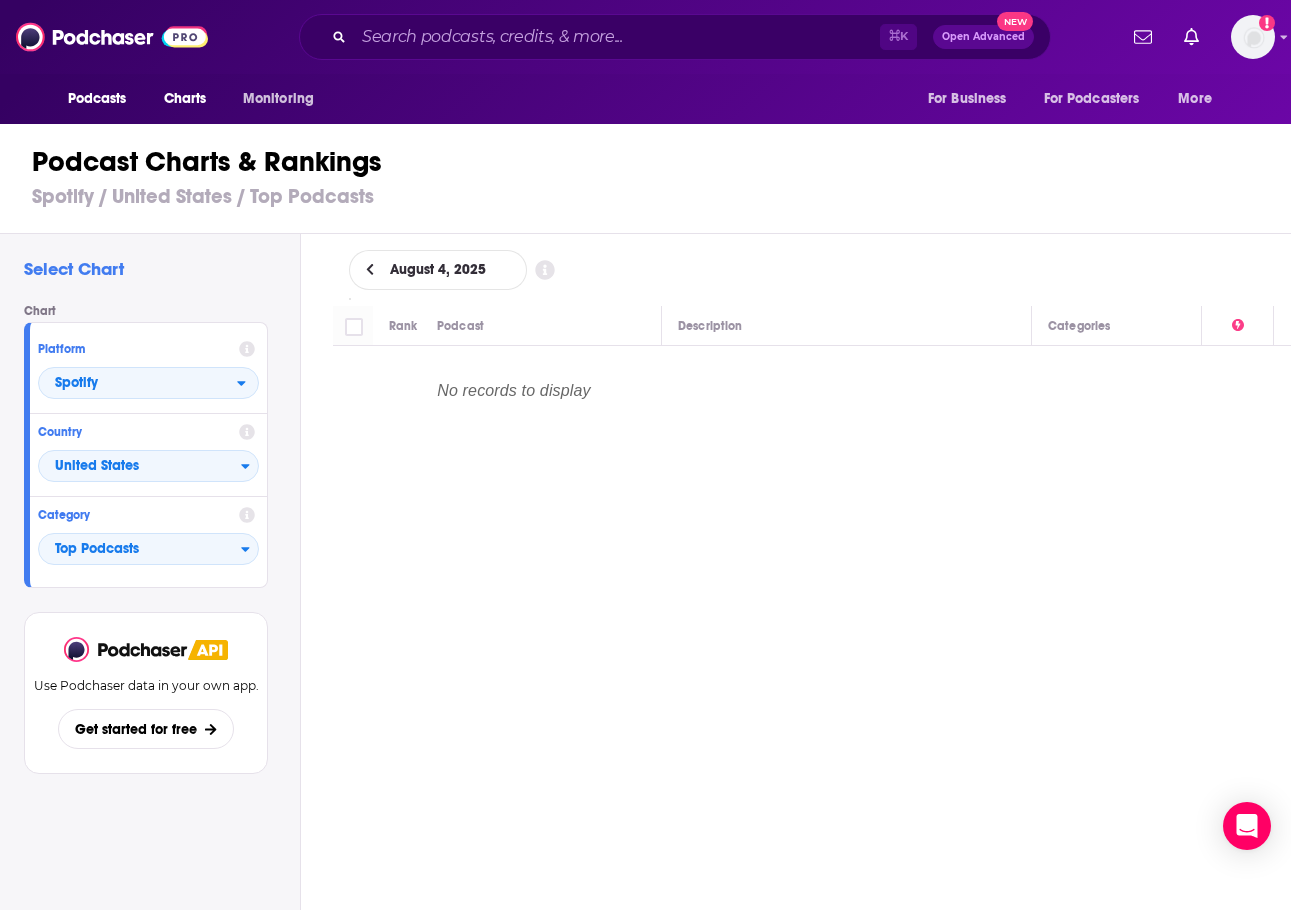 scroll, scrollTop: 0, scrollLeft: 0, axis: both 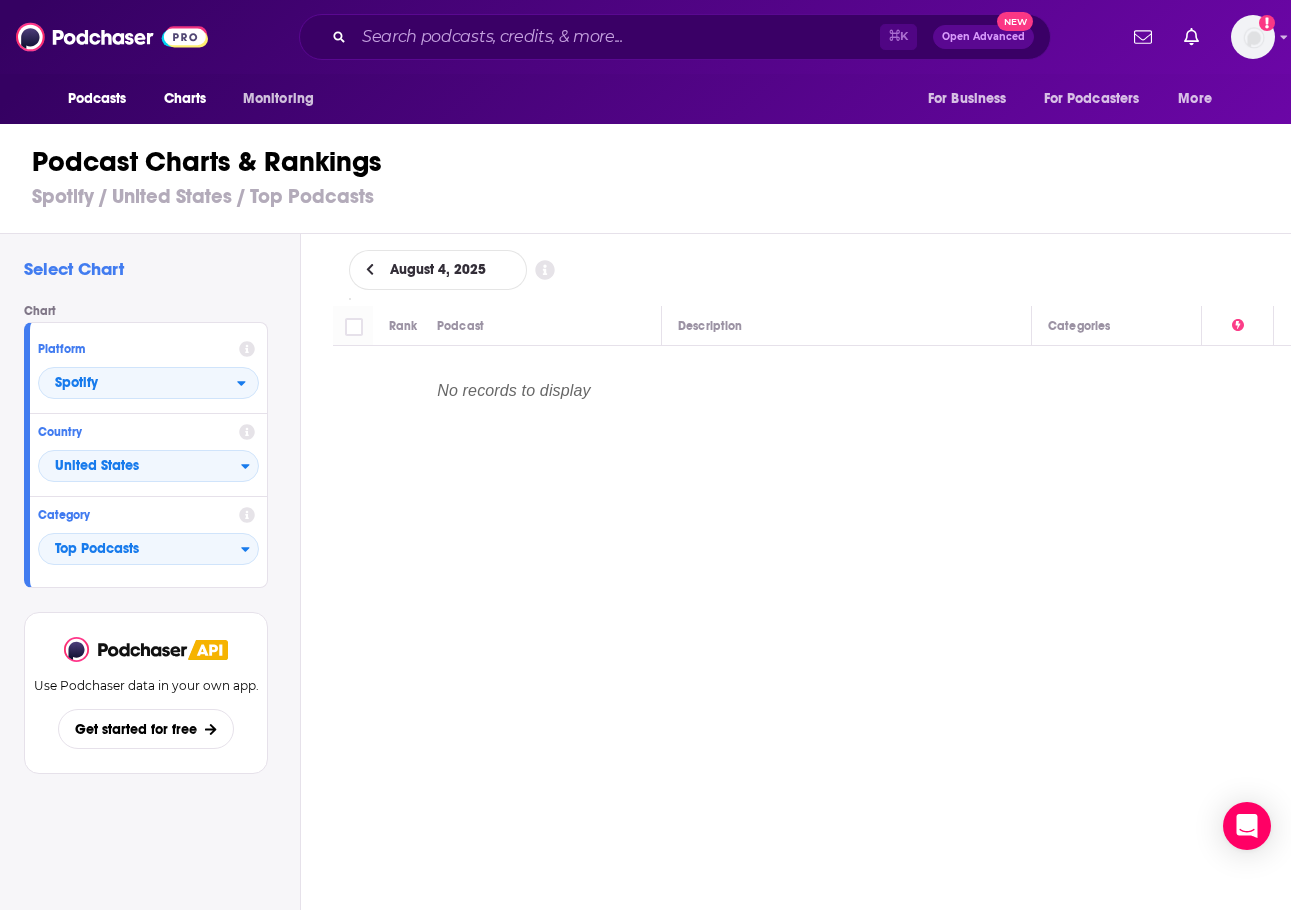 click on "August 4, 2025" at bounding box center [438, 270] 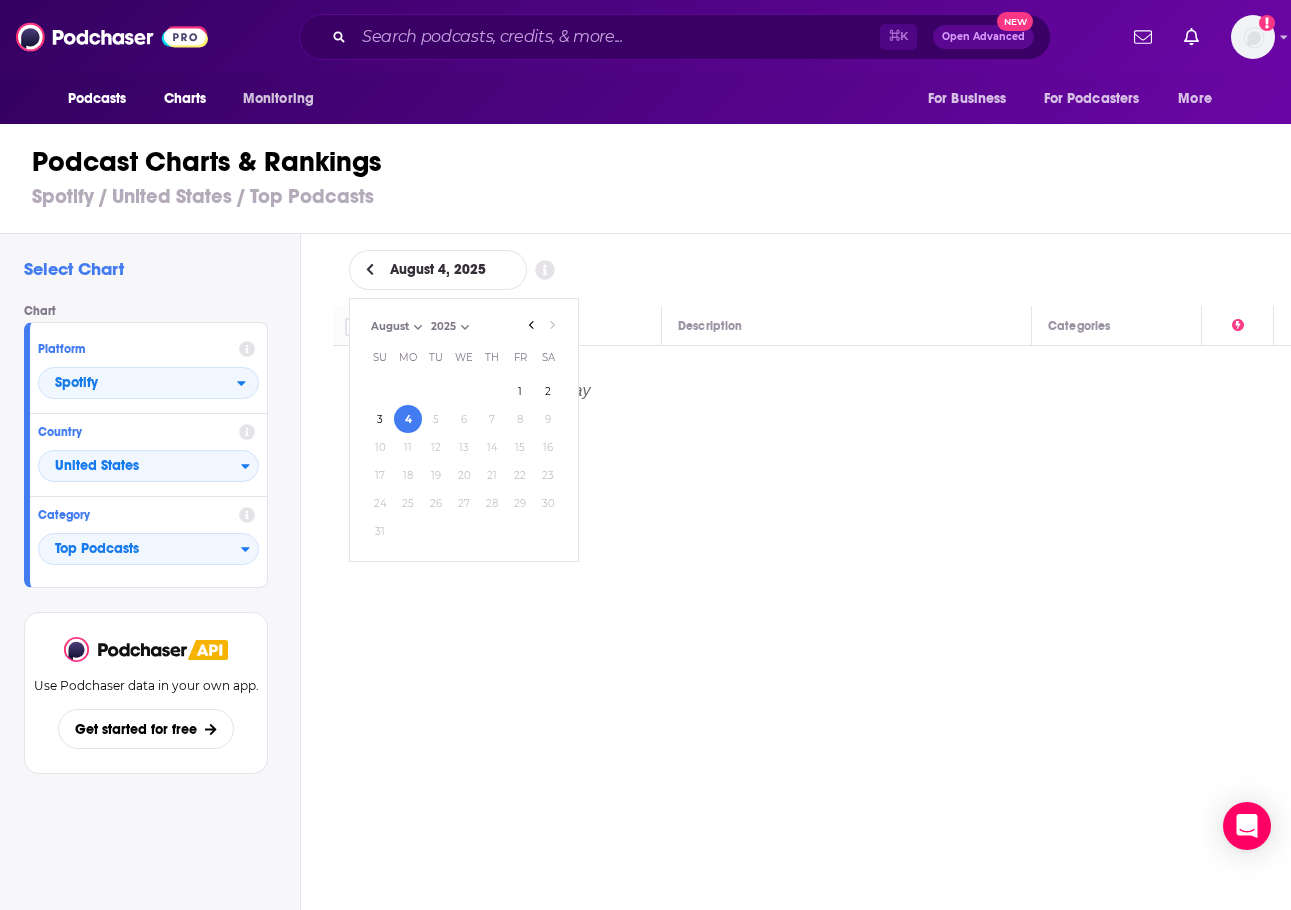 click on "Podcast Charts & Rankings Spotify / United States / Top Podcasts" at bounding box center [654, 177] 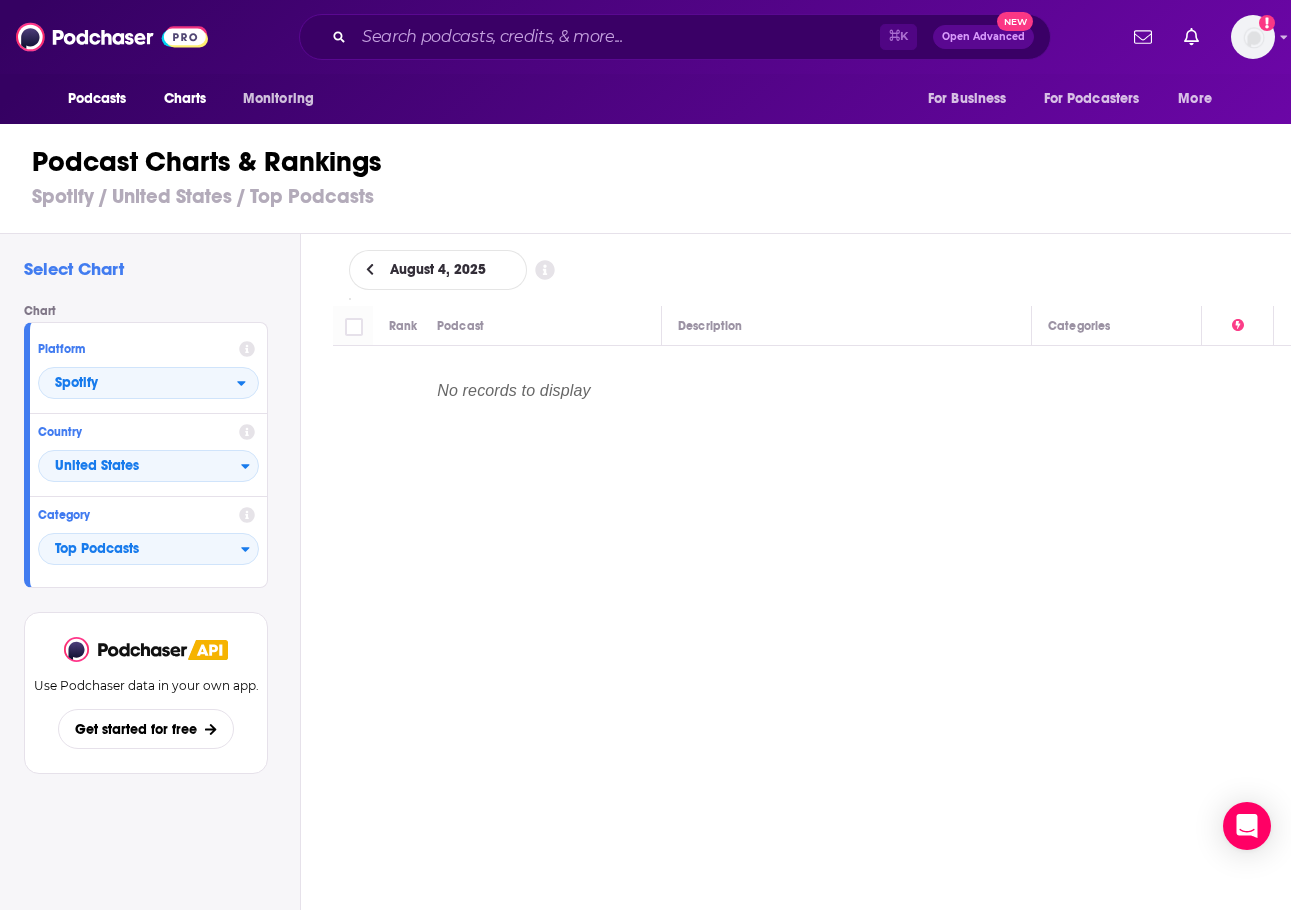 scroll, scrollTop: 0, scrollLeft: 0, axis: both 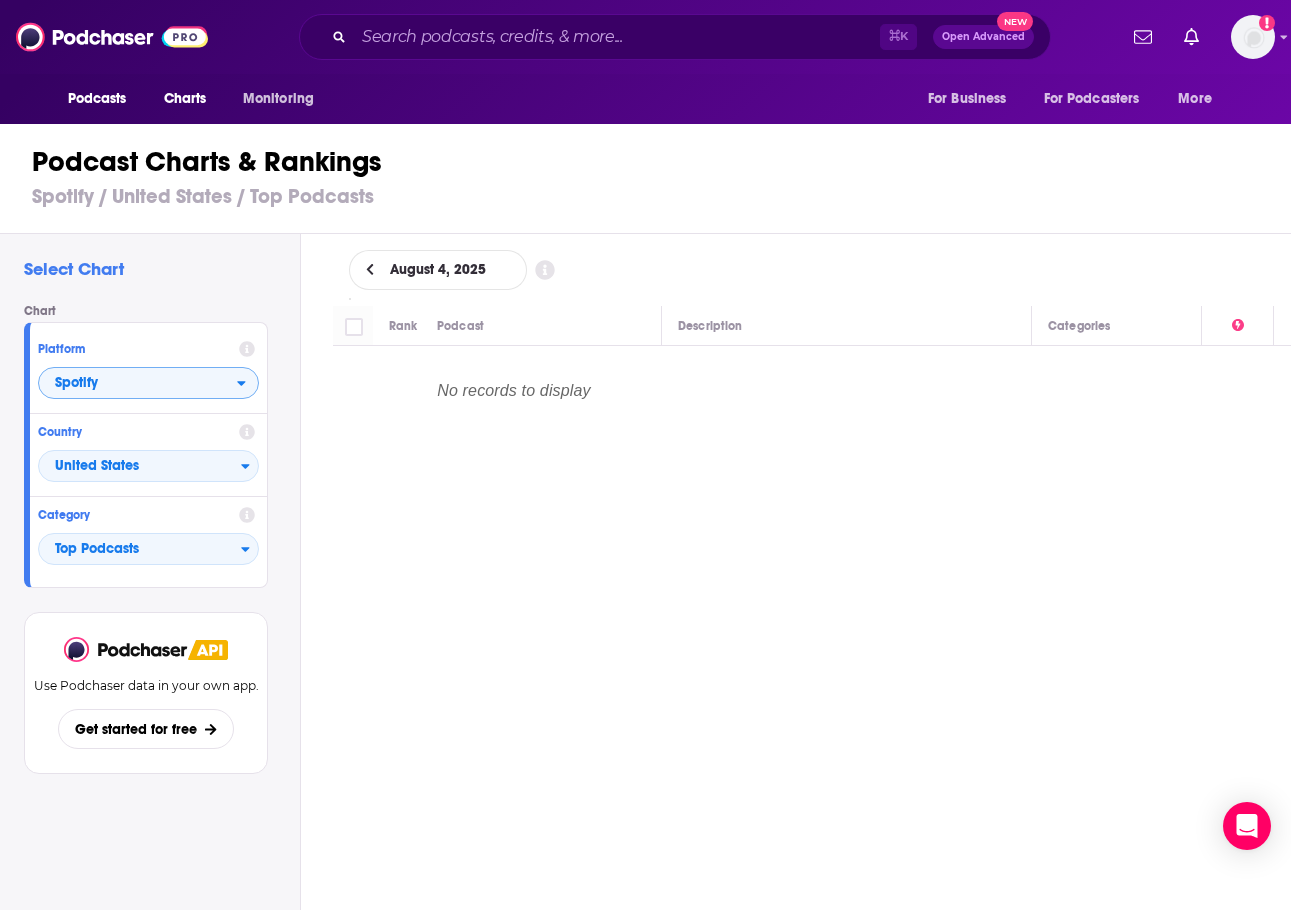 click on "Spotify" at bounding box center [138, 384] 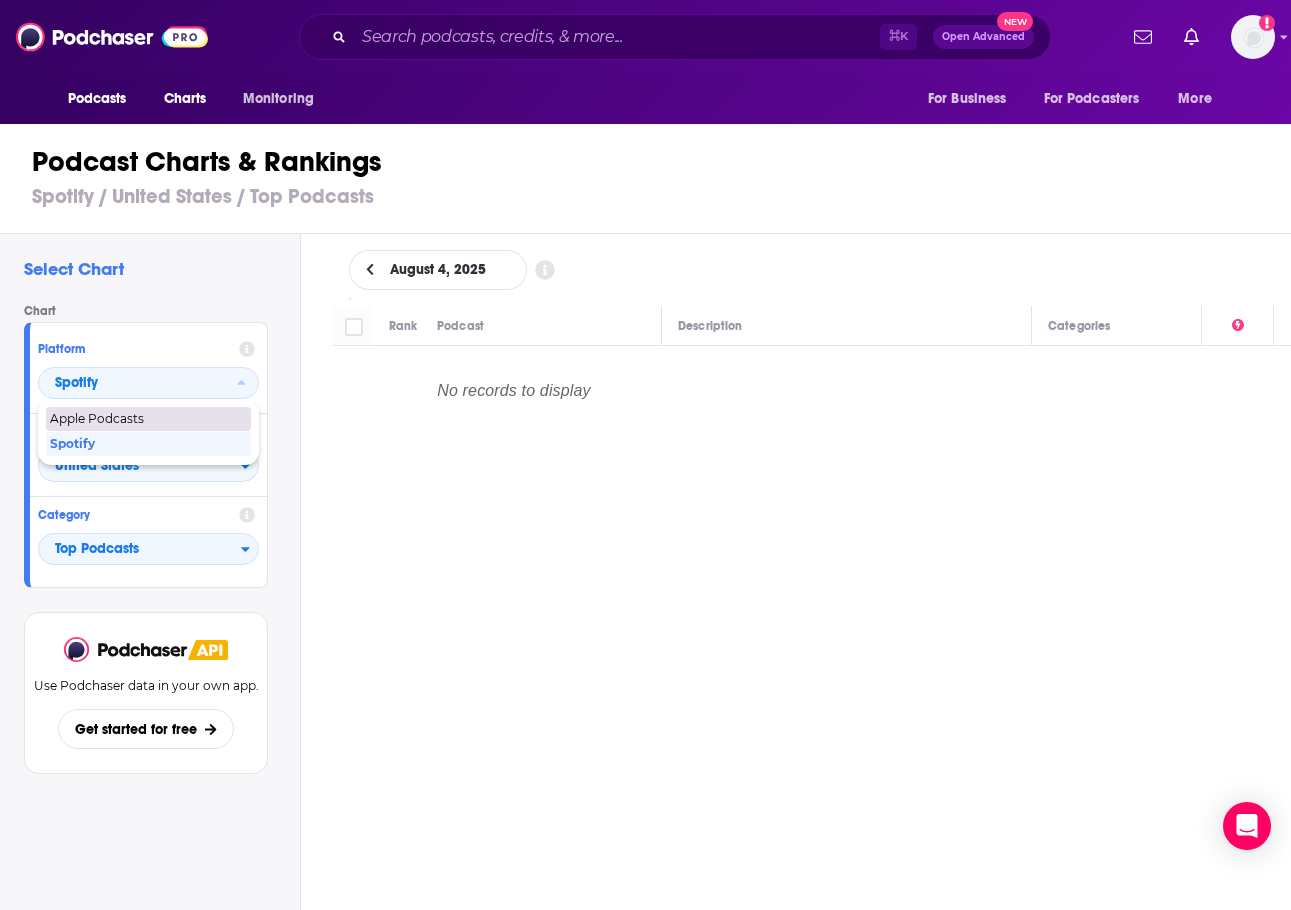 click on "Apple Podcasts" at bounding box center (147, 419) 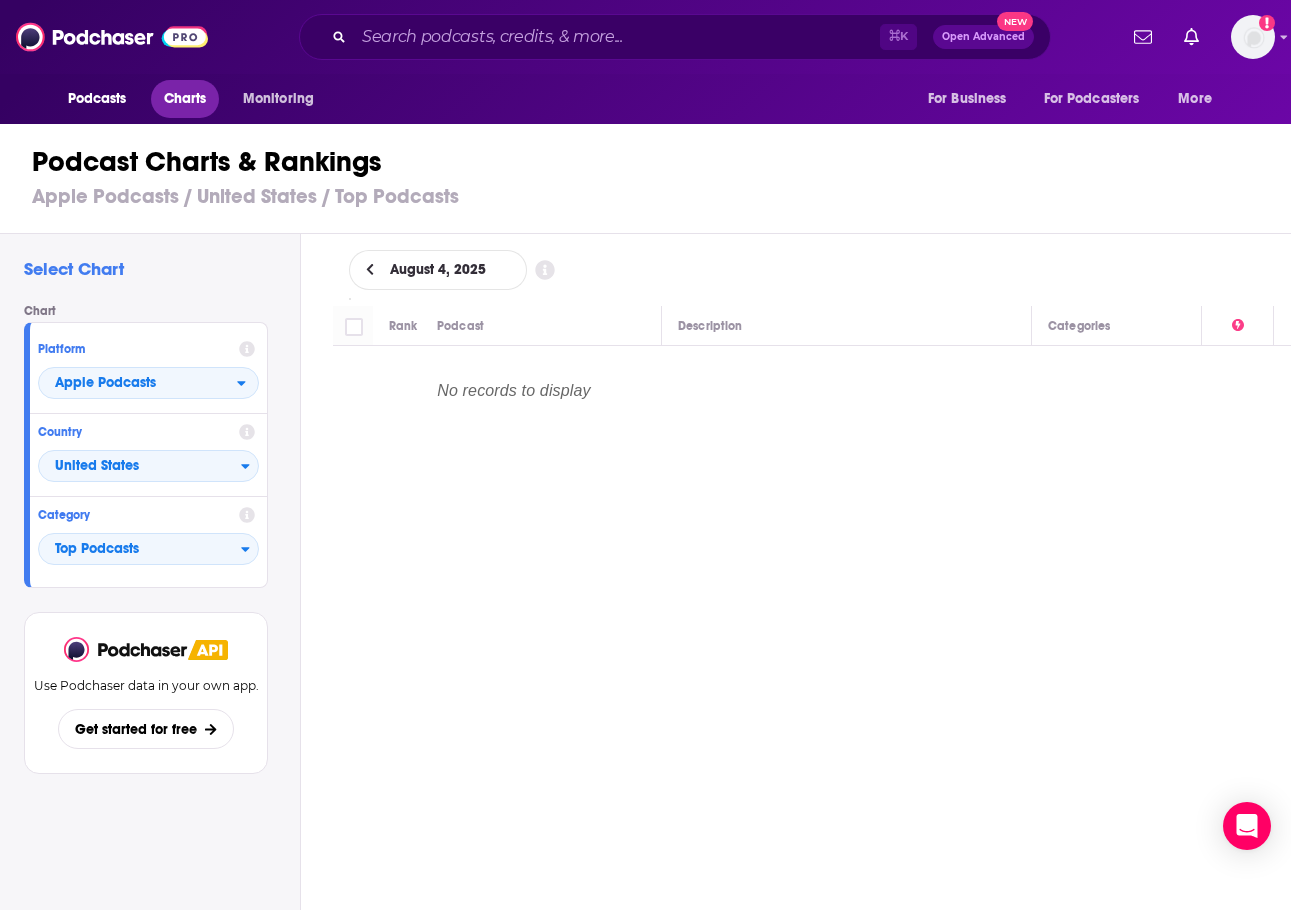 click on "Charts" at bounding box center (185, 99) 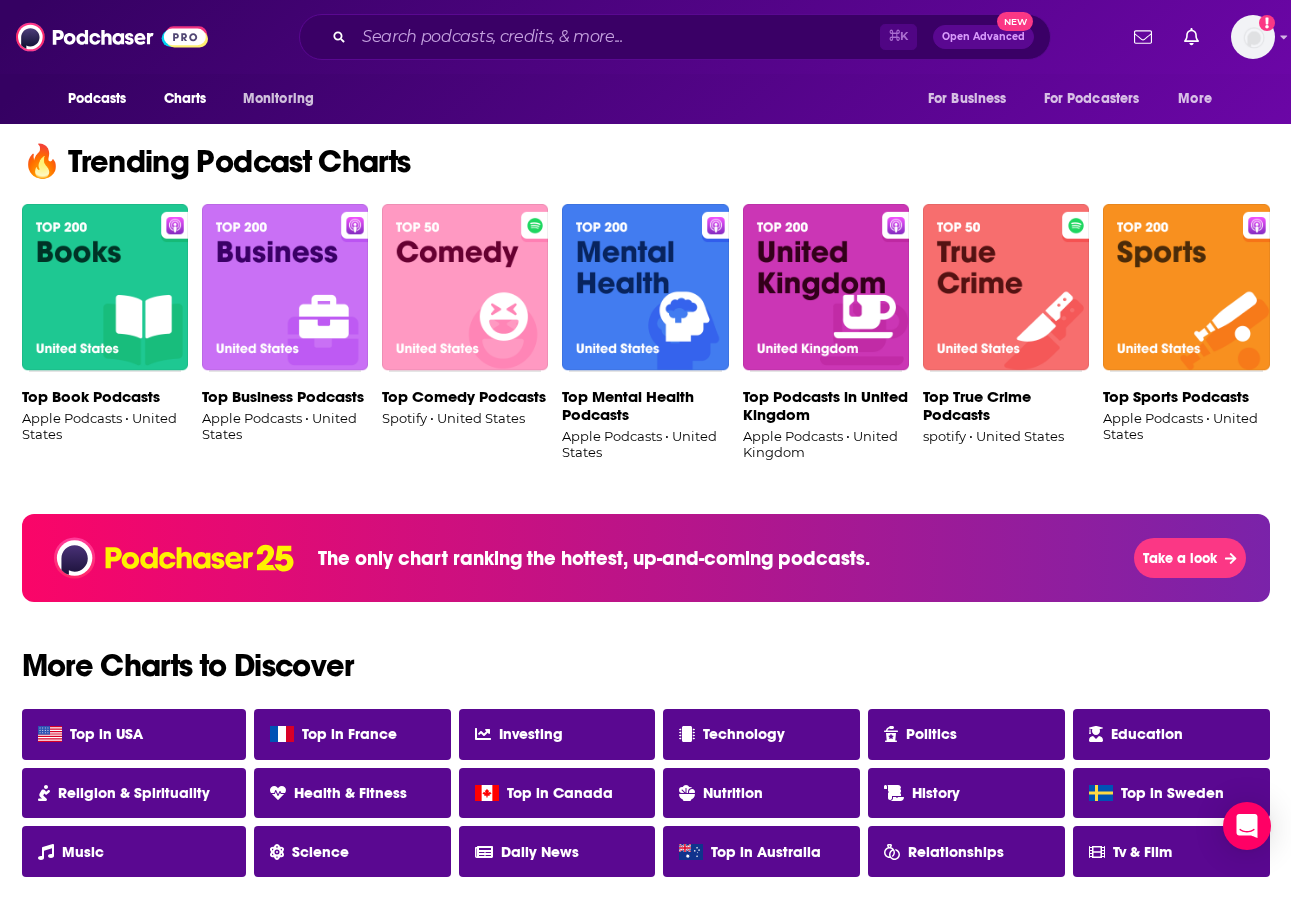 scroll, scrollTop: 631, scrollLeft: 0, axis: vertical 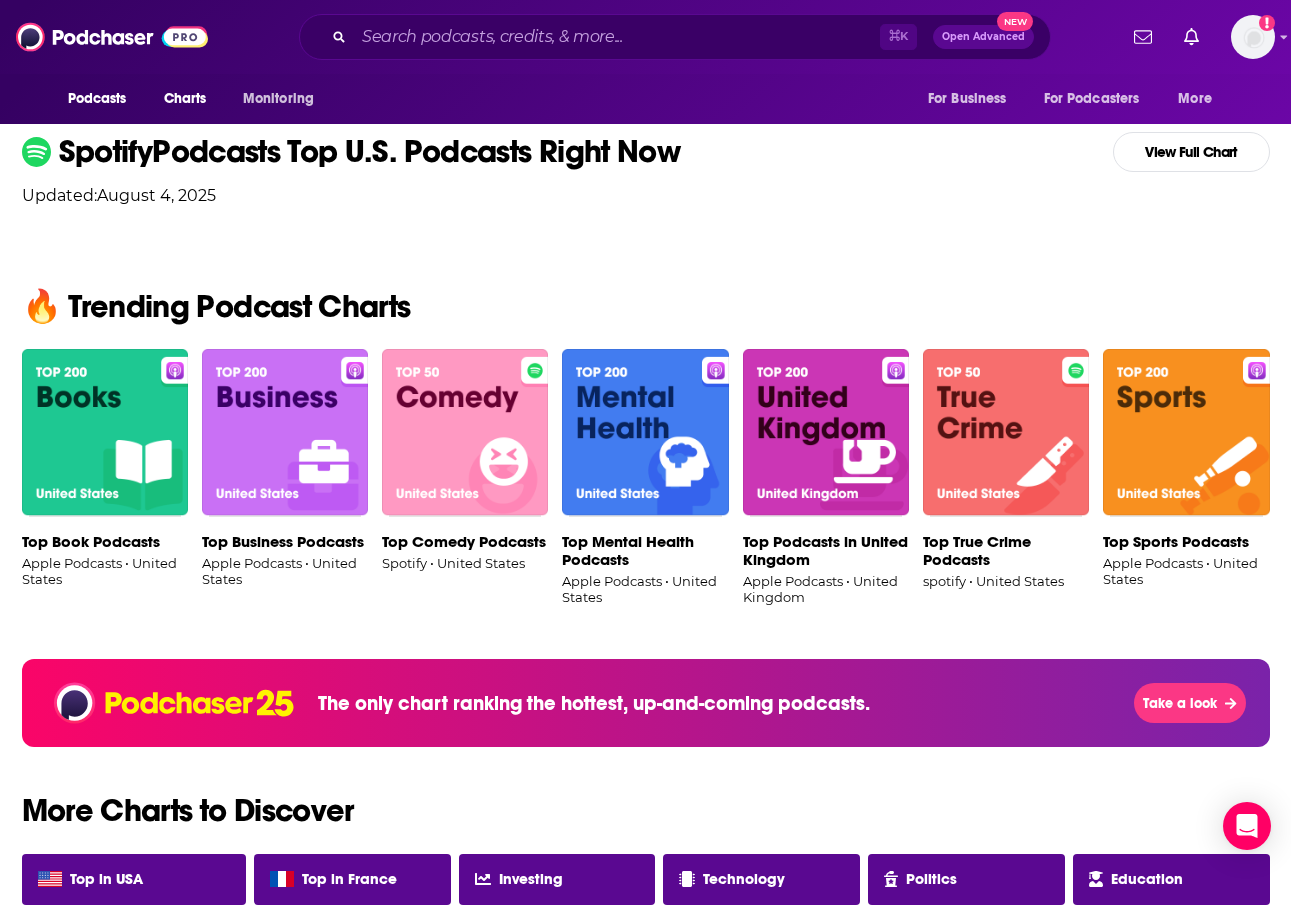 click at bounding box center [105, 433] 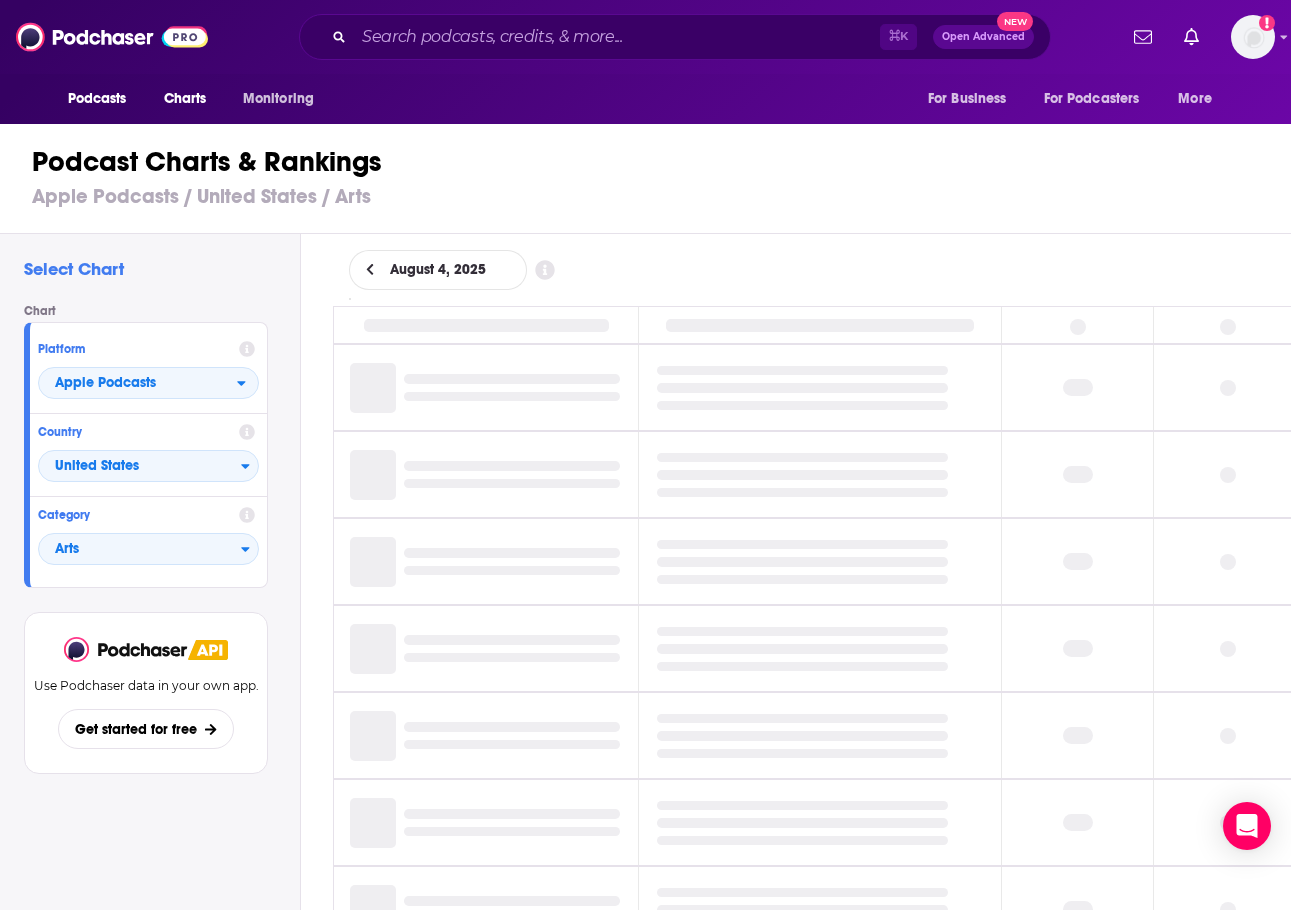 scroll, scrollTop: 0, scrollLeft: 0, axis: both 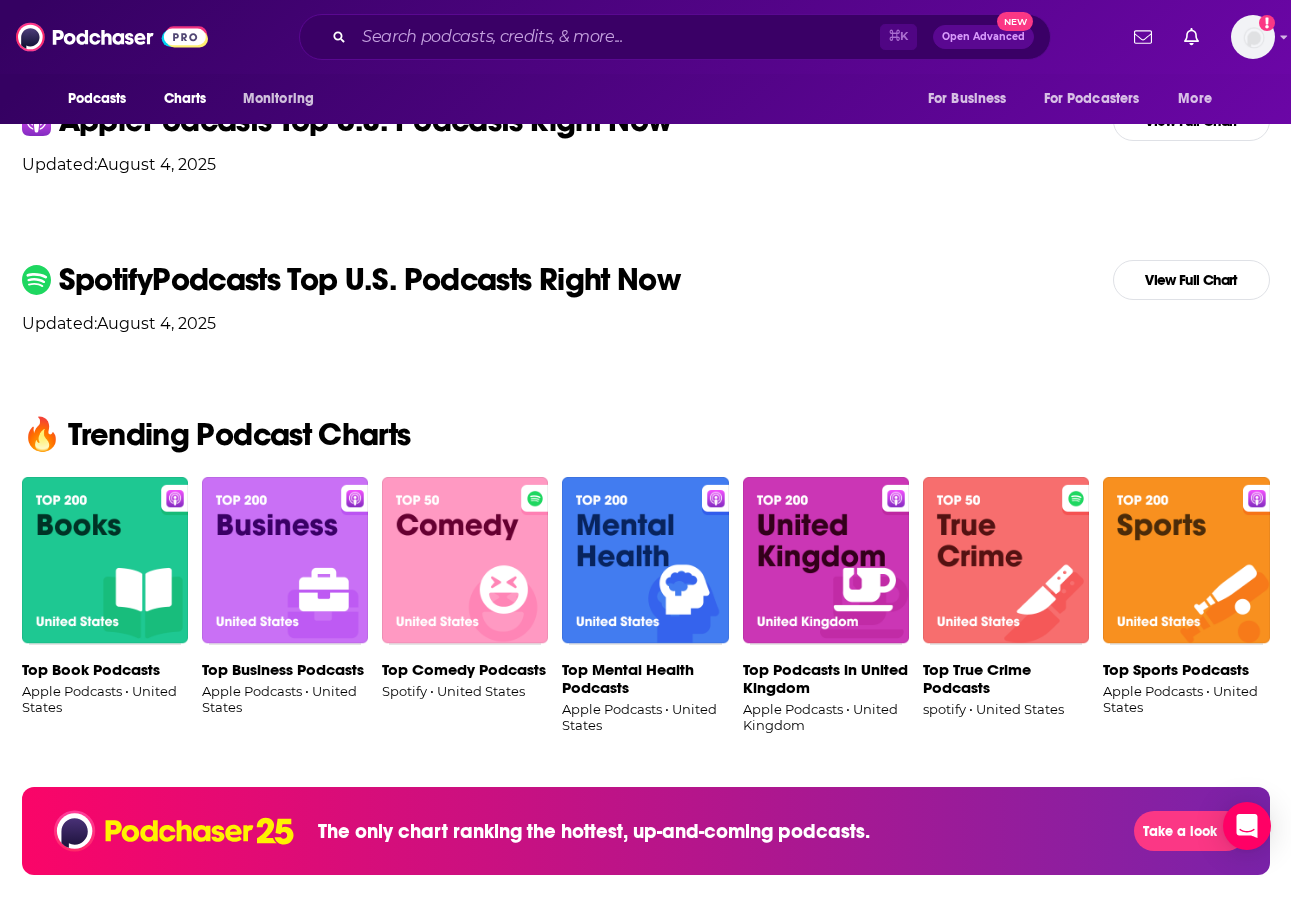 click at bounding box center (285, 561) 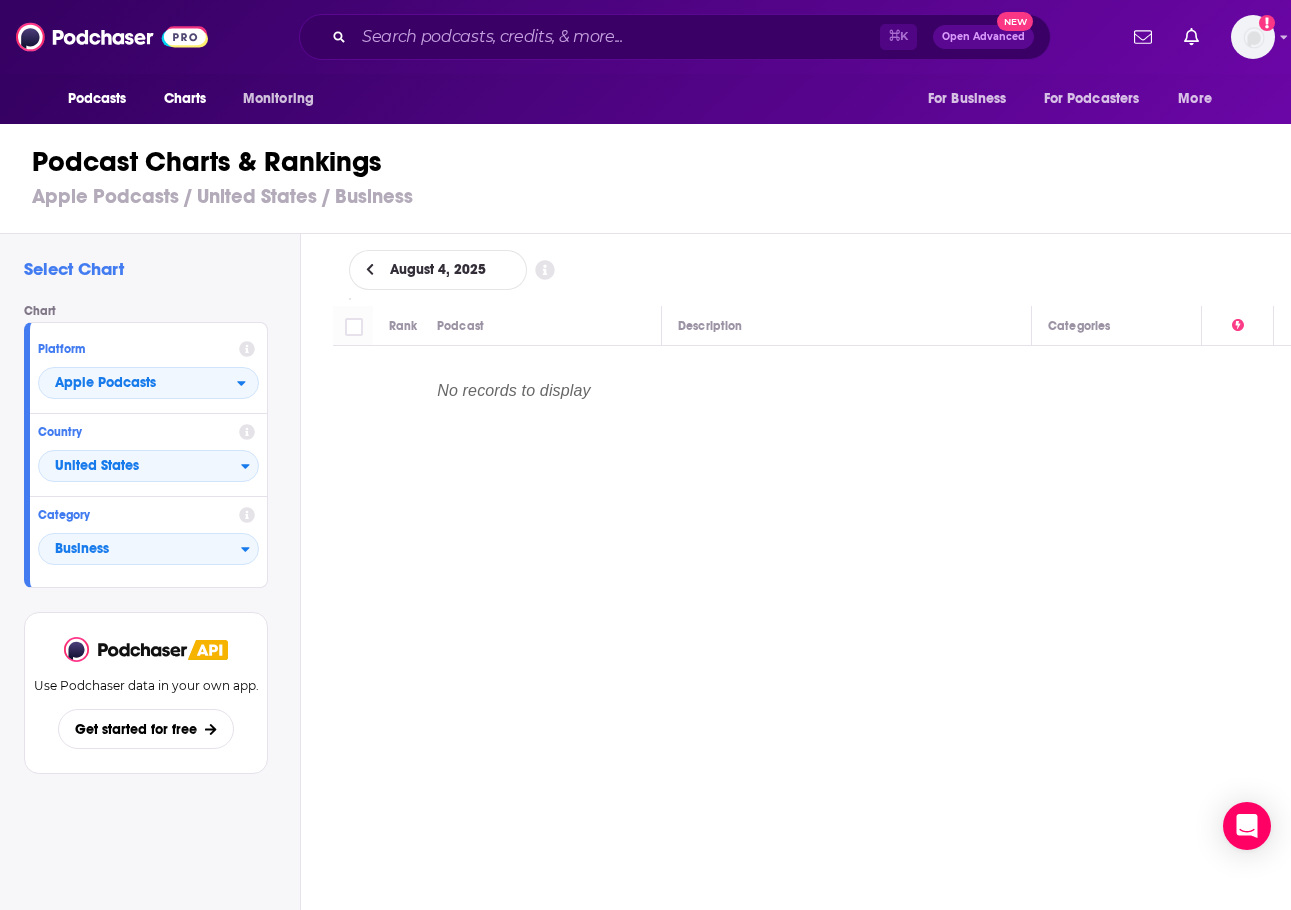 scroll, scrollTop: 0, scrollLeft: 0, axis: both 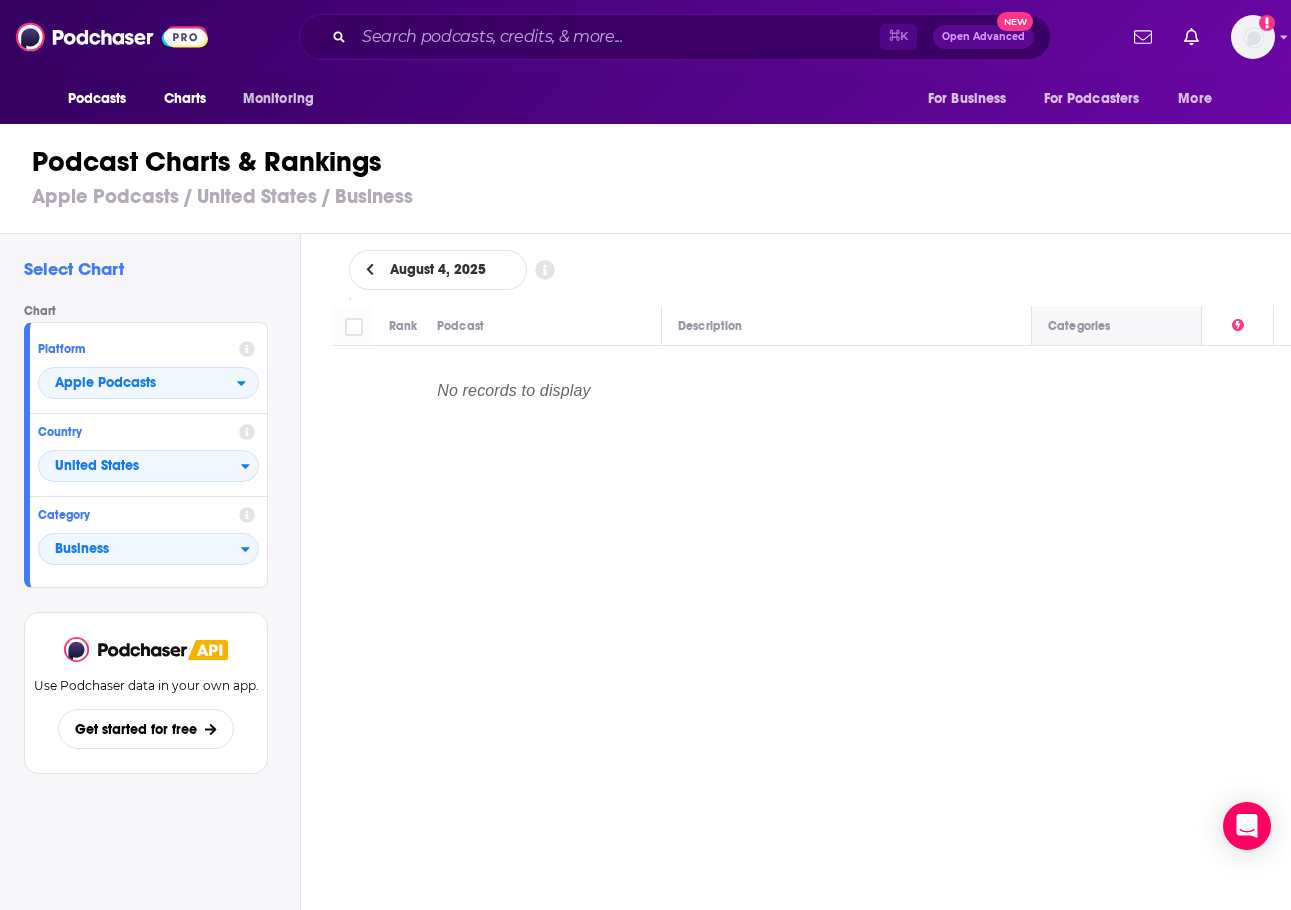 click on "Categories" at bounding box center [1079, 326] 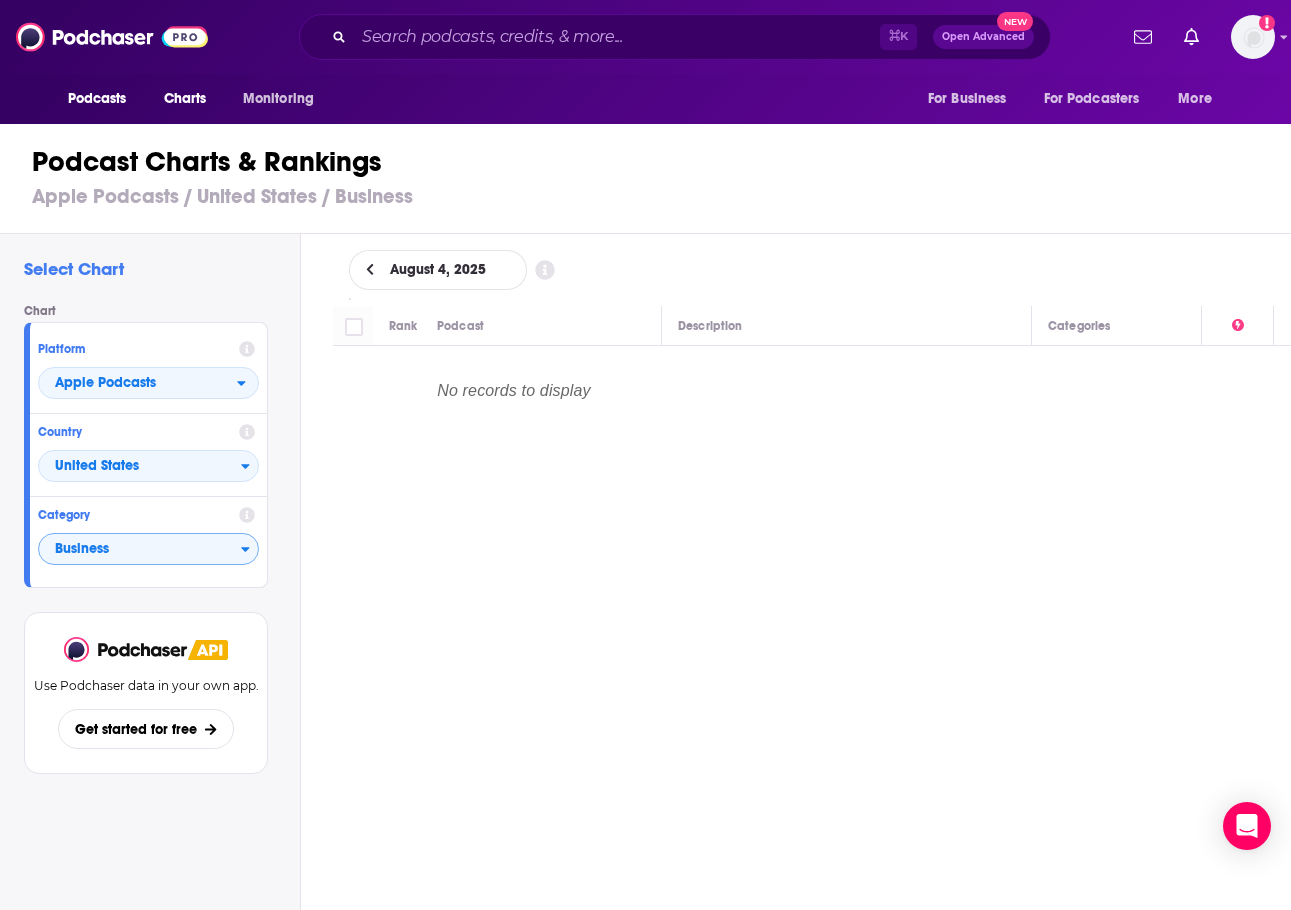 scroll, scrollTop: 0, scrollLeft: 0, axis: both 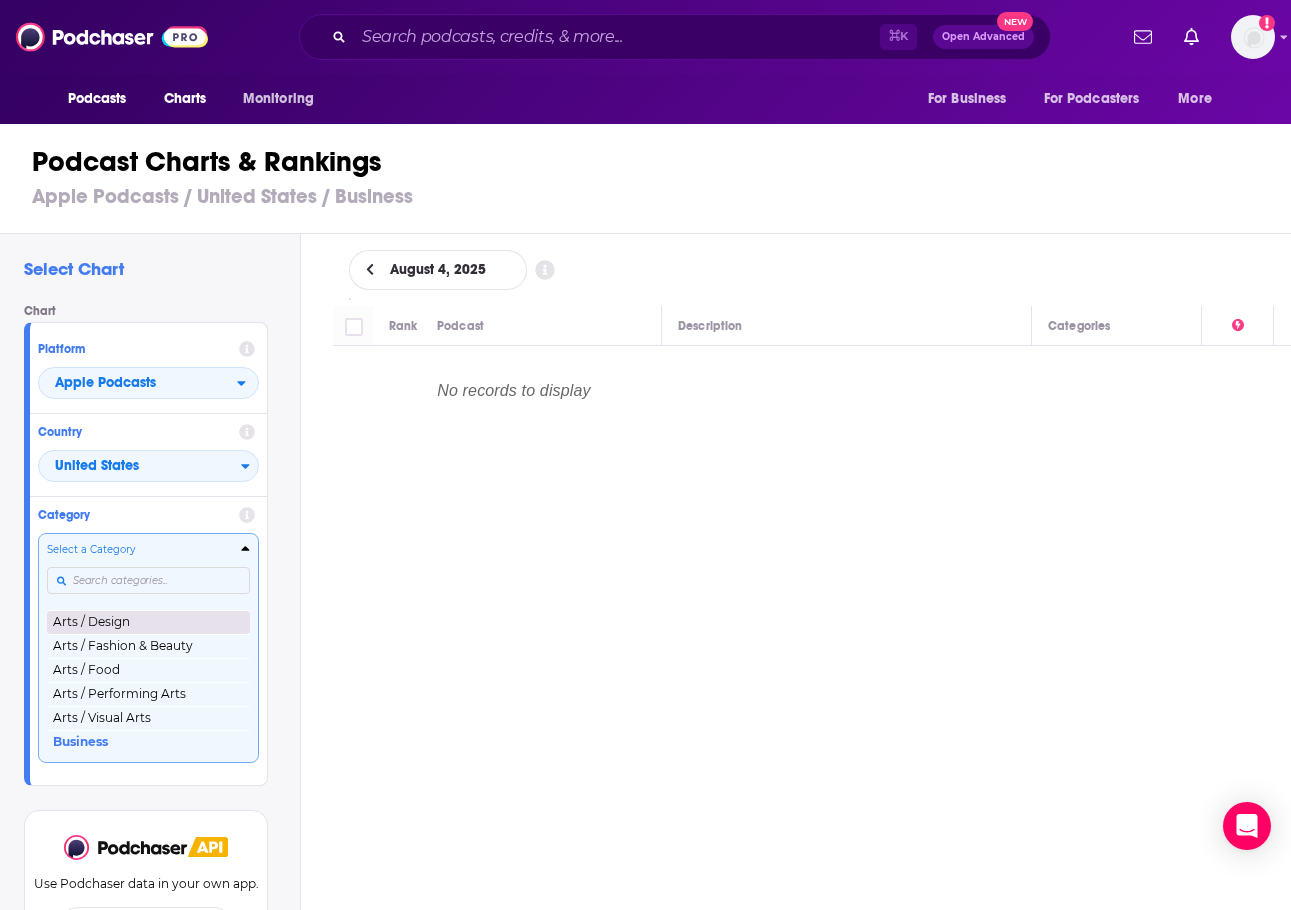 click on "Arts / Design" at bounding box center [148, 622] 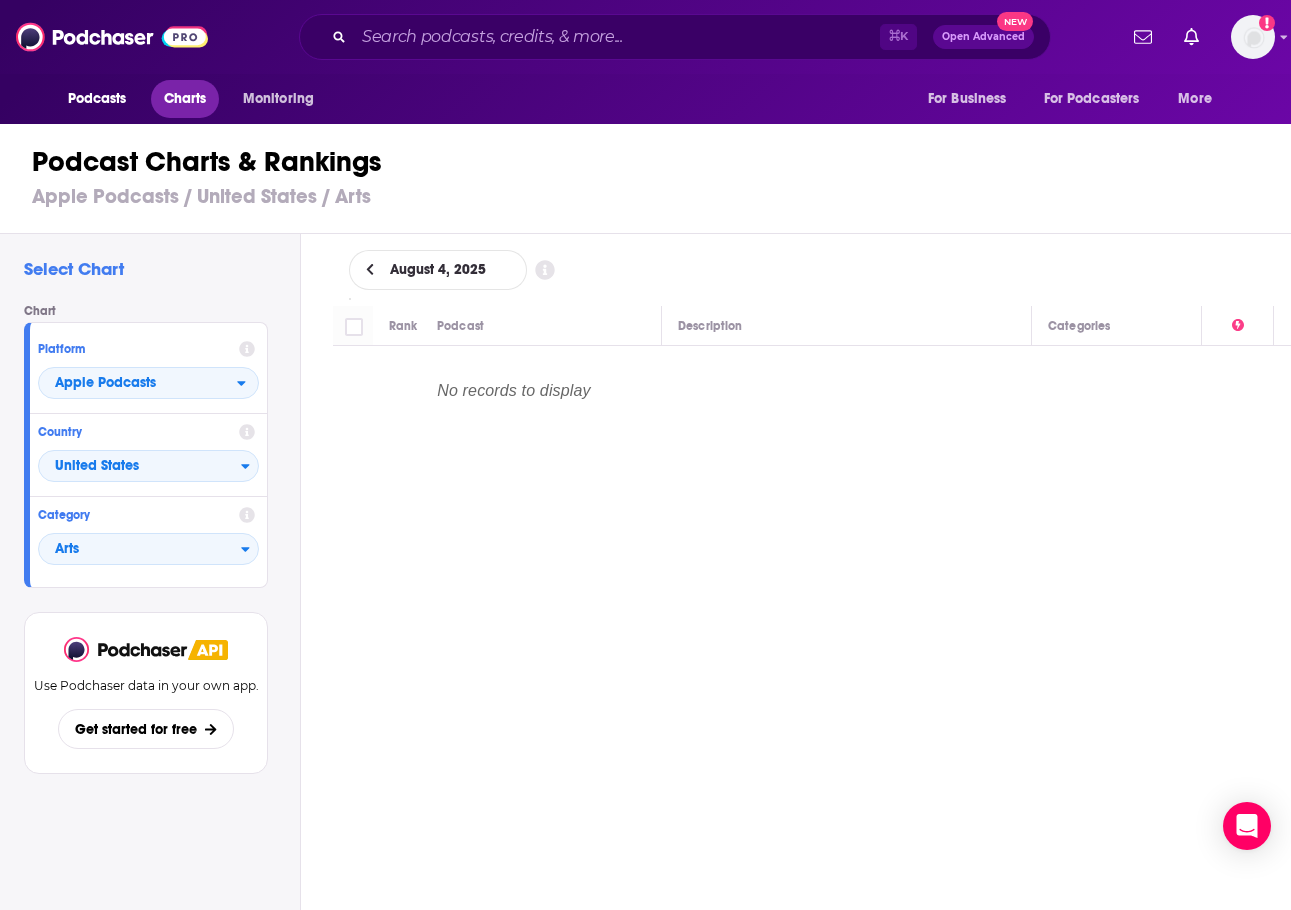click on "Charts" at bounding box center [185, 99] 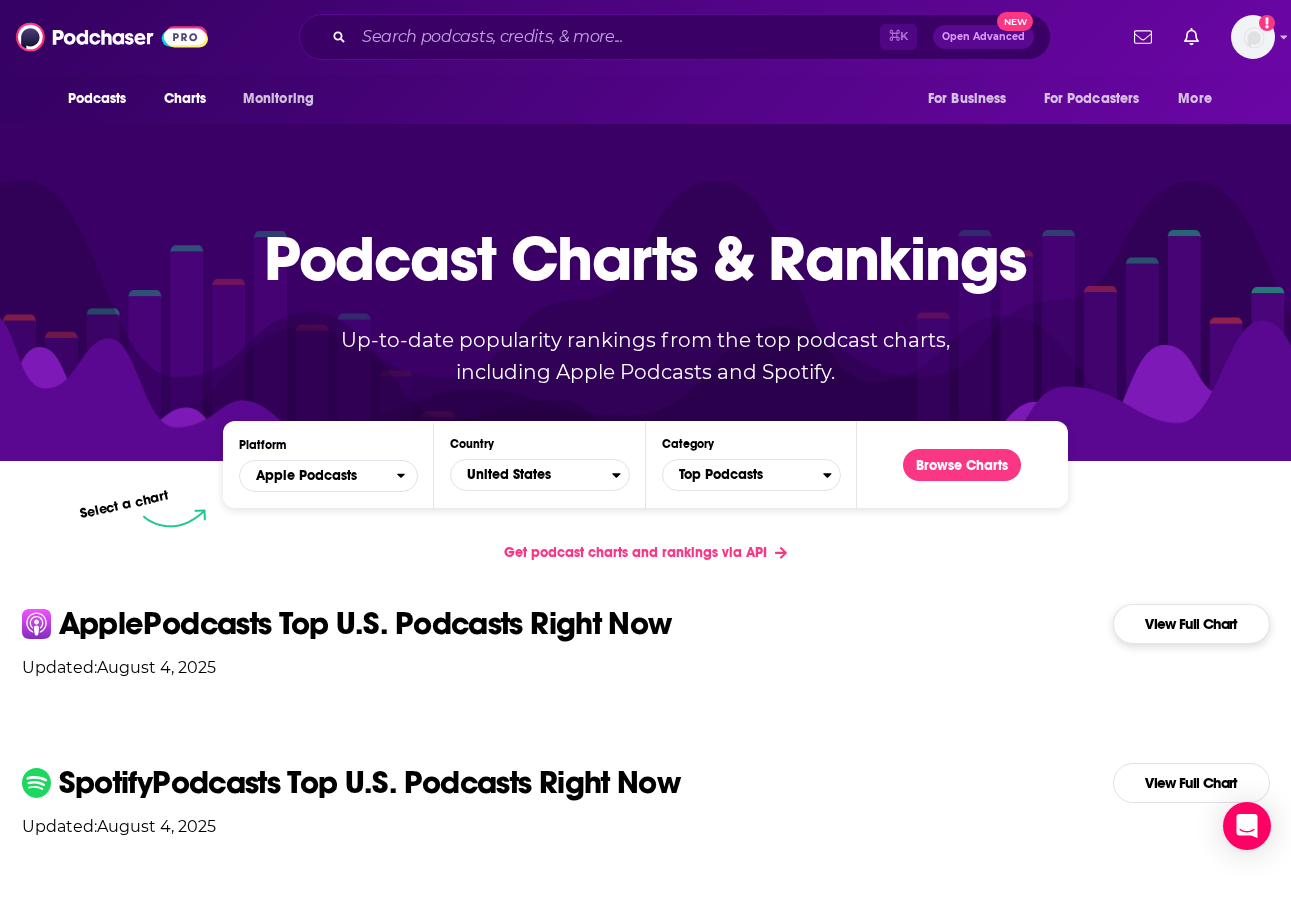 click on "View Full Chart" at bounding box center [1191, 624] 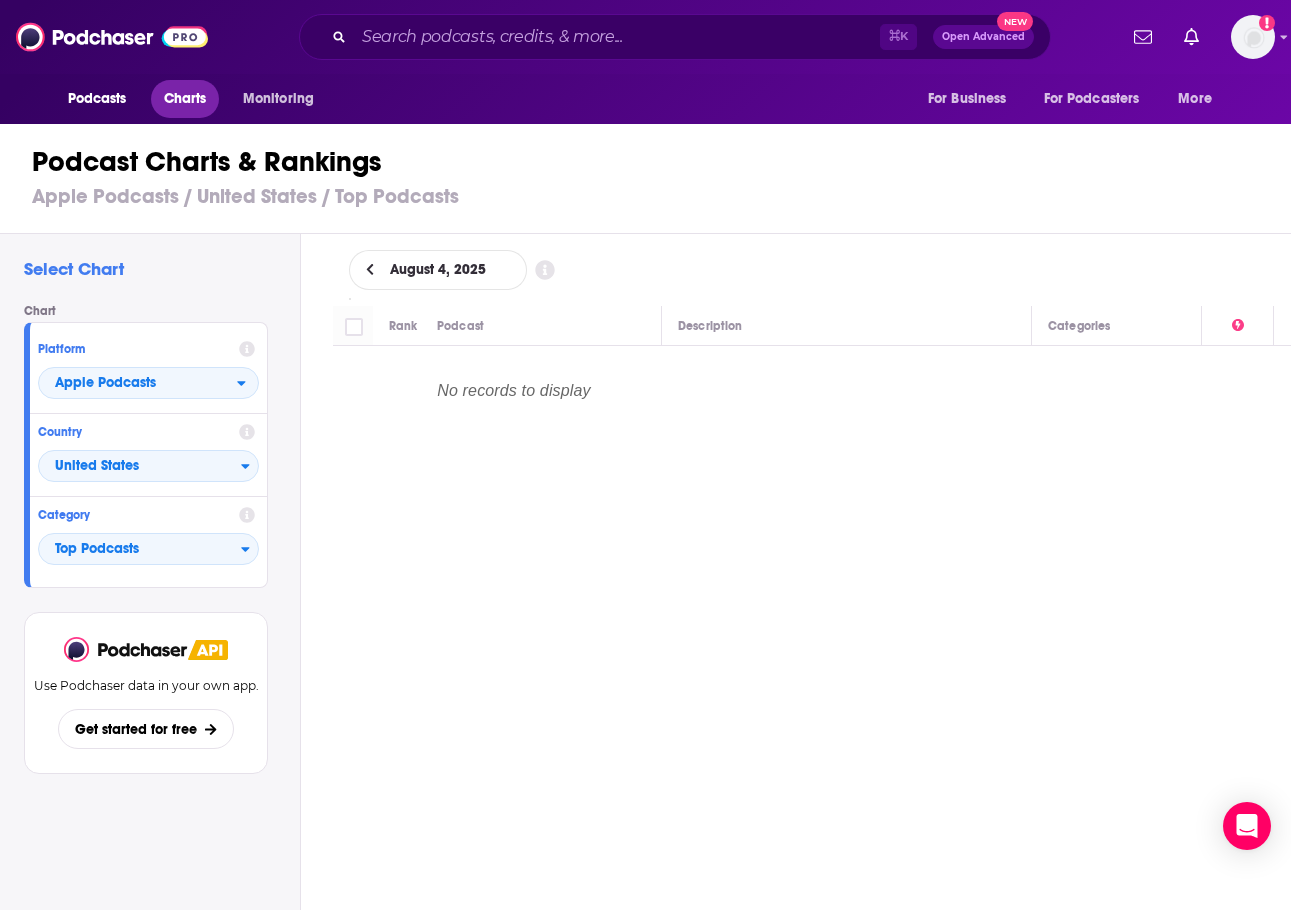 scroll, scrollTop: 0, scrollLeft: 0, axis: both 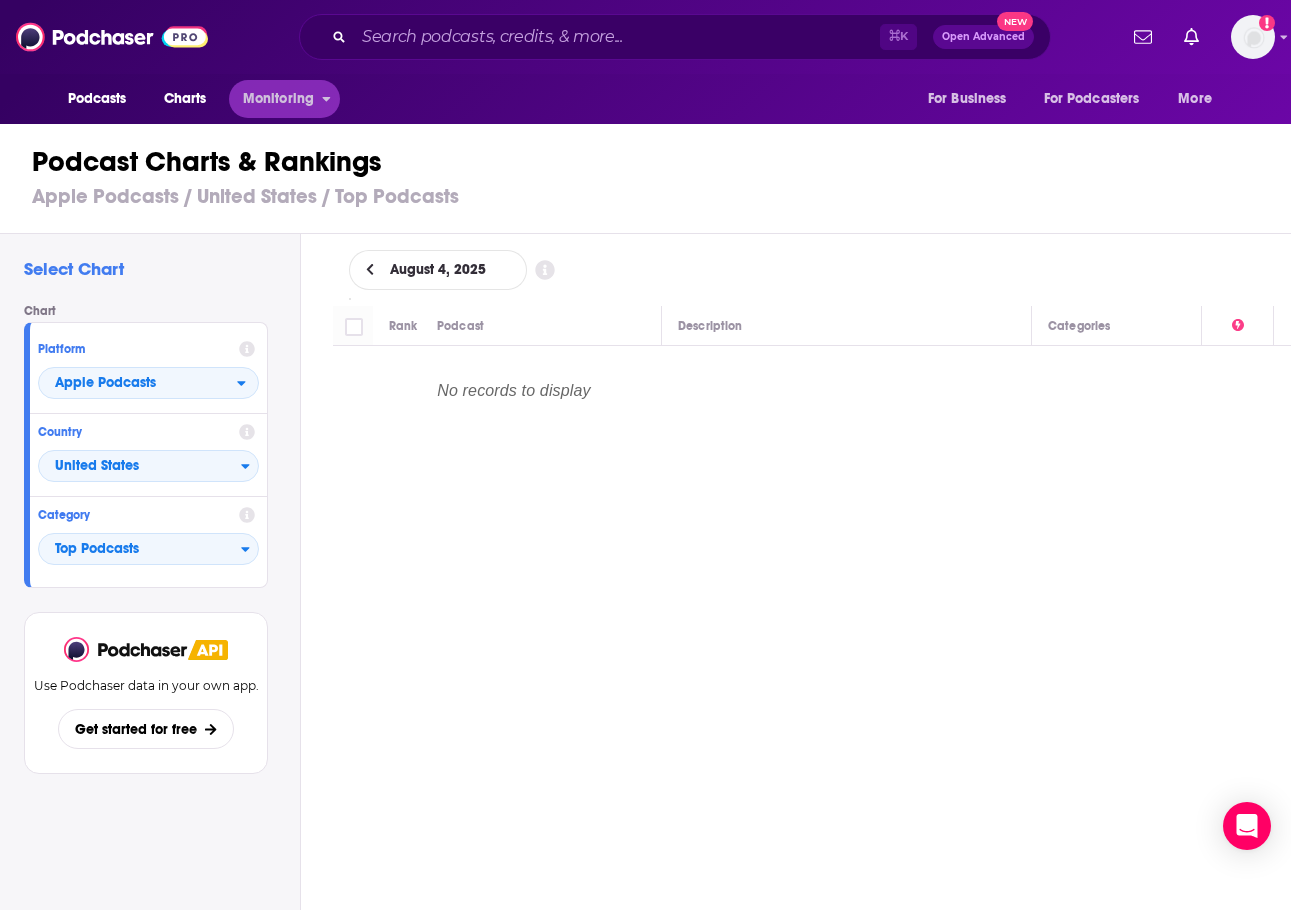 click on "Monitoring" at bounding box center [284, 99] 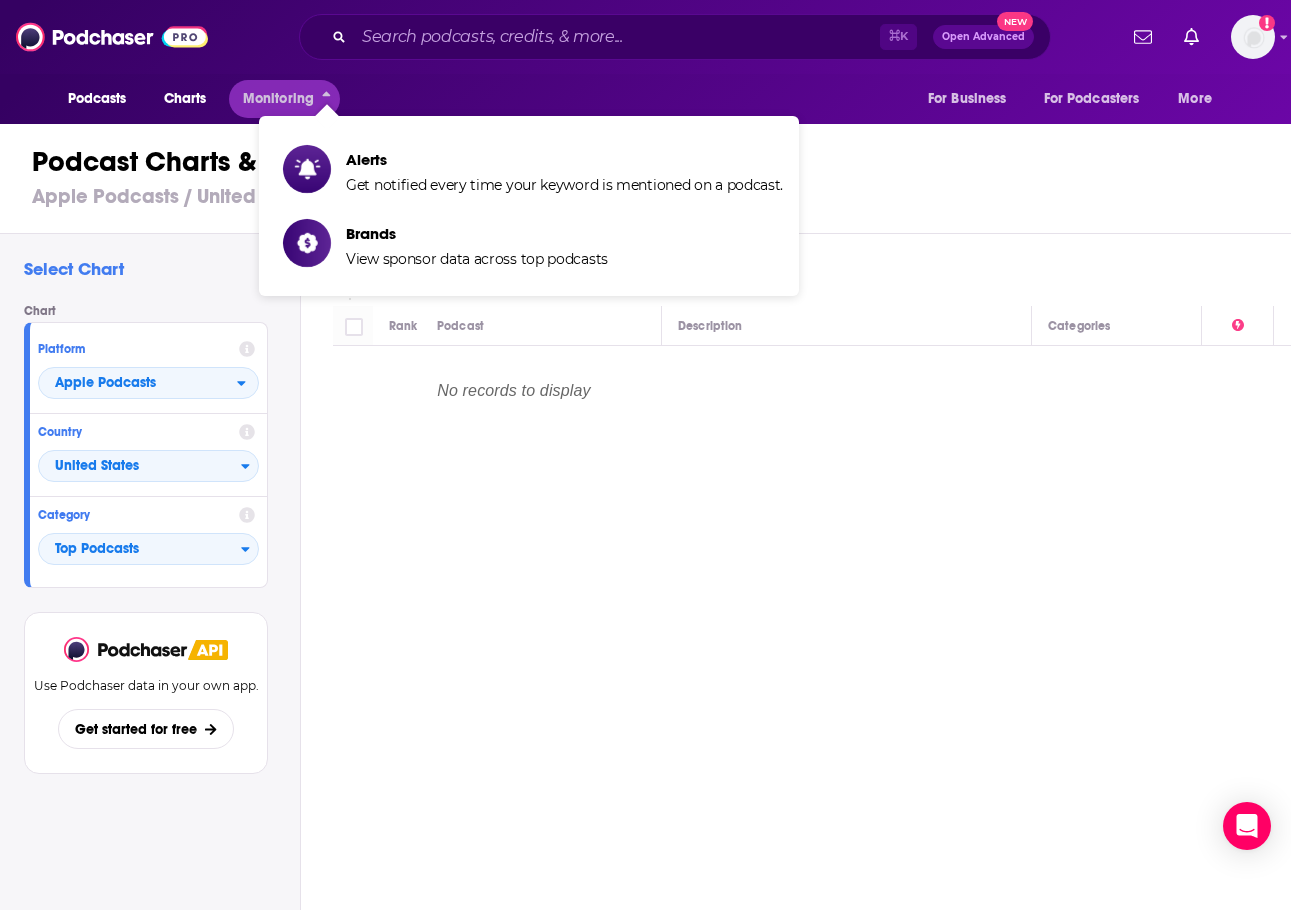 click on "Monitoring" at bounding box center (284, 99) 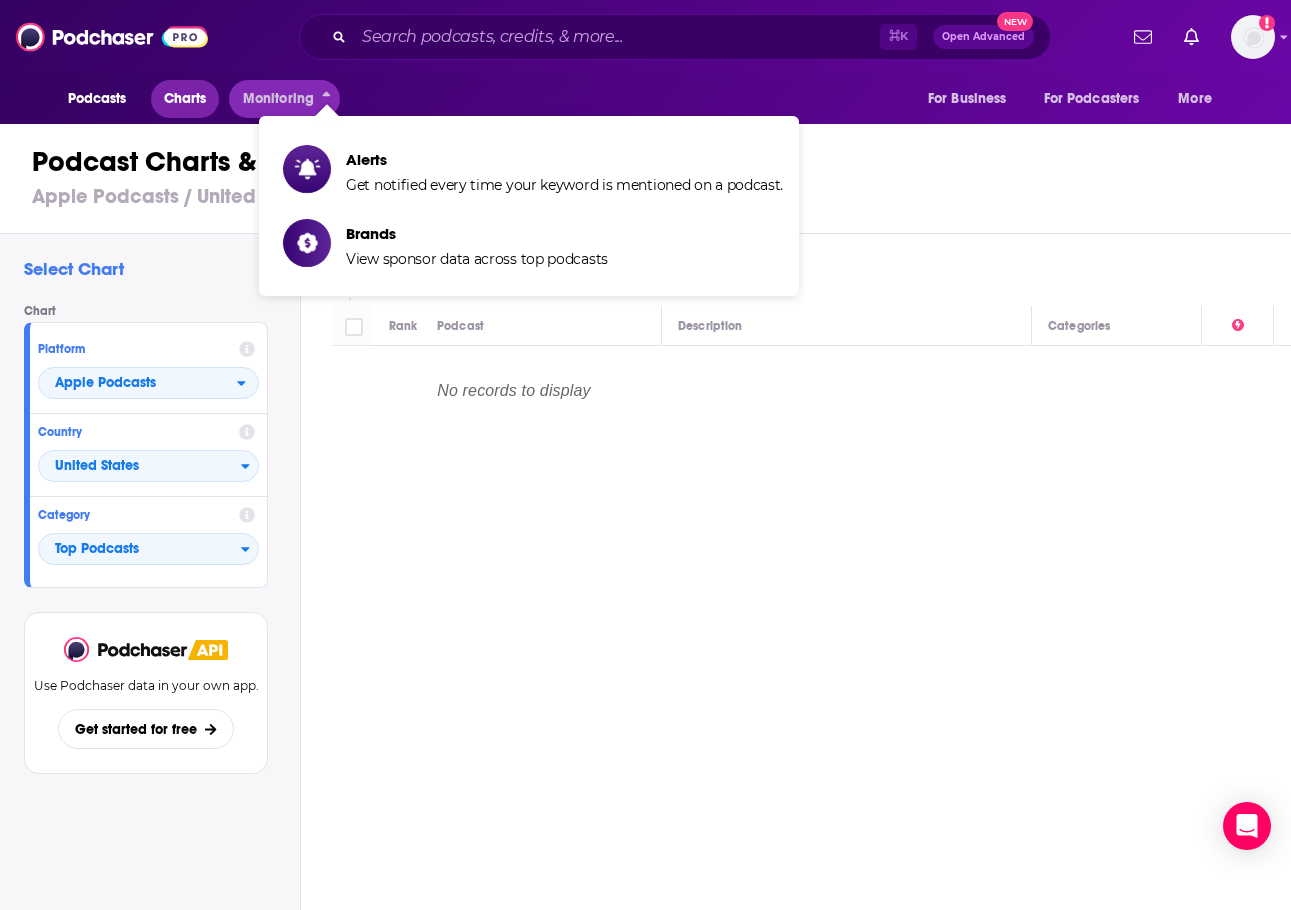 click on "Charts" at bounding box center (185, 99) 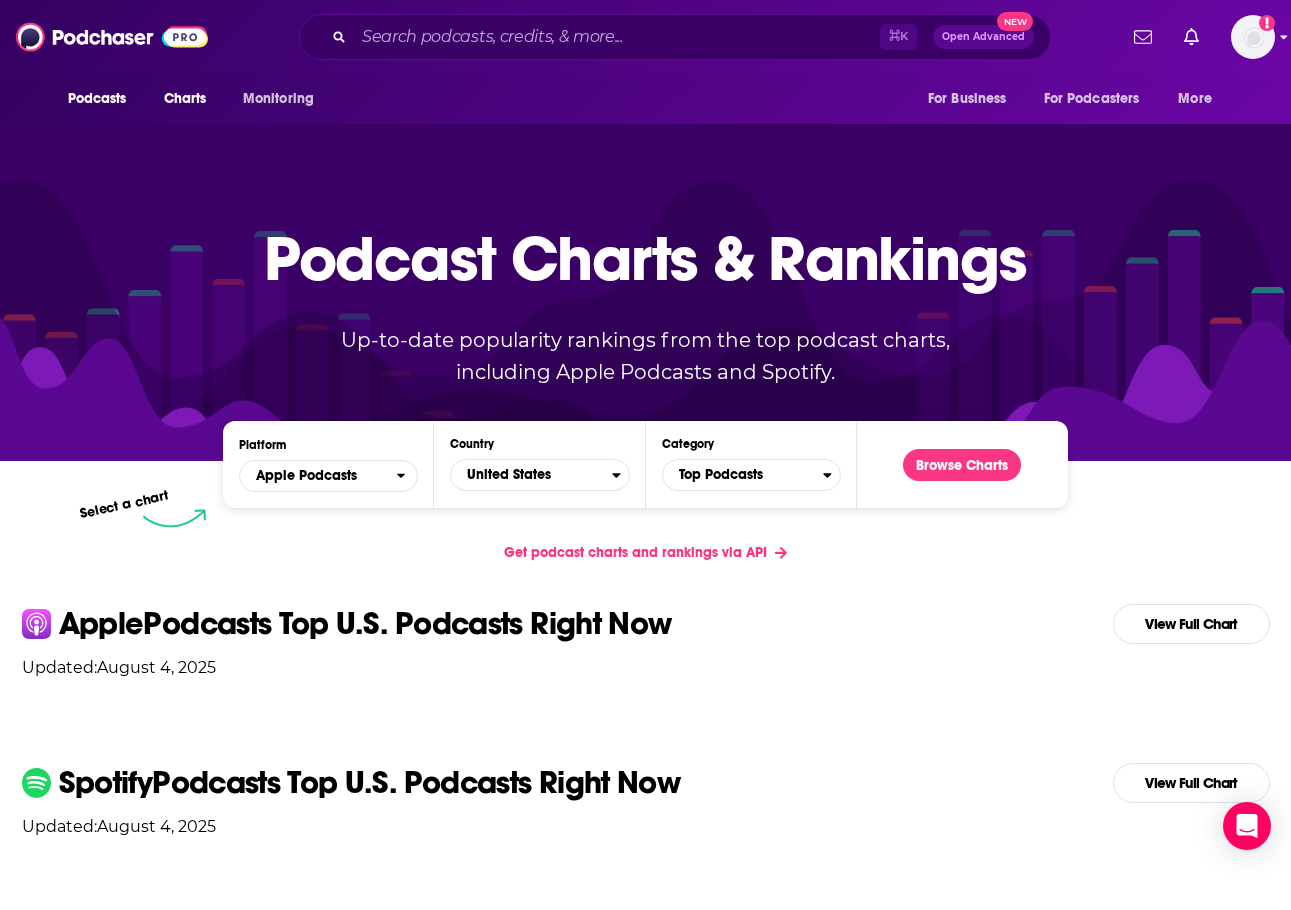 click at bounding box center [1253, 37] 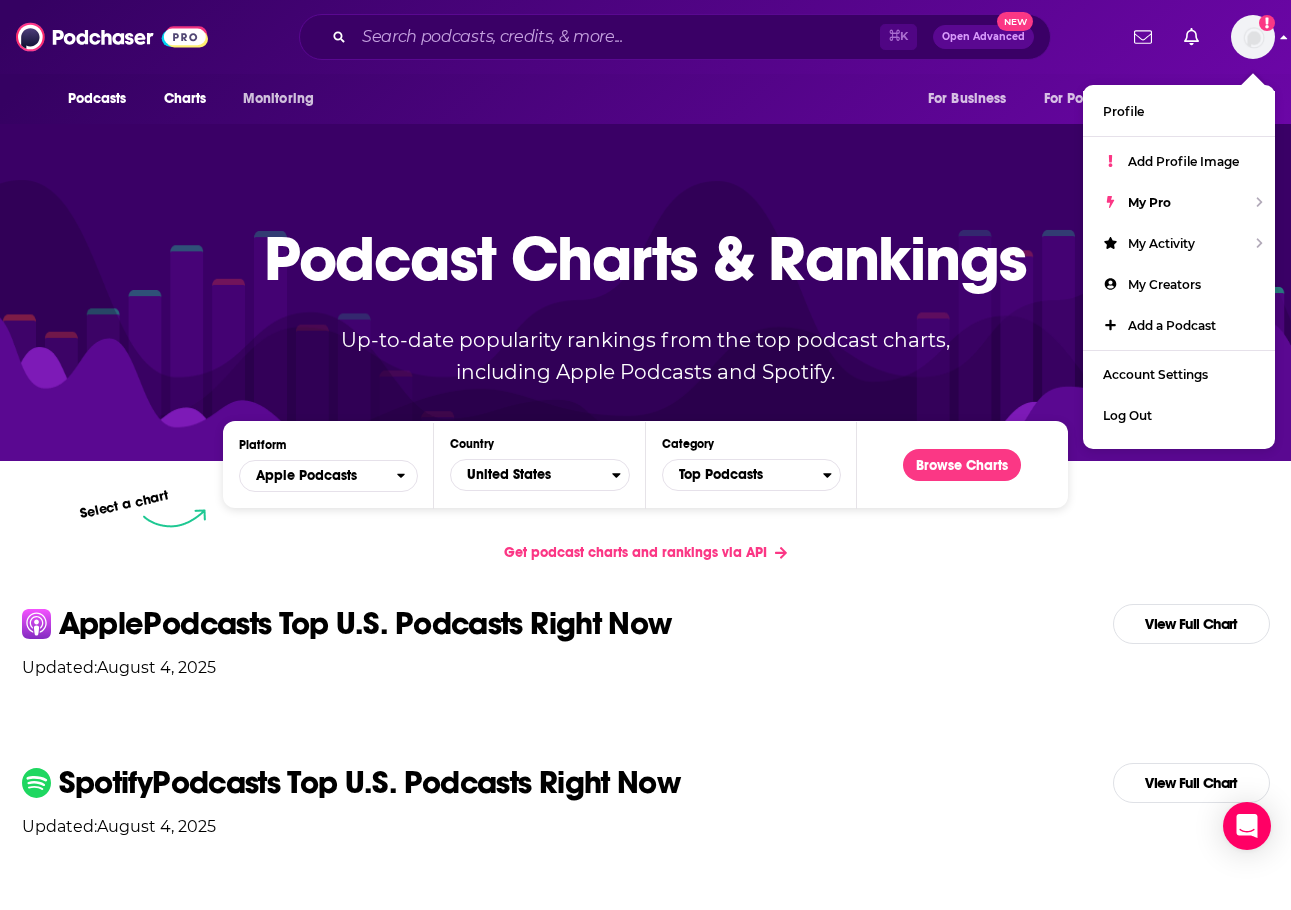 click at bounding box center [1253, 37] 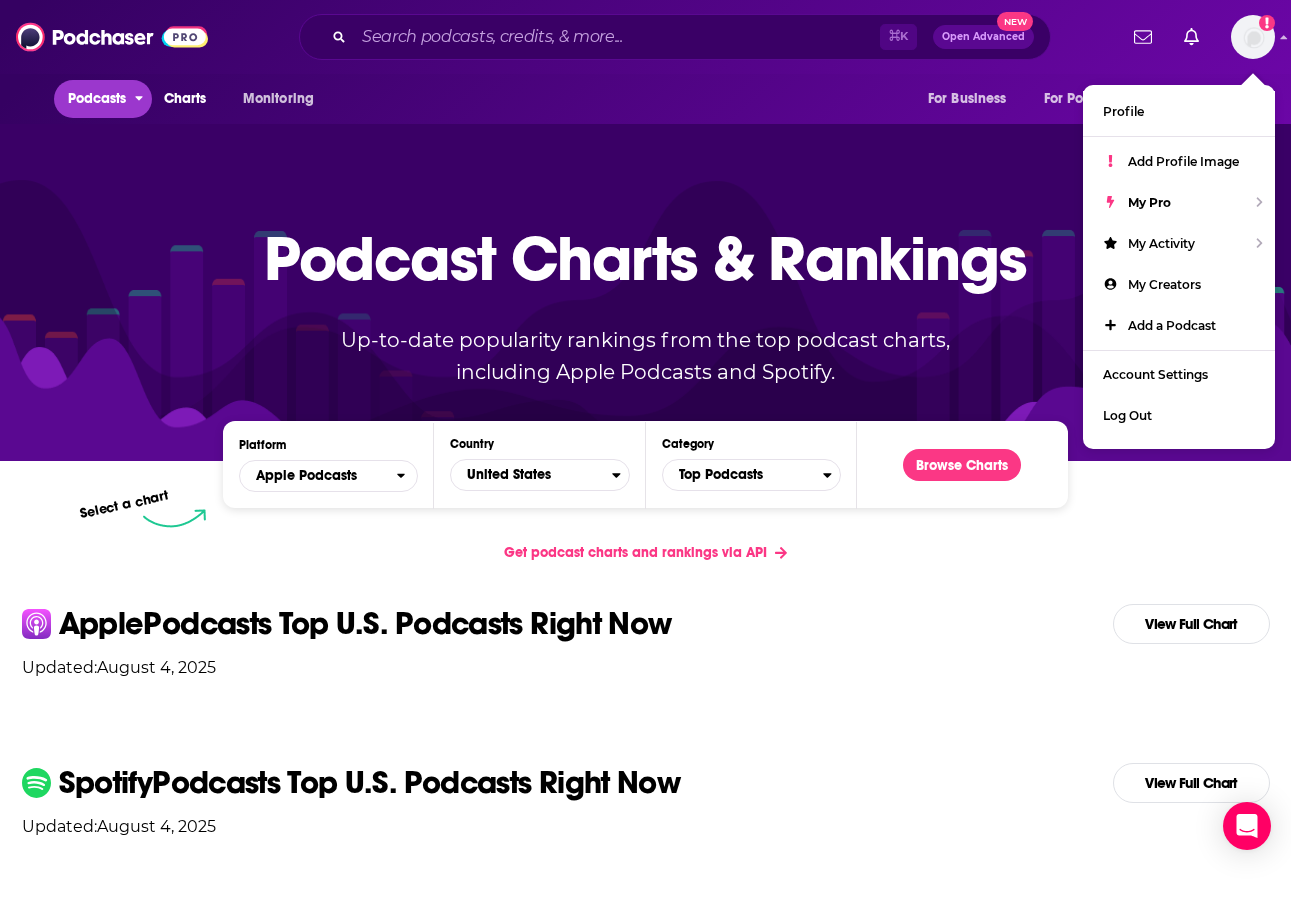 click on "Podcasts" at bounding box center [97, 99] 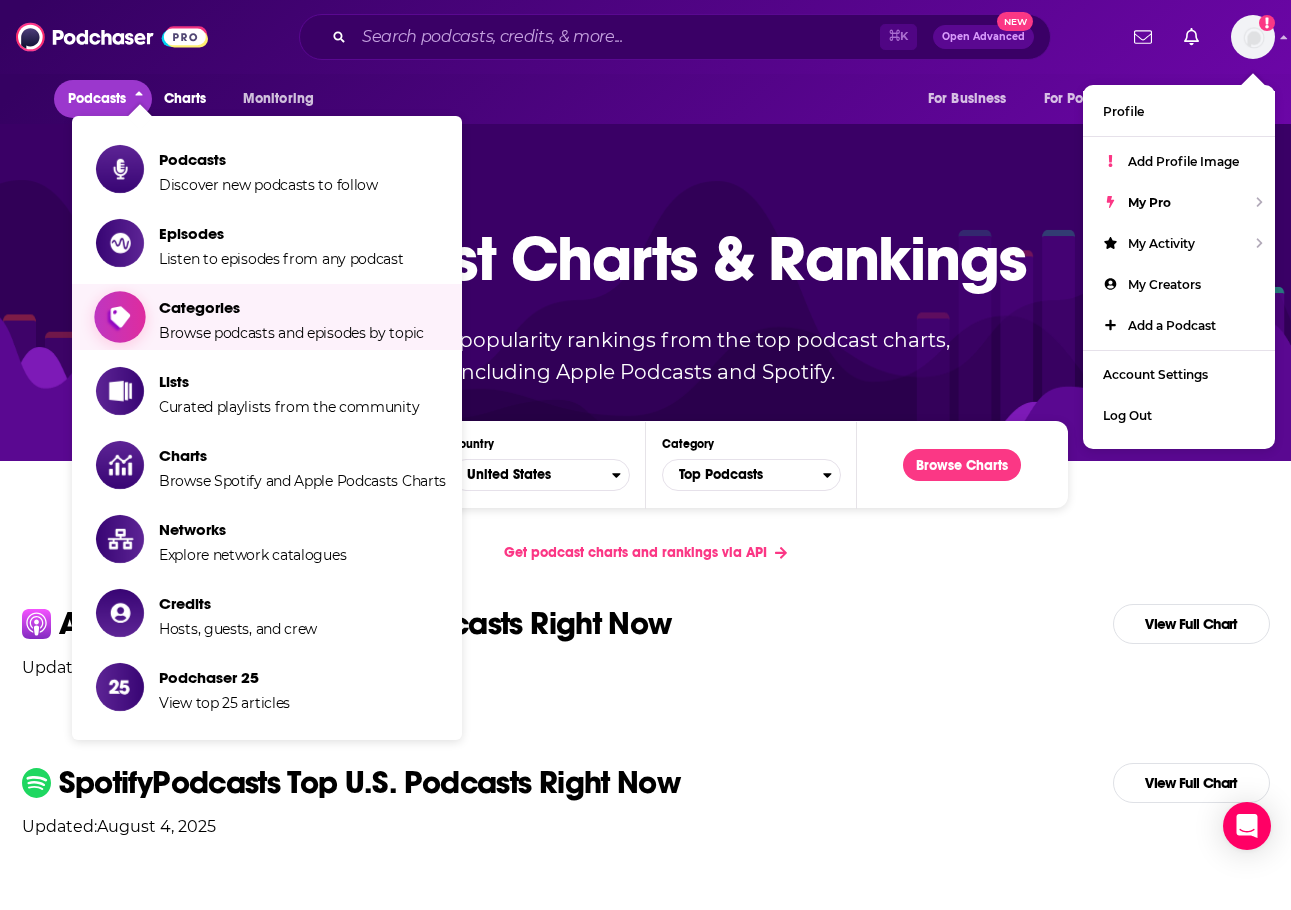 click on "Categories" at bounding box center (291, 307) 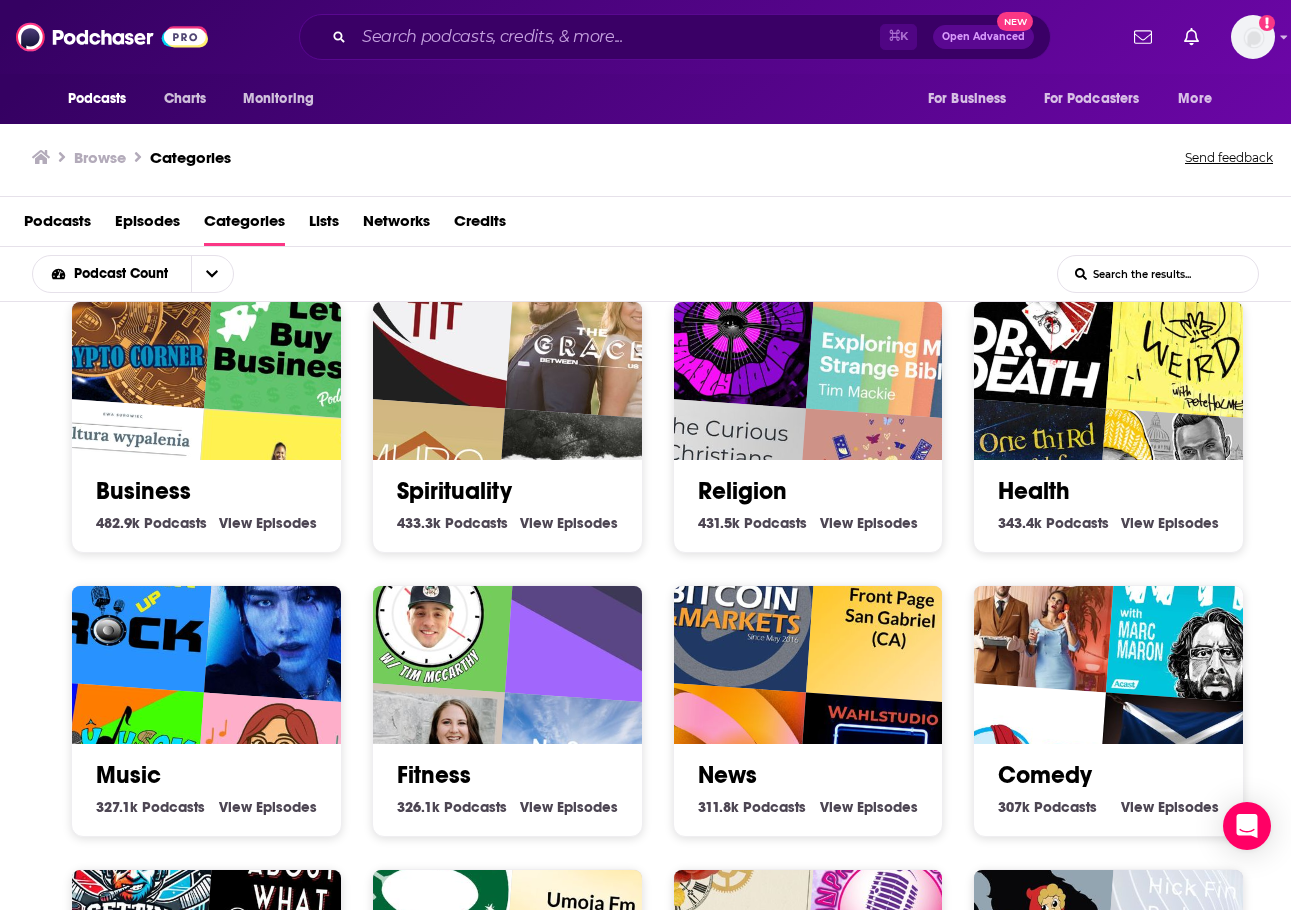 scroll, scrollTop: 339, scrollLeft: 0, axis: vertical 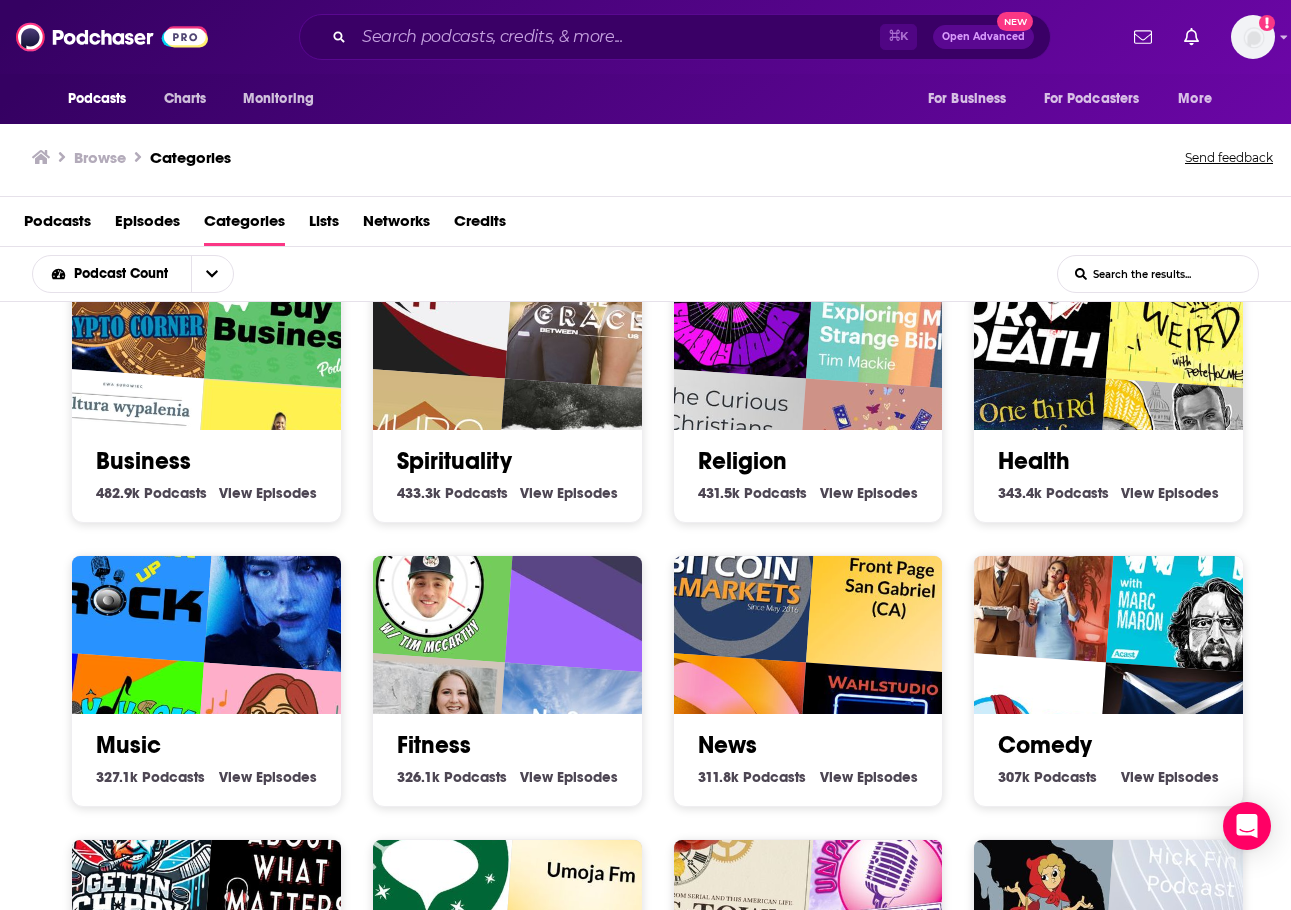 click on "Business" at bounding box center (206, 461) 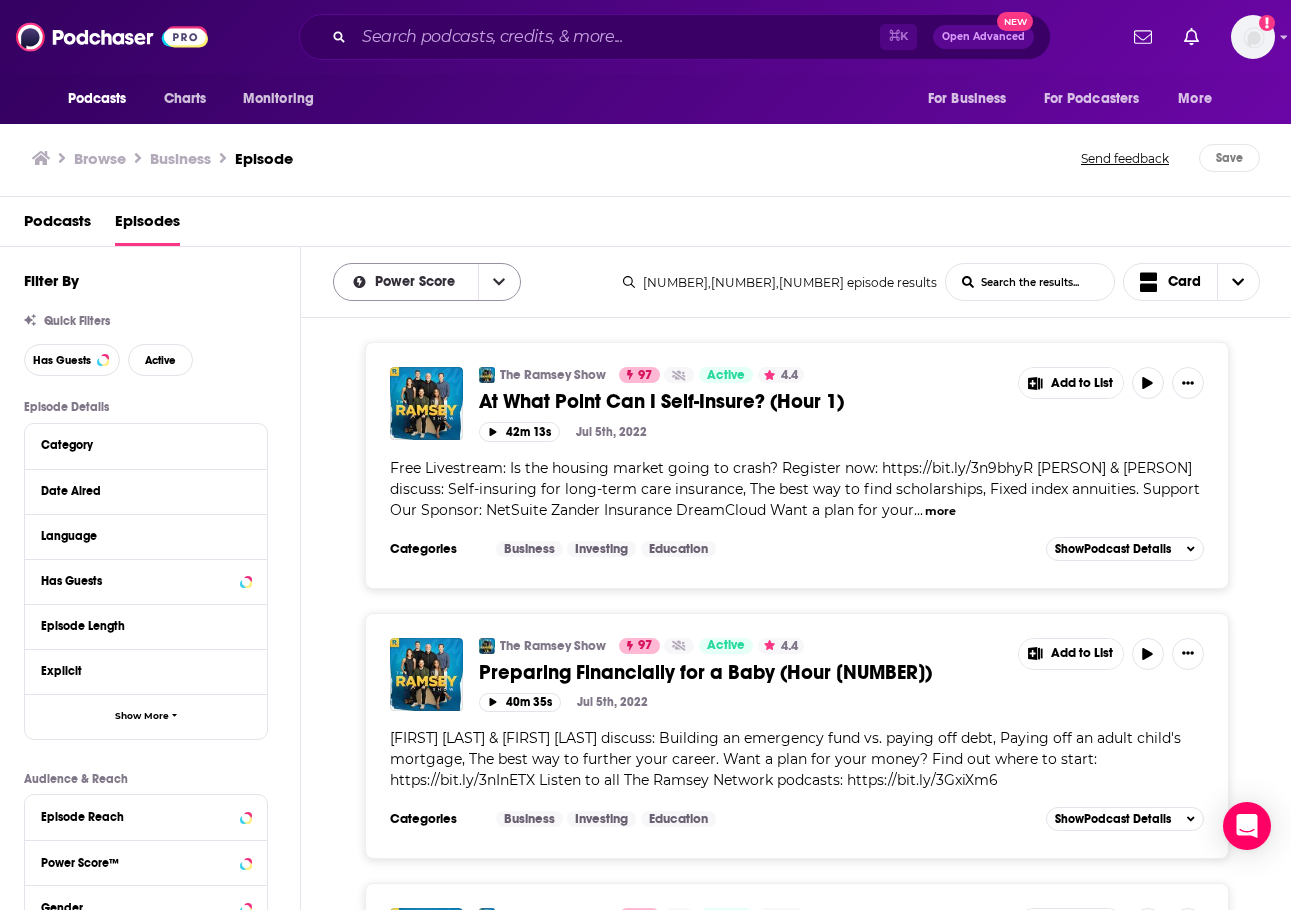click on "Power Score" at bounding box center [418, 282] 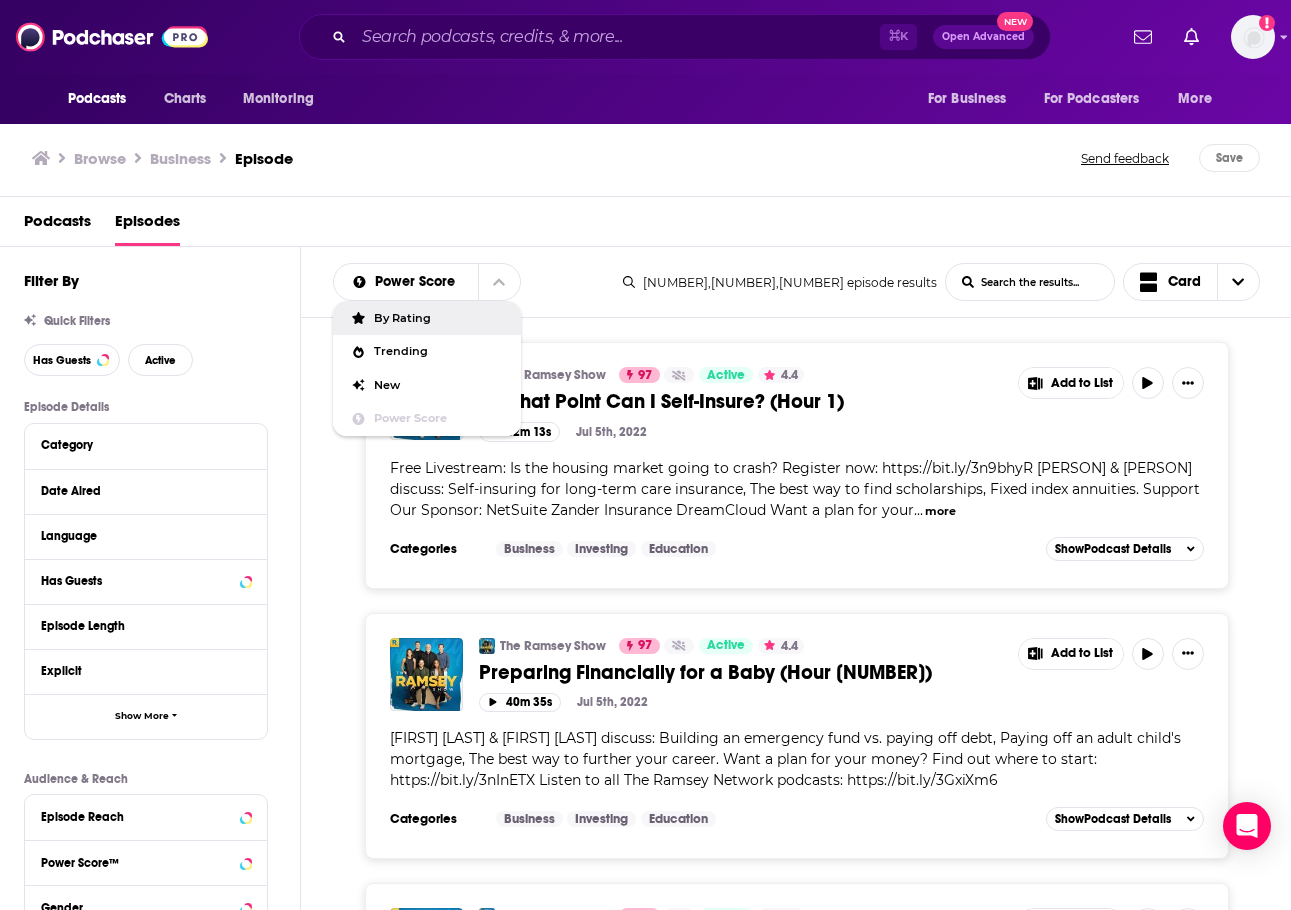 click on "By Rating" at bounding box center (439, 318) 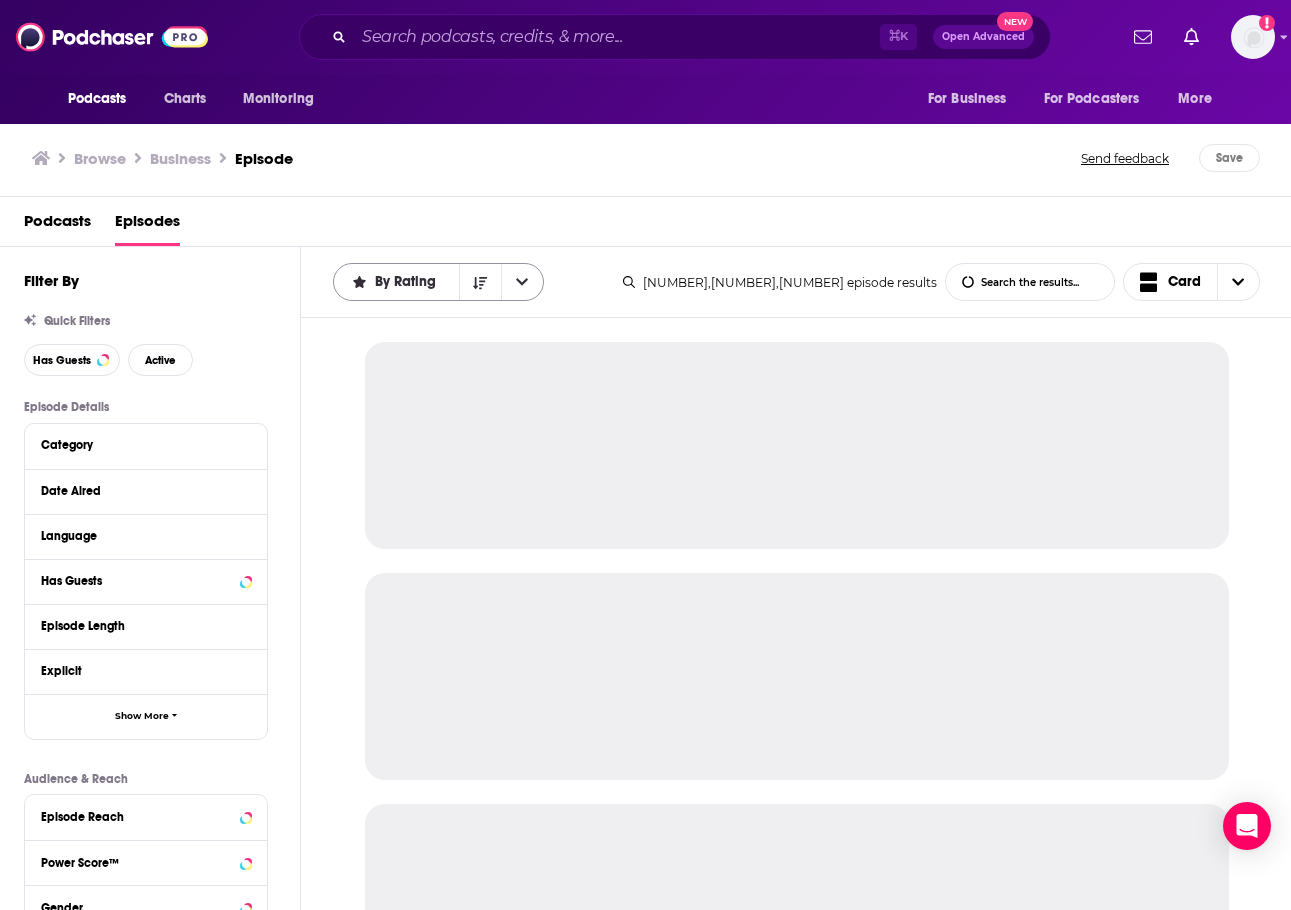 click on "By Rating" at bounding box center (409, 282) 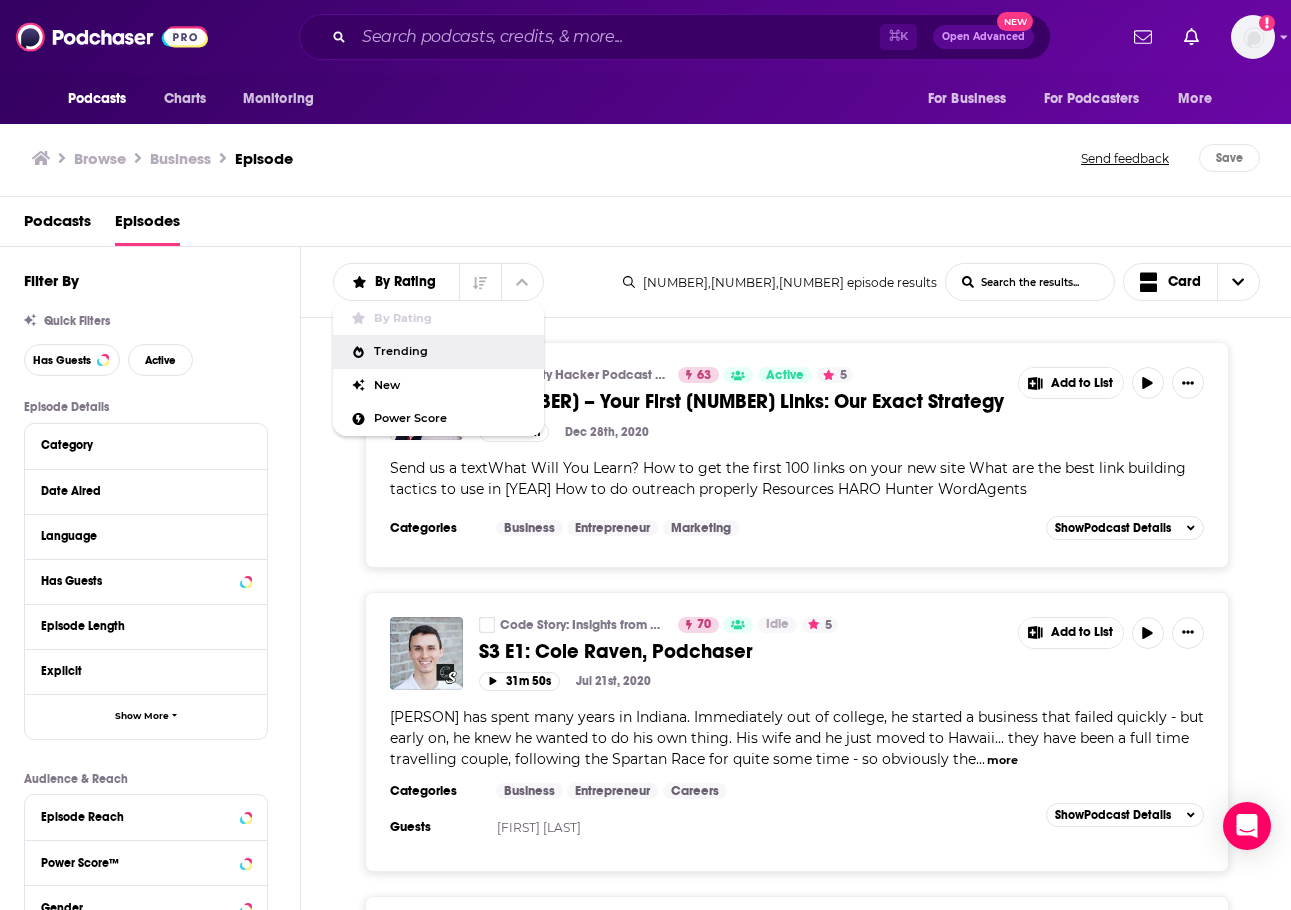 click on "Trending" at bounding box center [451, 351] 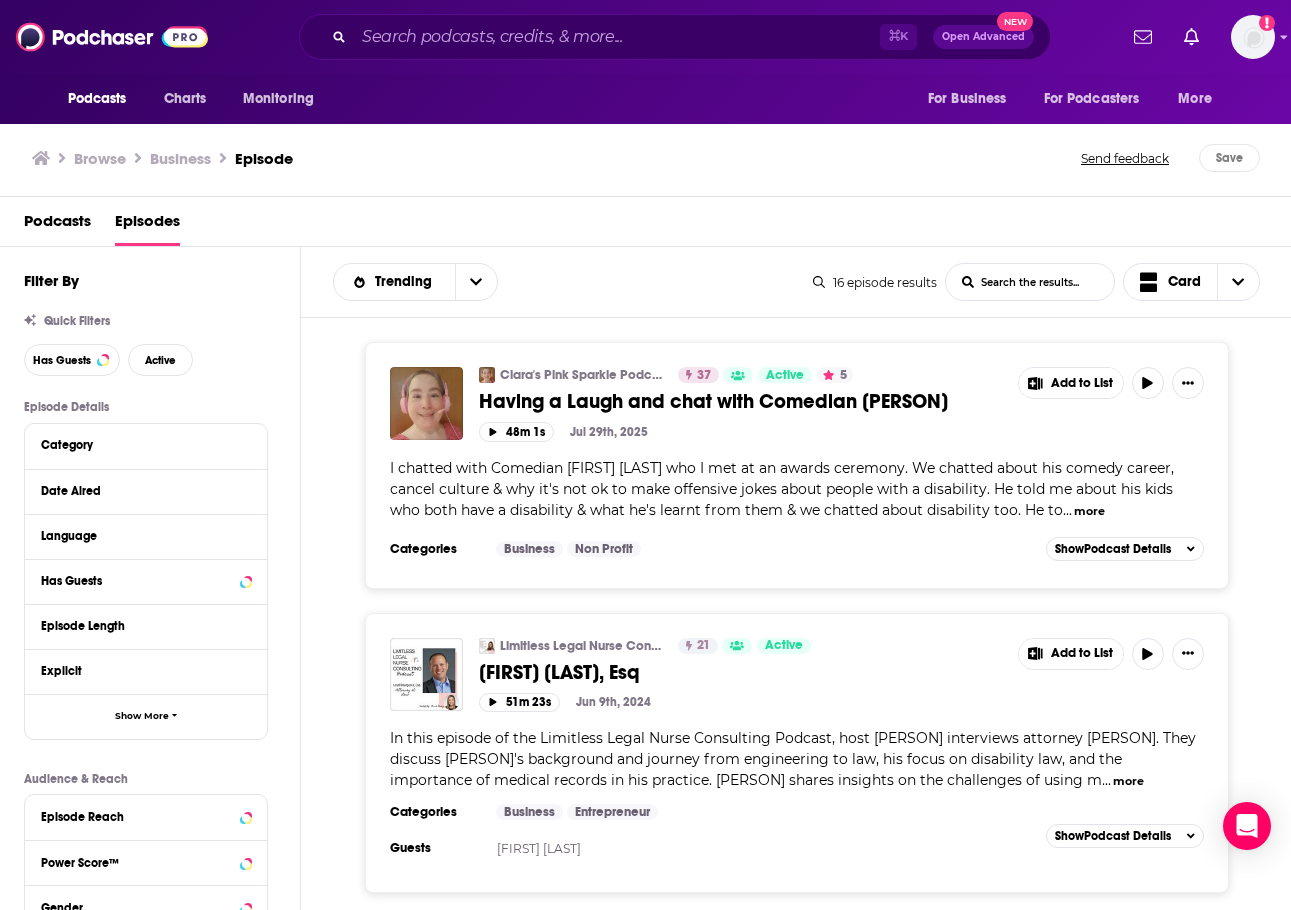 click on "Ciara's Pink Sparkle Podcast!" at bounding box center (582, 375) 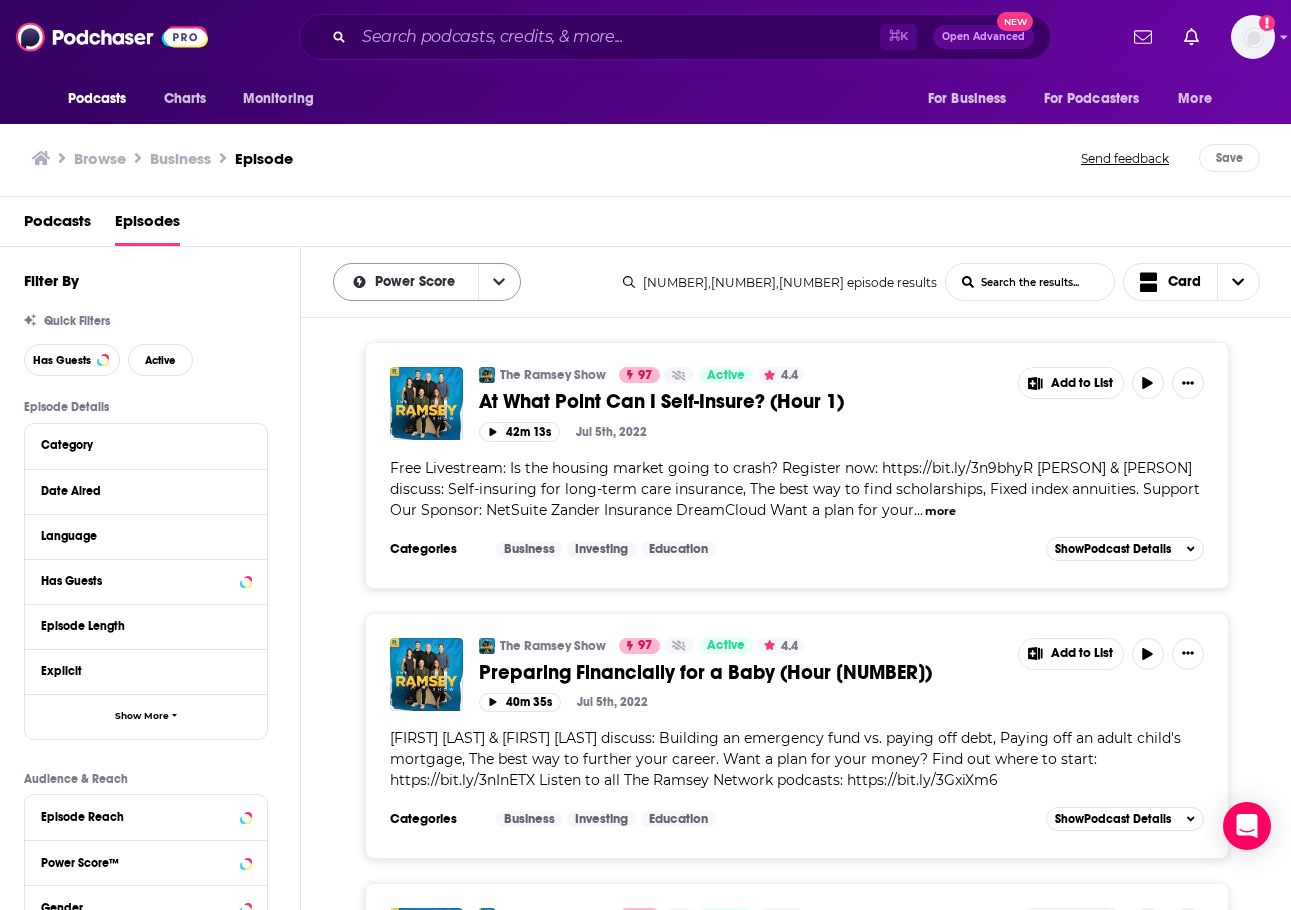 click on "Power Score" at bounding box center (418, 282) 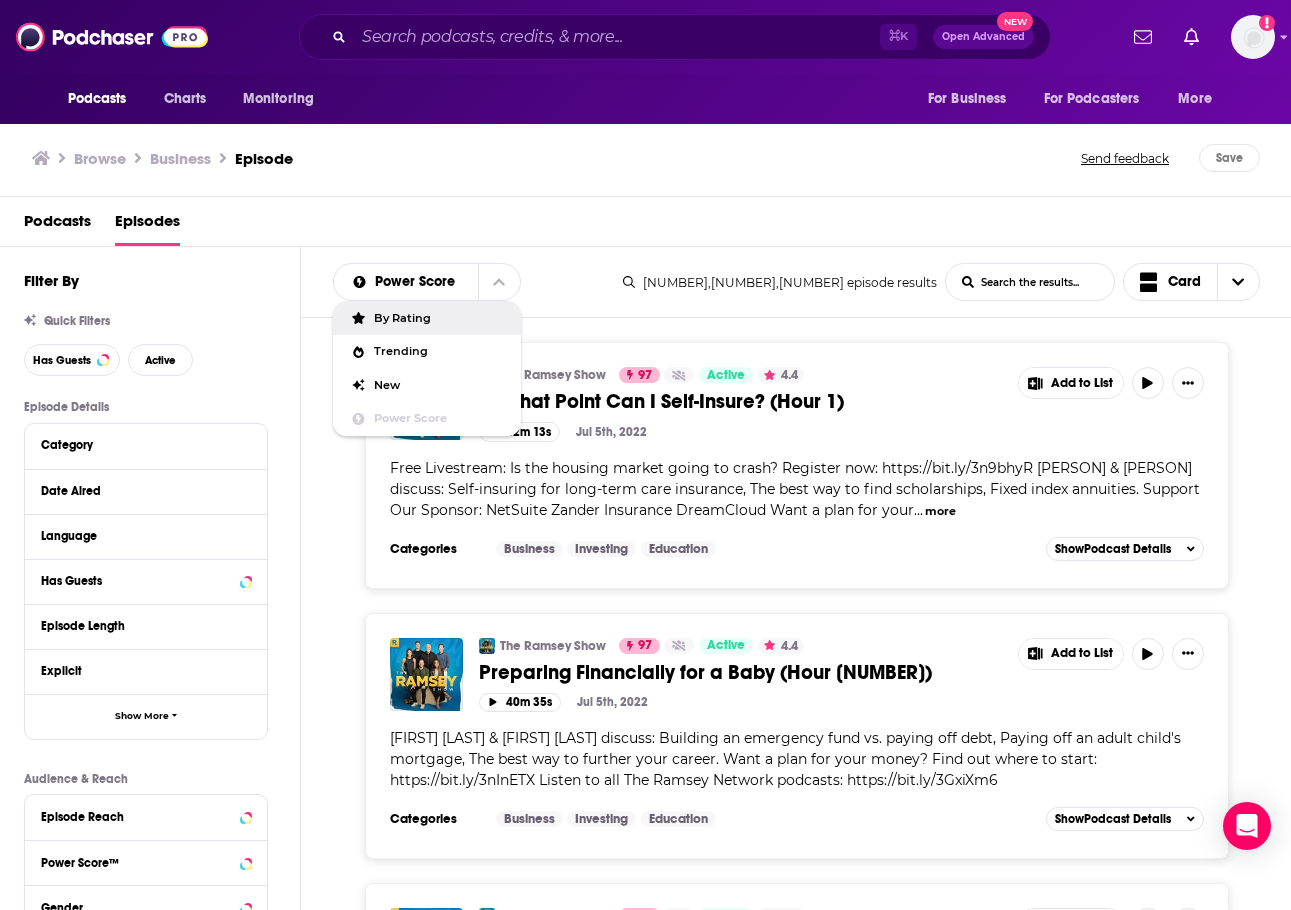 click on "By Rating" at bounding box center [439, 318] 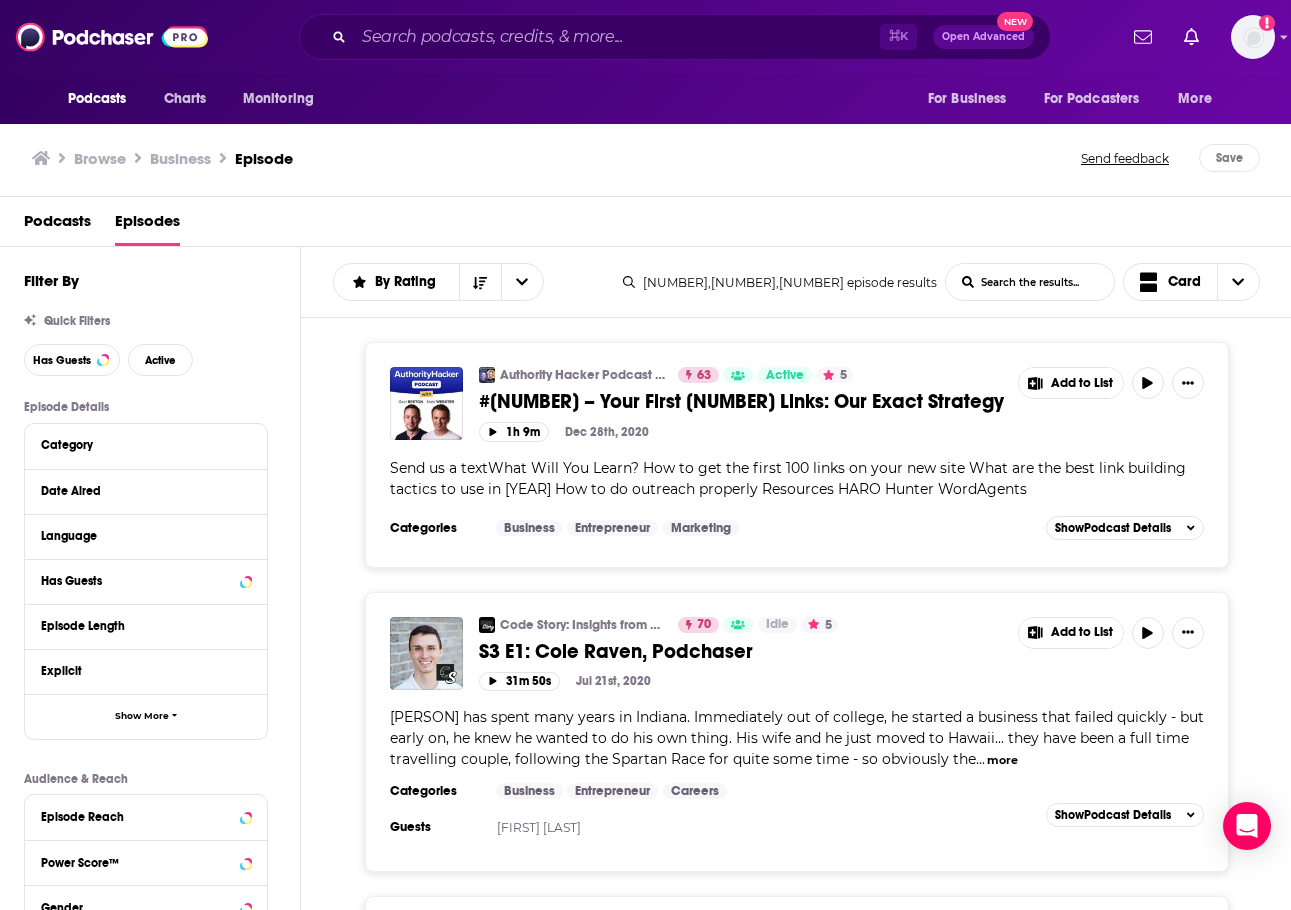 scroll, scrollTop: 0, scrollLeft: 0, axis: both 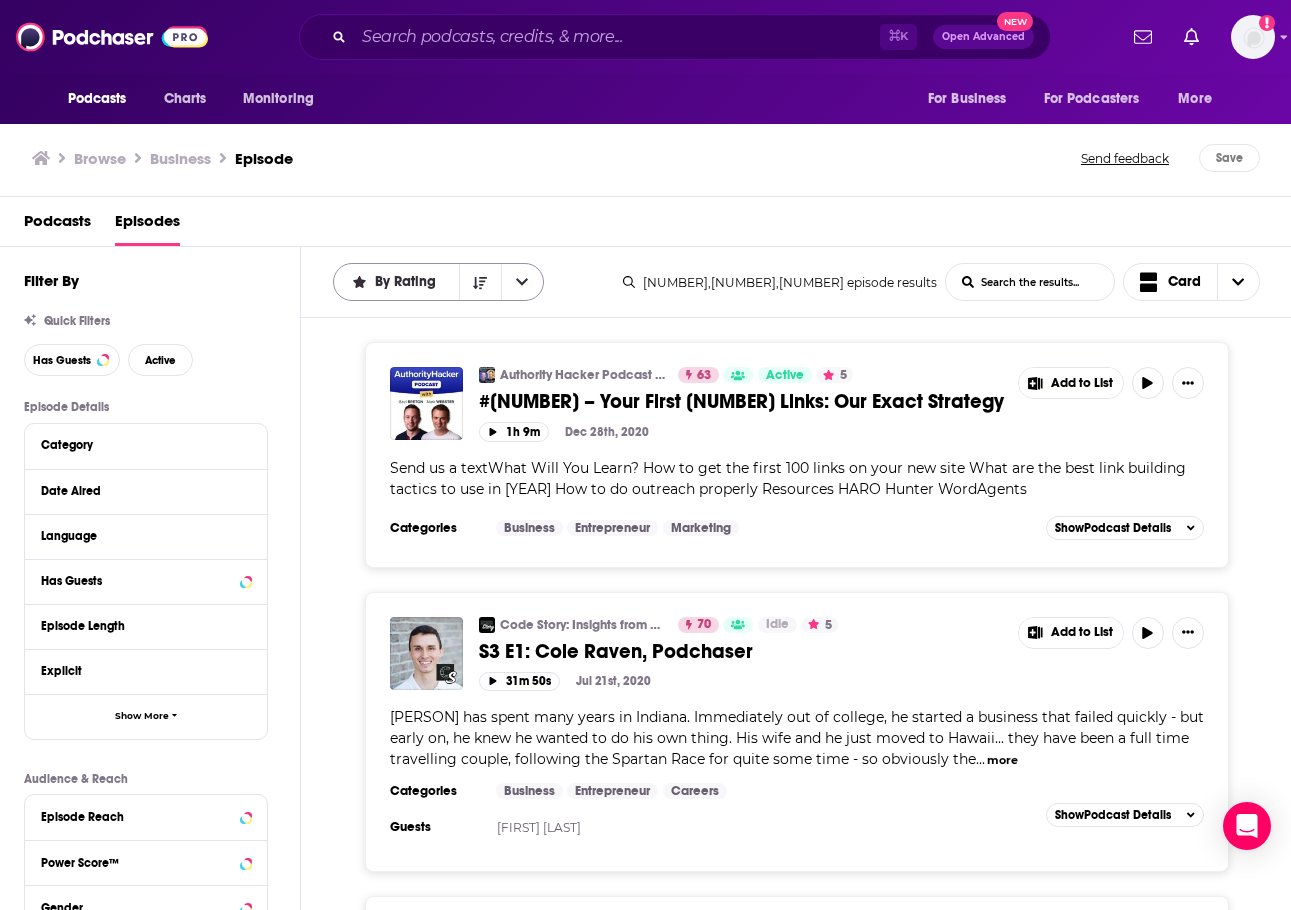 click on "By Rating" at bounding box center [438, 282] 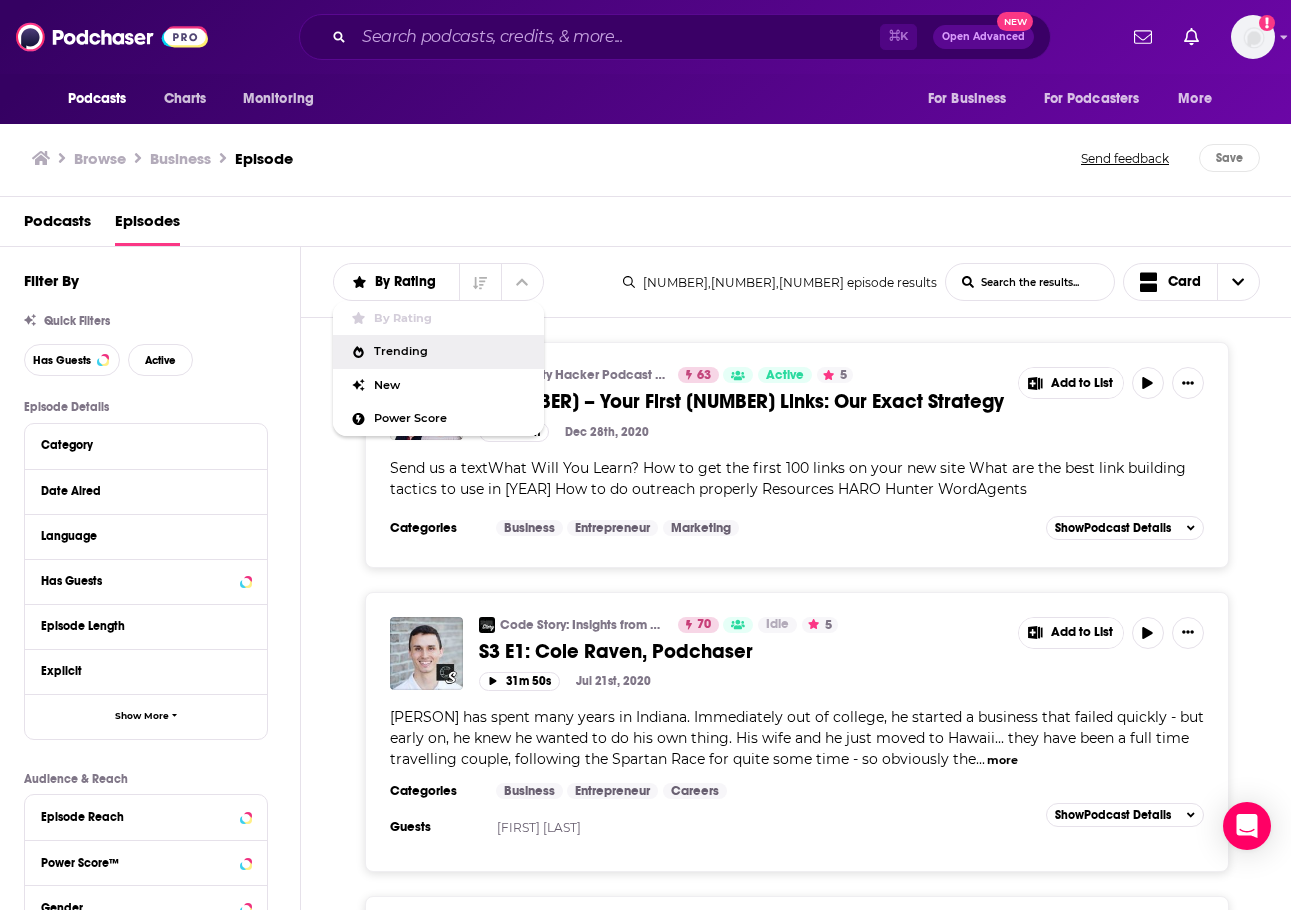 click on "Trending" at bounding box center [451, 351] 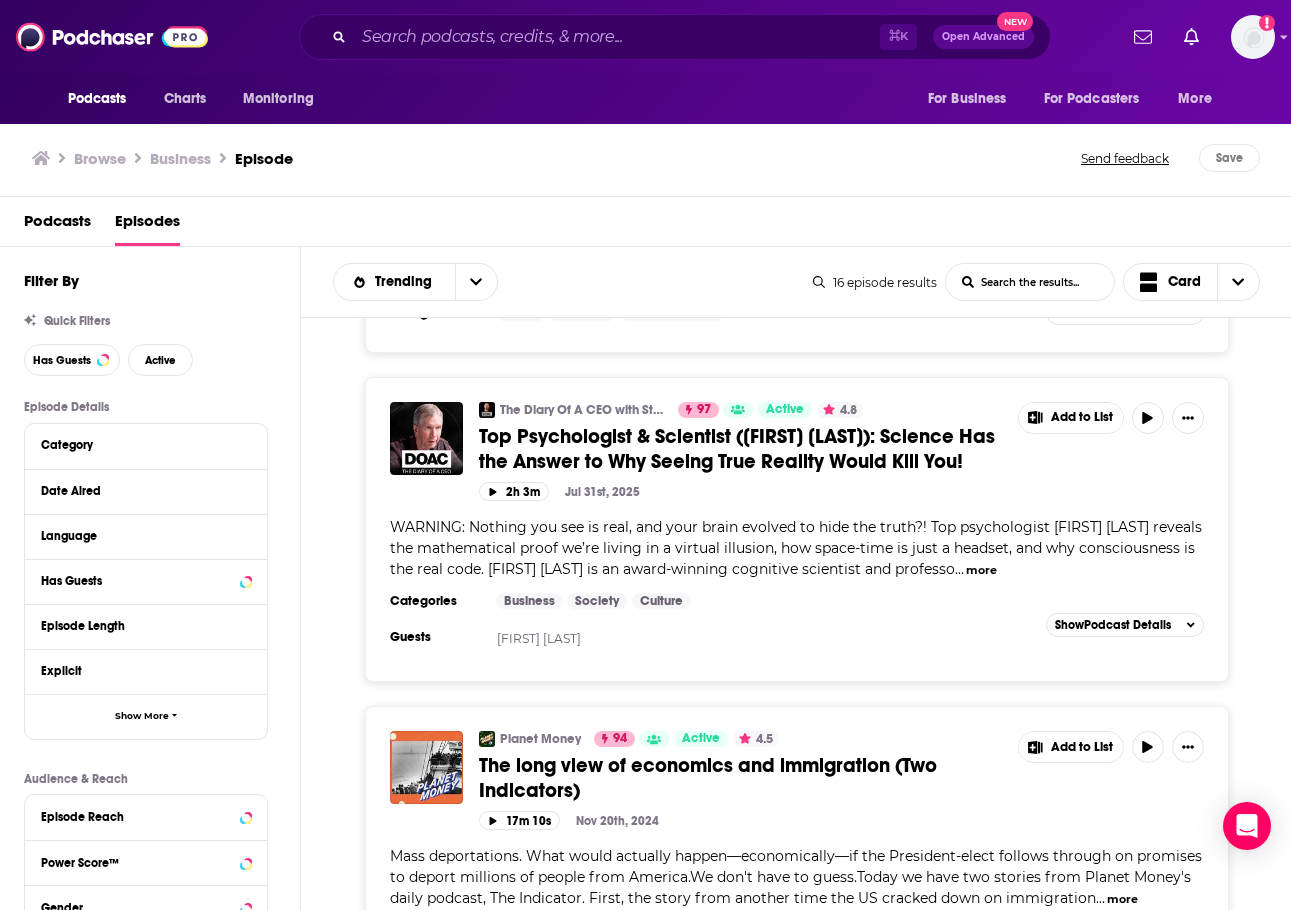 scroll, scrollTop: 1064, scrollLeft: 0, axis: vertical 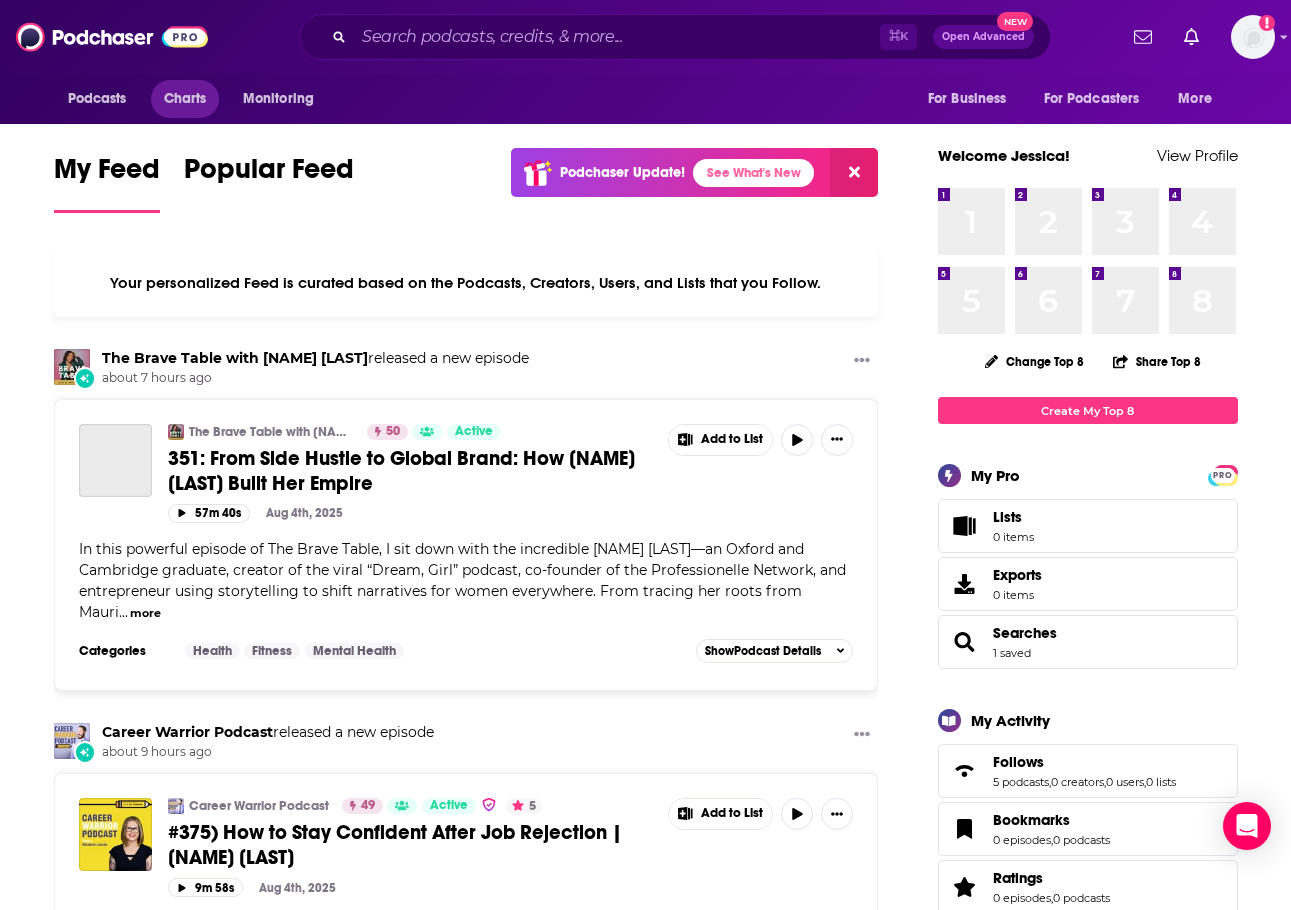click on "Charts" at bounding box center (185, 99) 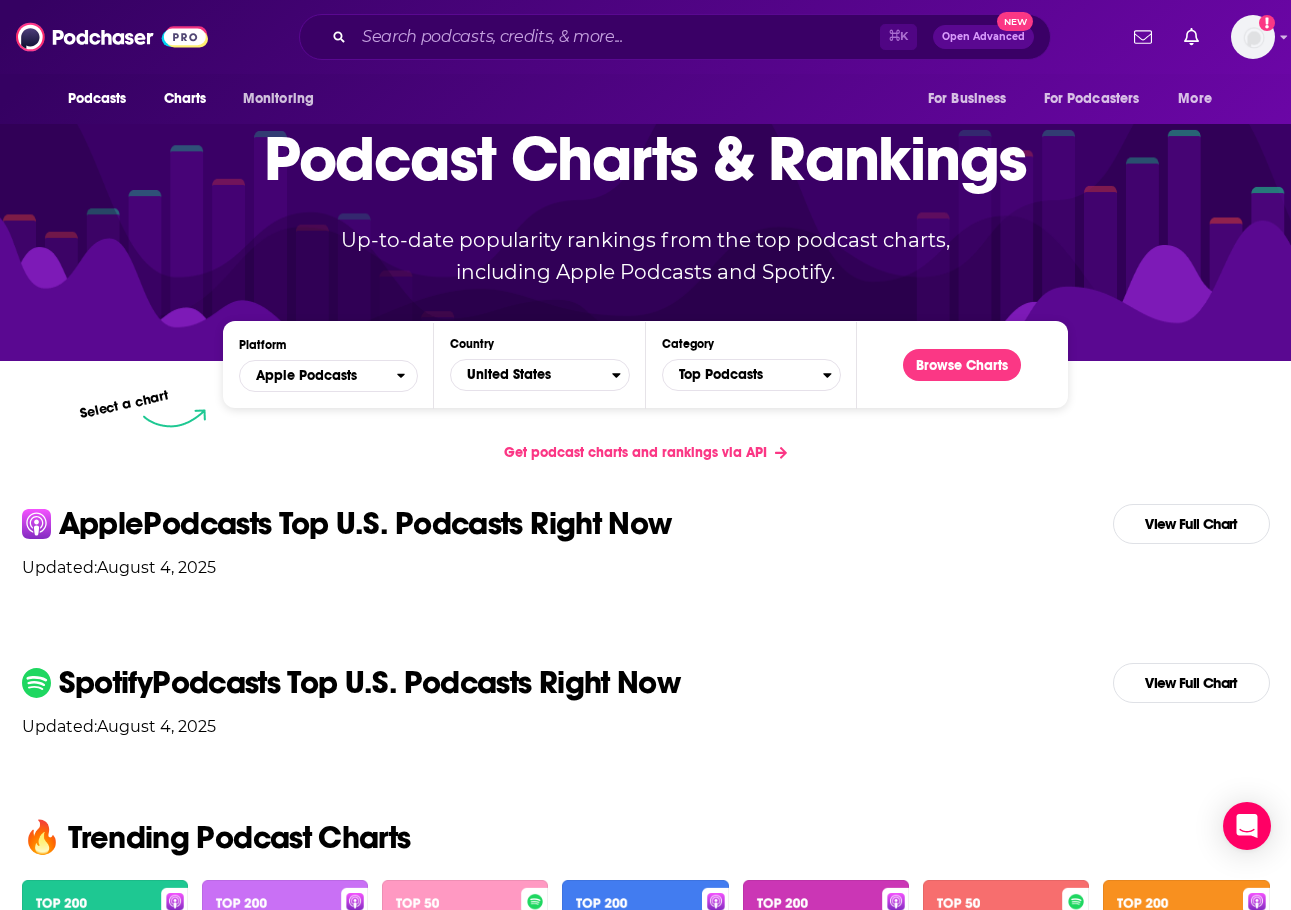 scroll, scrollTop: 159, scrollLeft: 0, axis: vertical 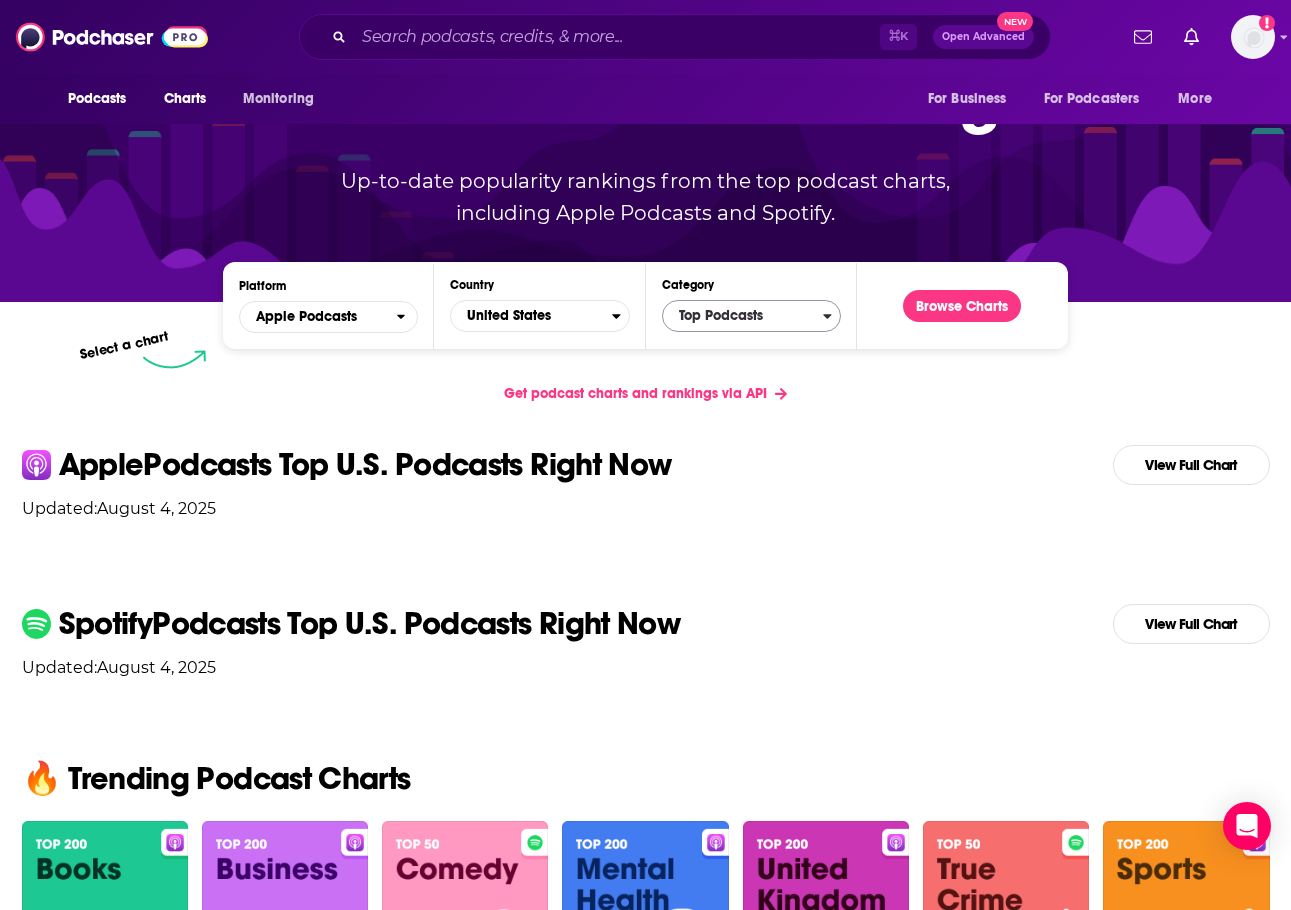 click on "Top Podcasts" at bounding box center (743, 316) 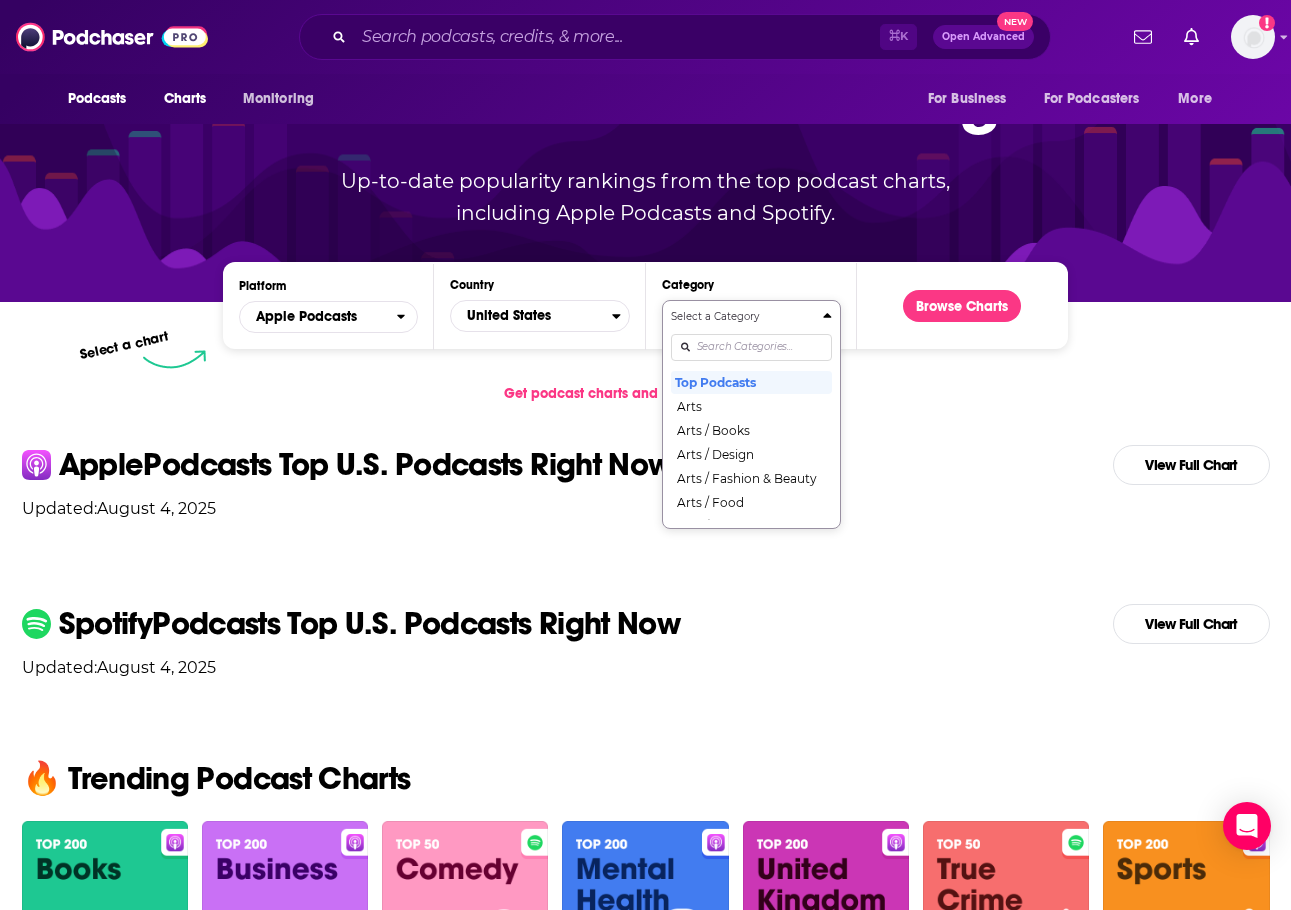 scroll, scrollTop: 0, scrollLeft: 0, axis: both 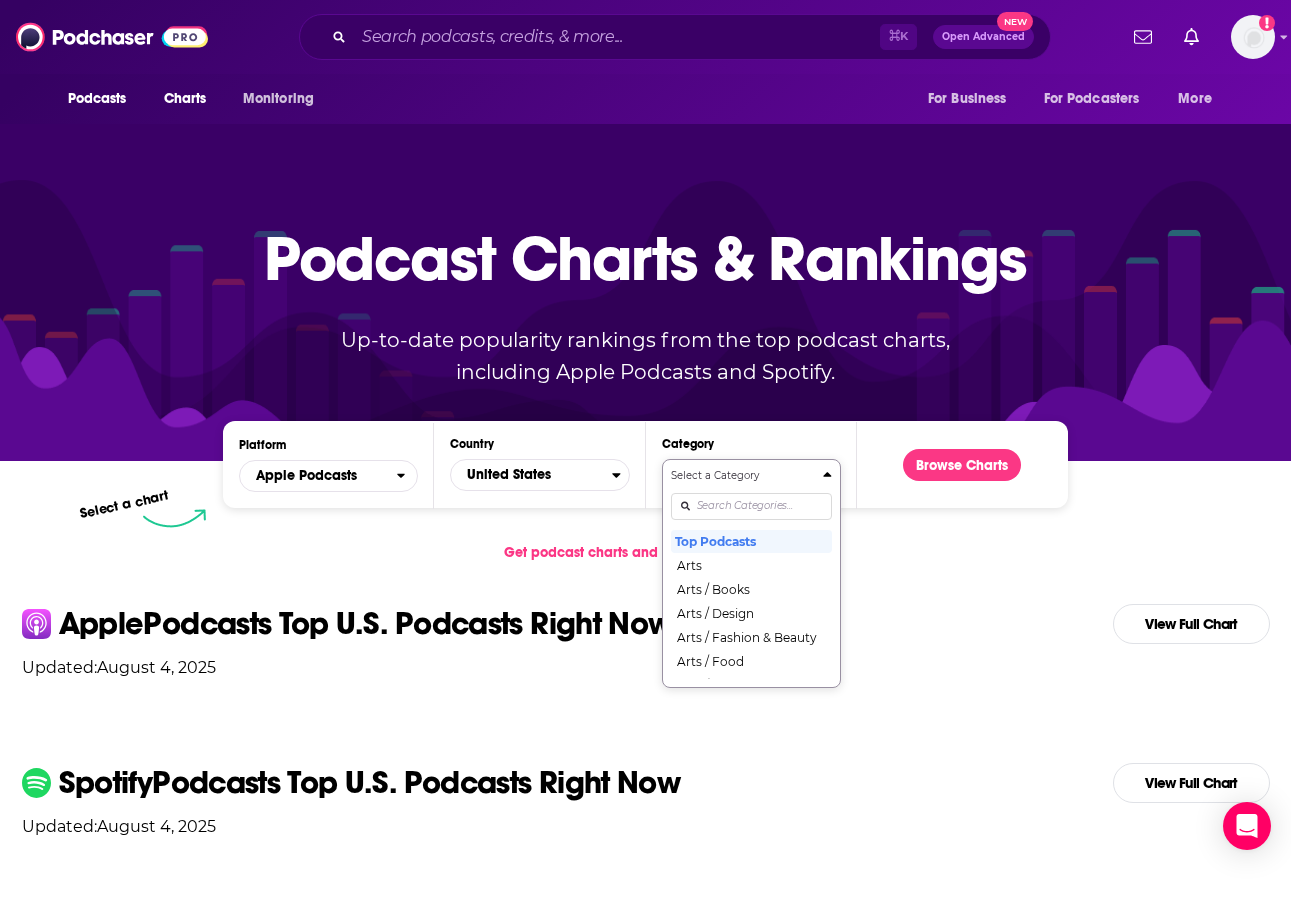 click at bounding box center (751, 506) 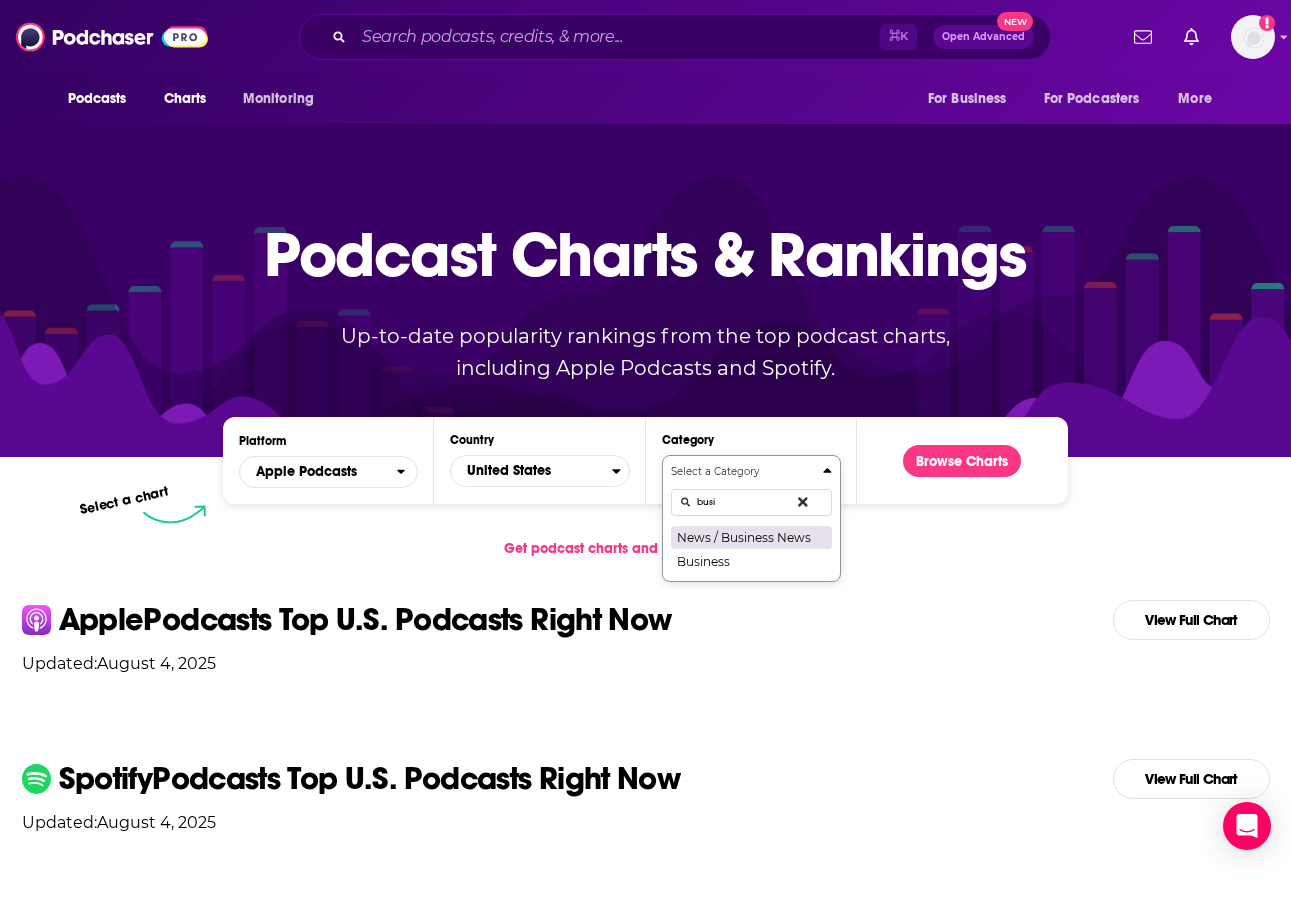 scroll, scrollTop: 0, scrollLeft: 0, axis: both 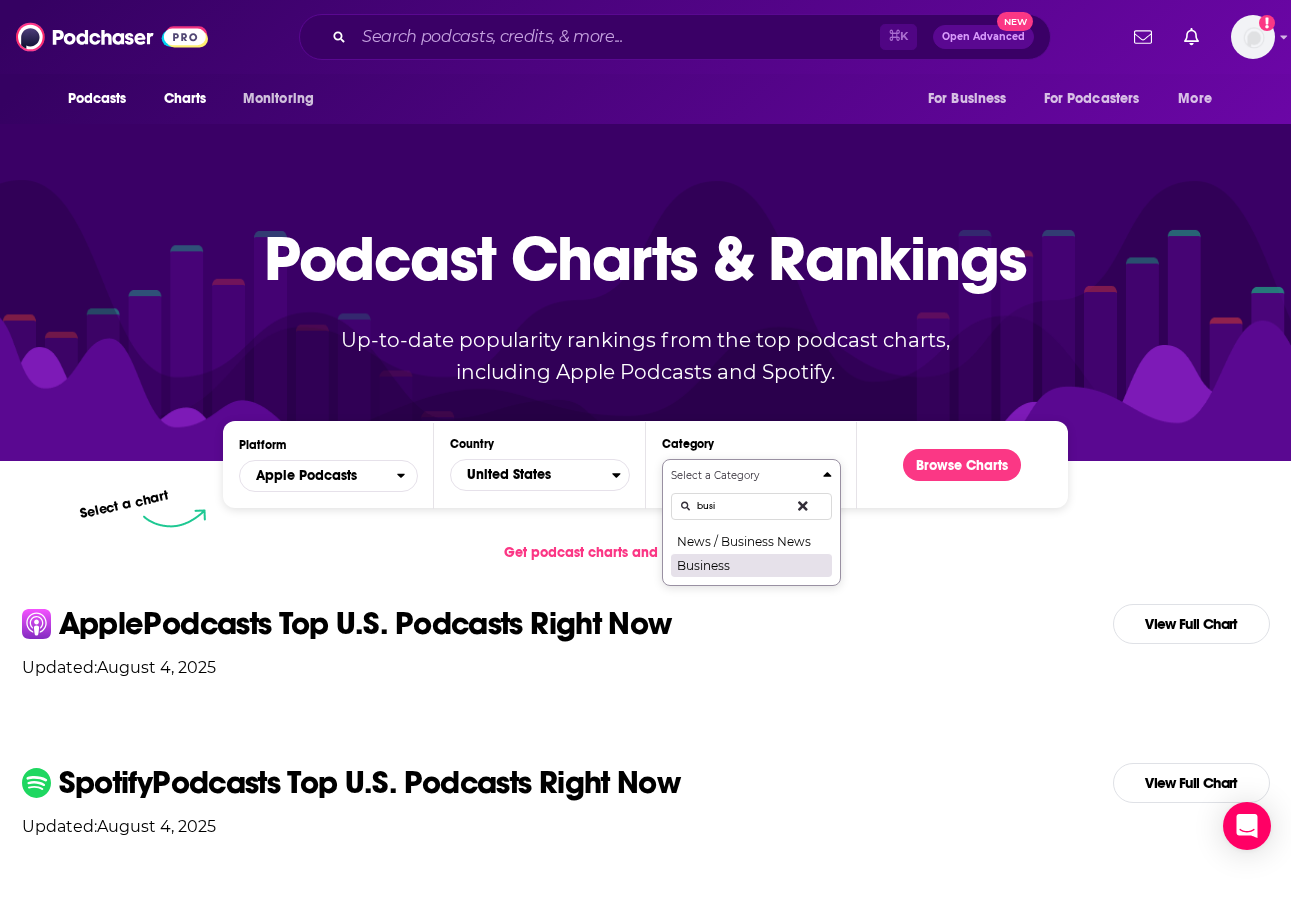 type on "busi" 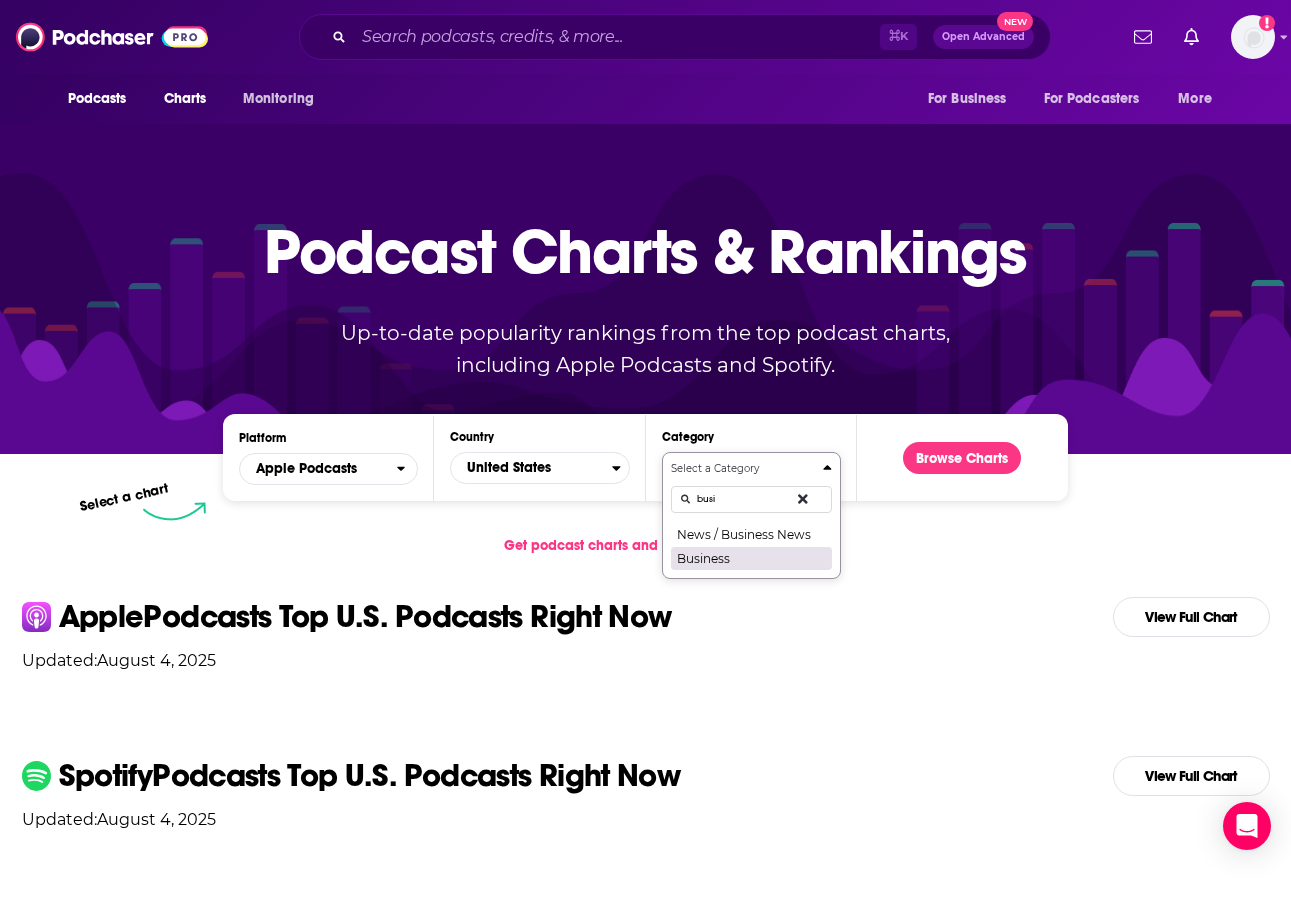 click on "Business" at bounding box center [751, 558] 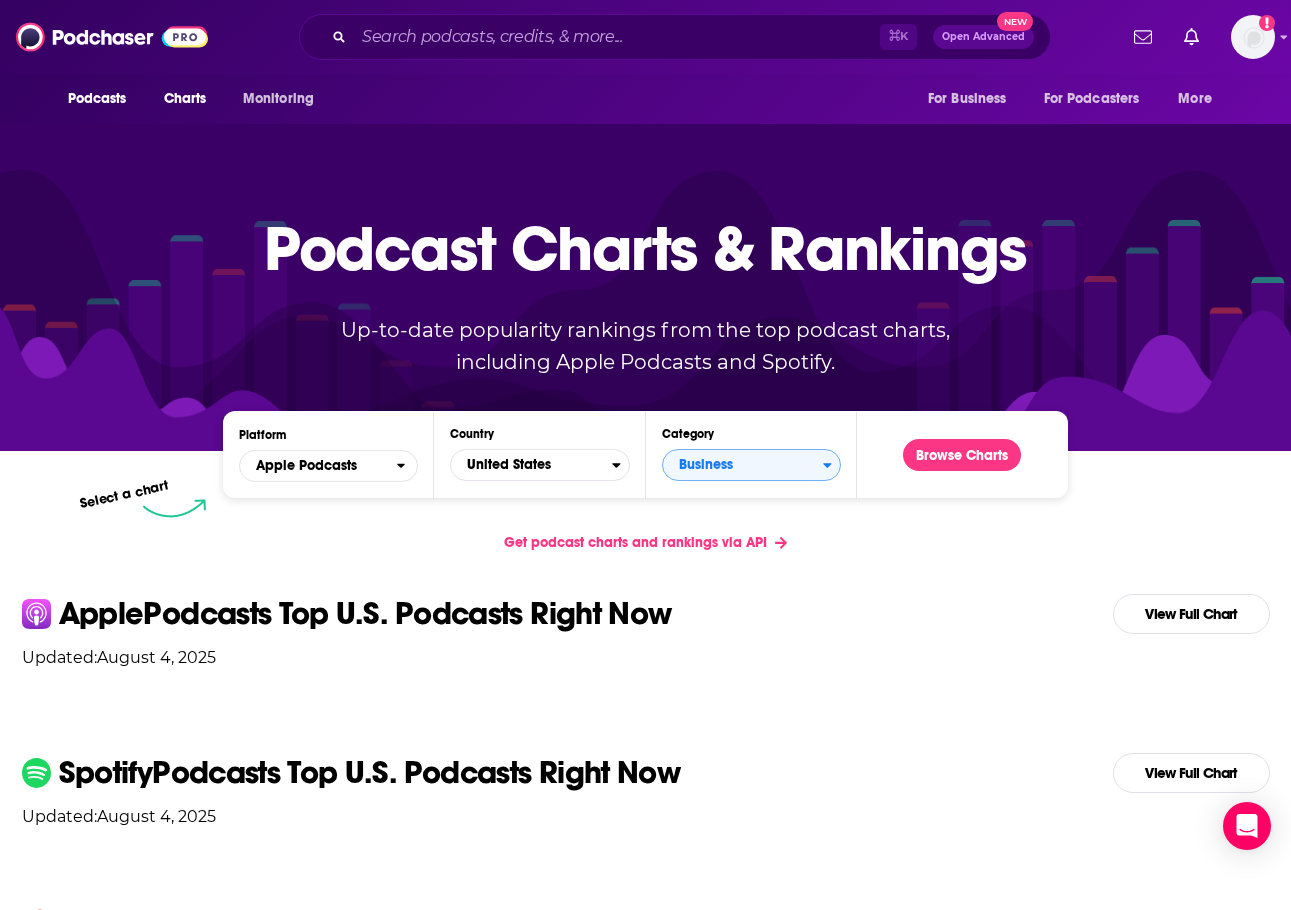 scroll, scrollTop: 11, scrollLeft: 0, axis: vertical 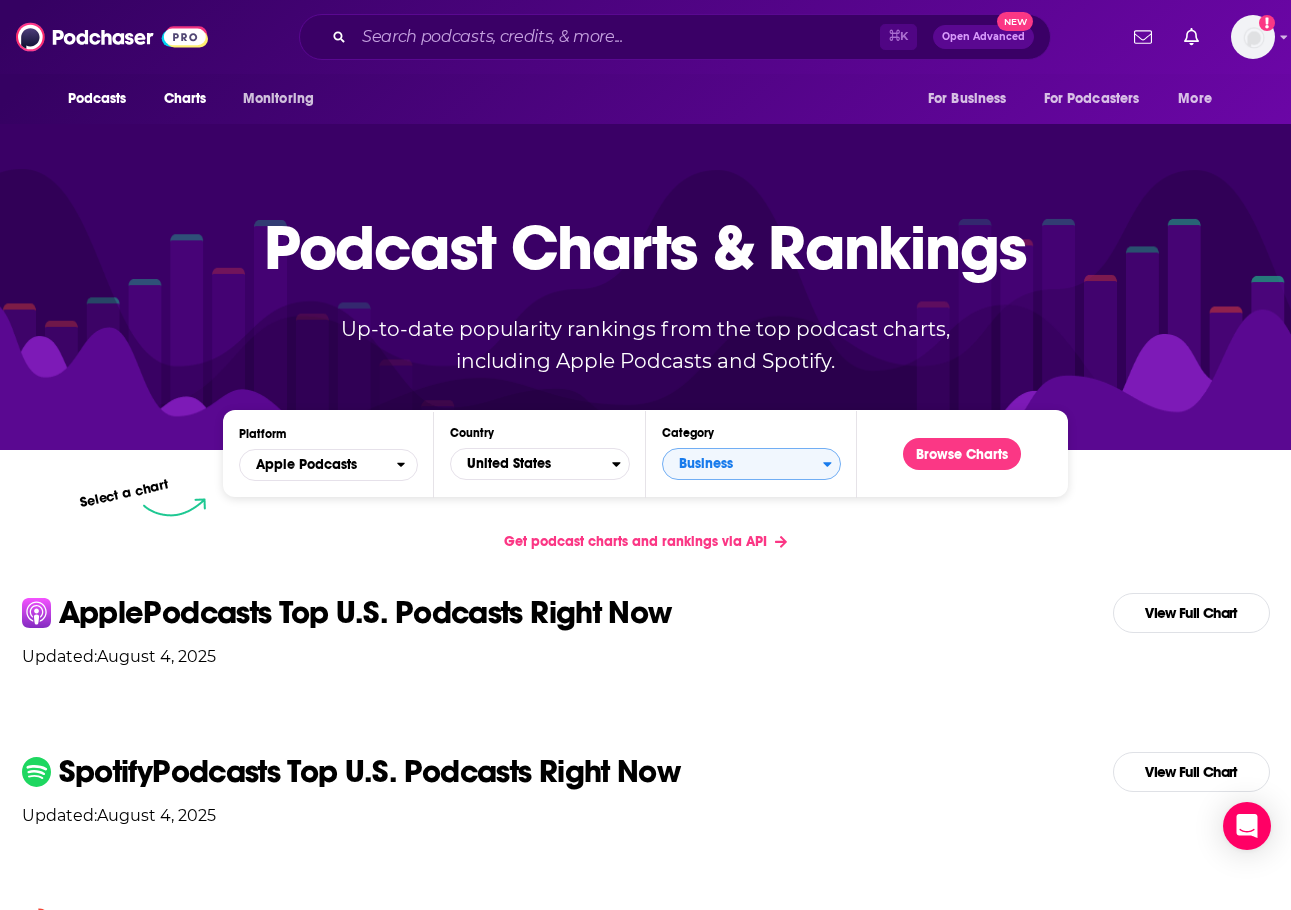 click on "Podcast Charts & Rankings Up-to-date popularity rankings from the top podcast charts, including Apple Podcasts and Spotify. Browse Charts" at bounding box center (645, 279) 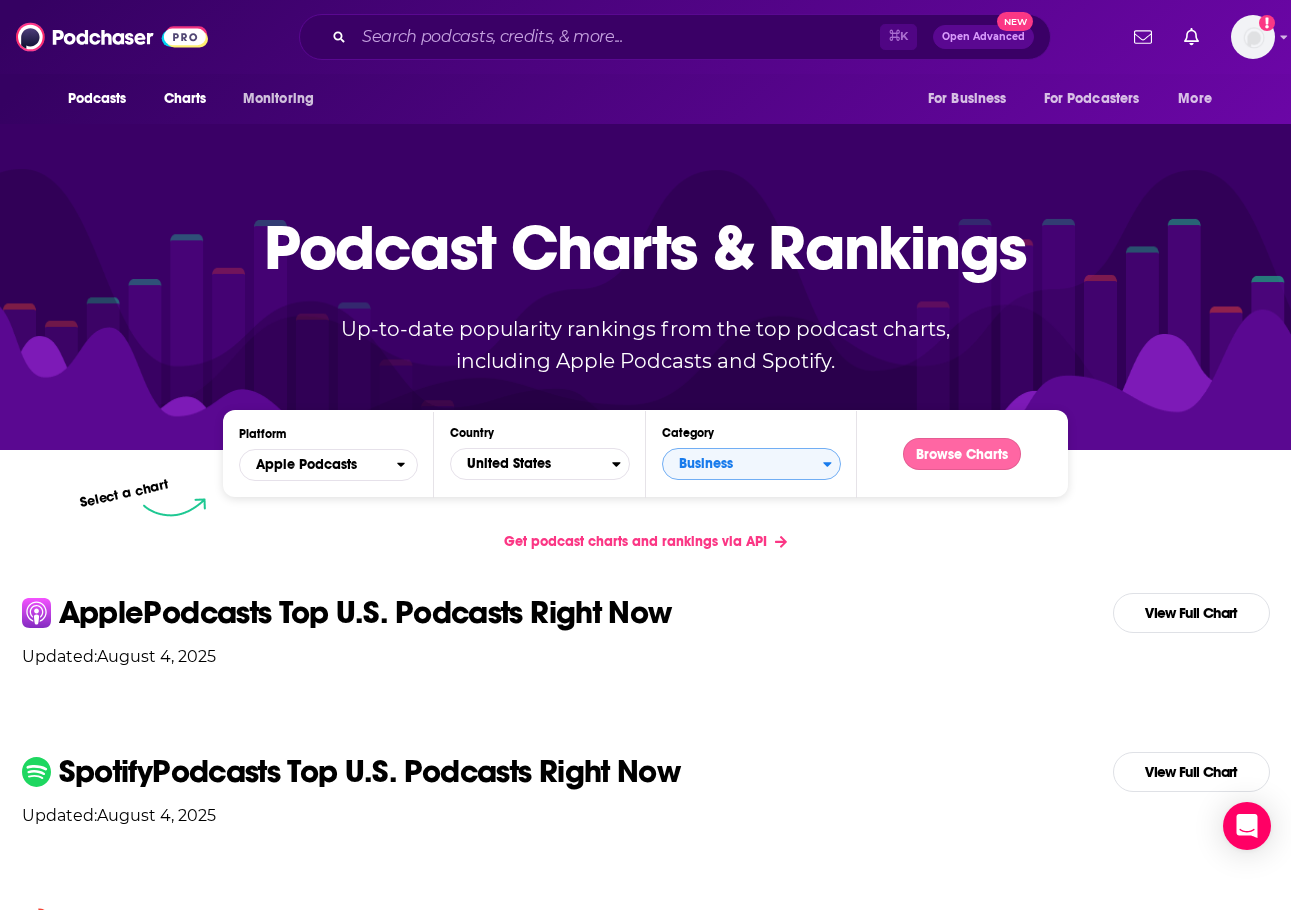 click on "Browse Charts" at bounding box center [962, 454] 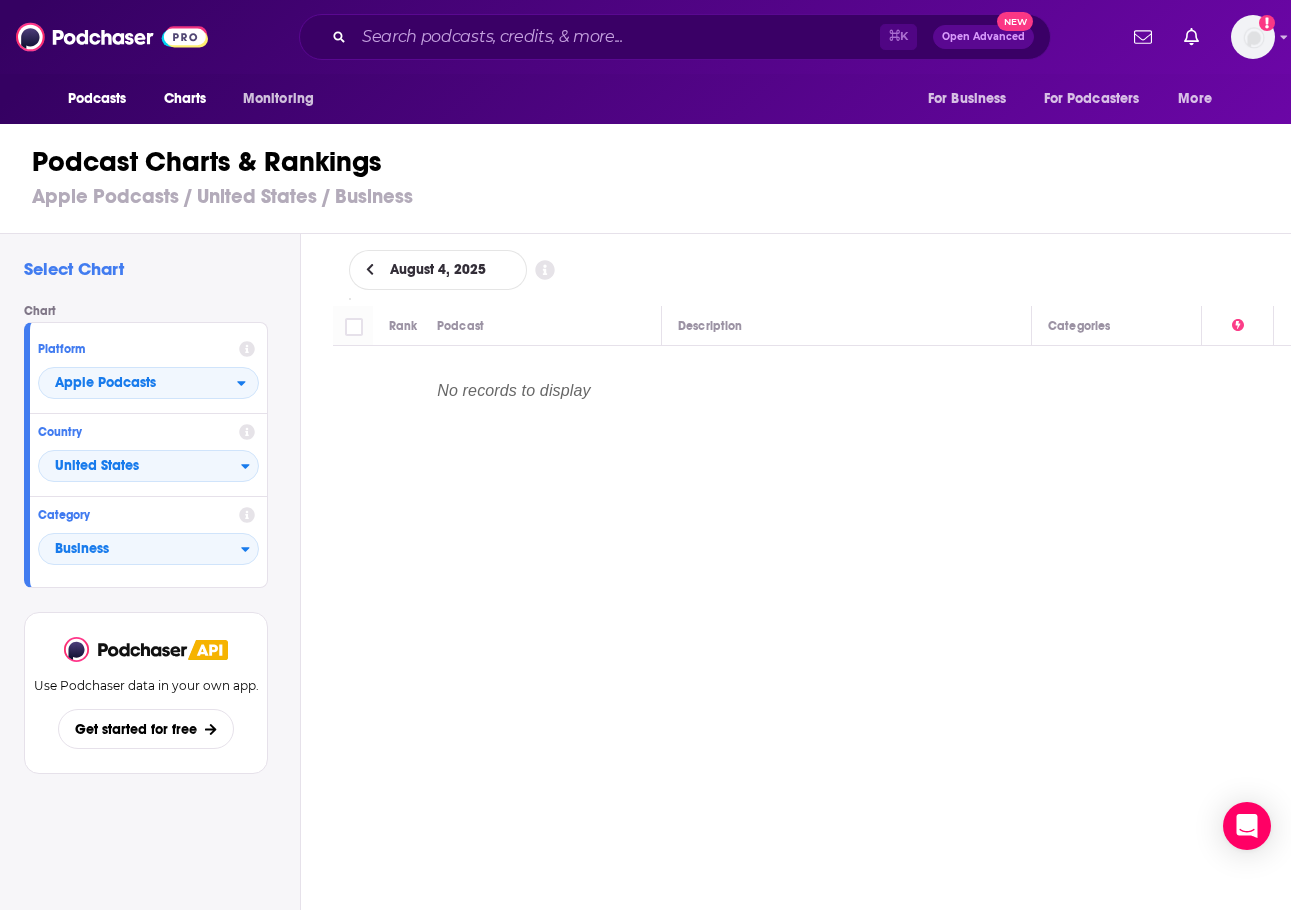 click on "No records to display" at bounding box center (514, 396) 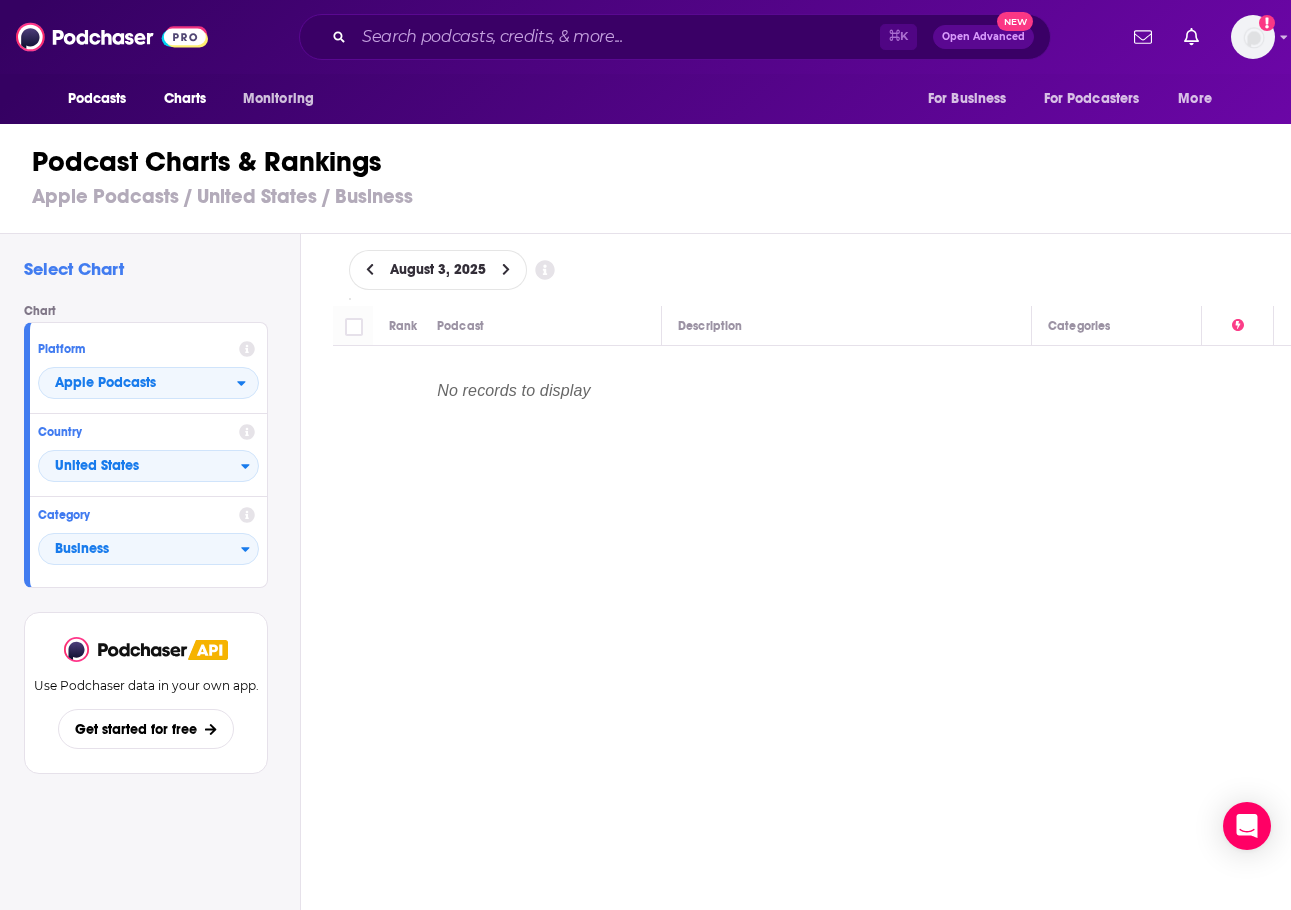 click at bounding box center [370, 270] 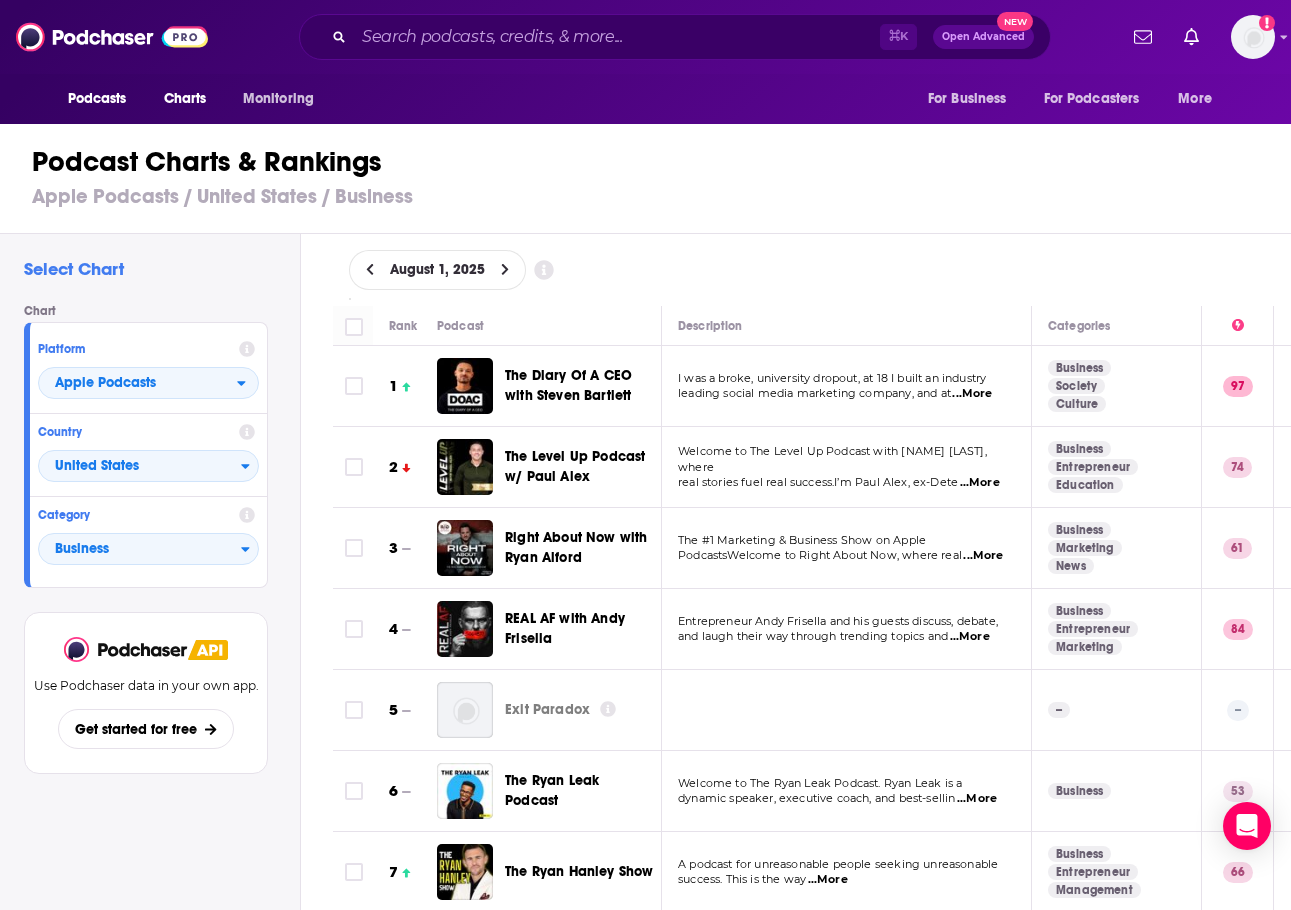 scroll, scrollTop: 0, scrollLeft: 0, axis: both 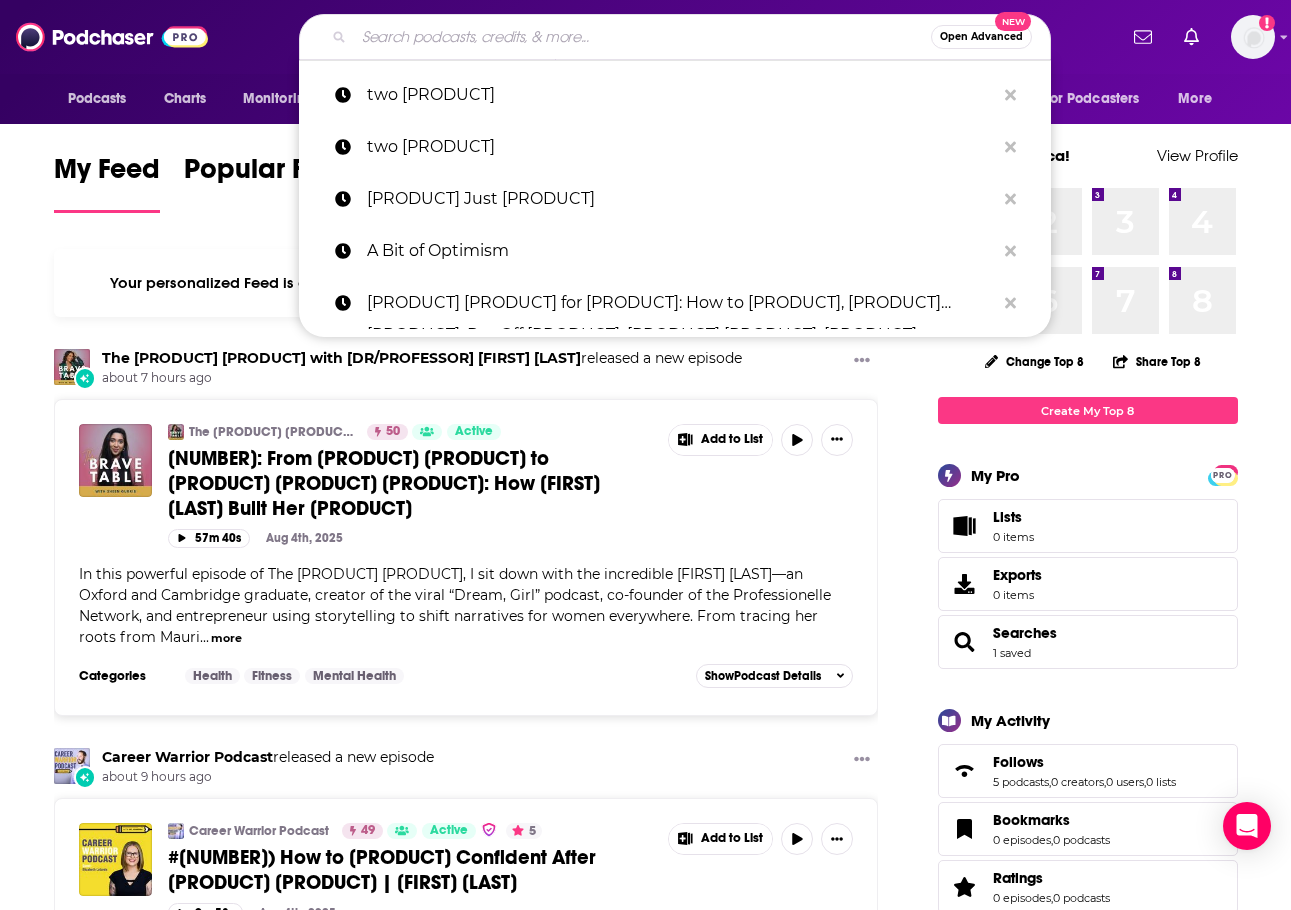 click at bounding box center (642, 37) 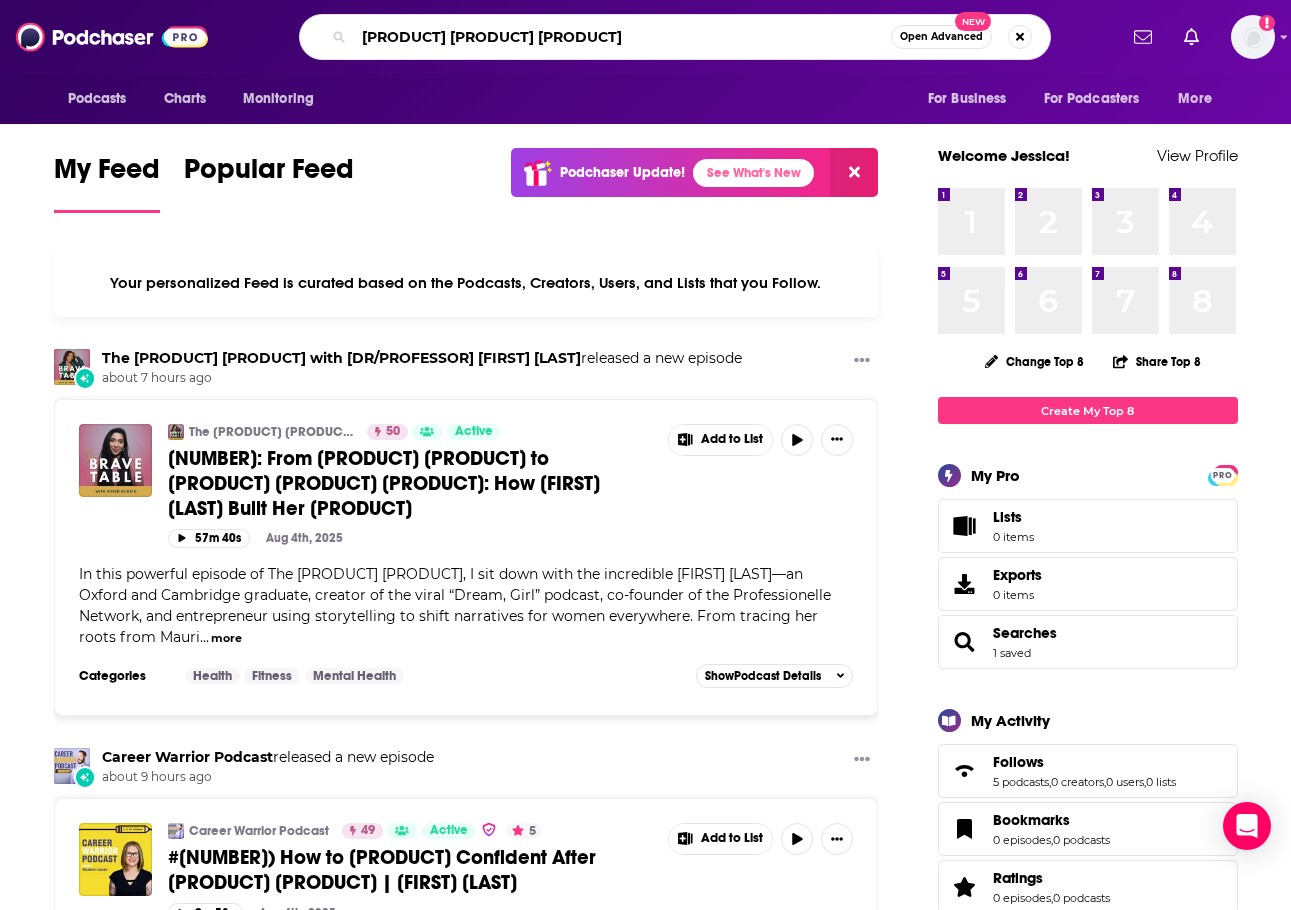 type on "[PRODUCT] [PRODUCT] [PRODUCT]" 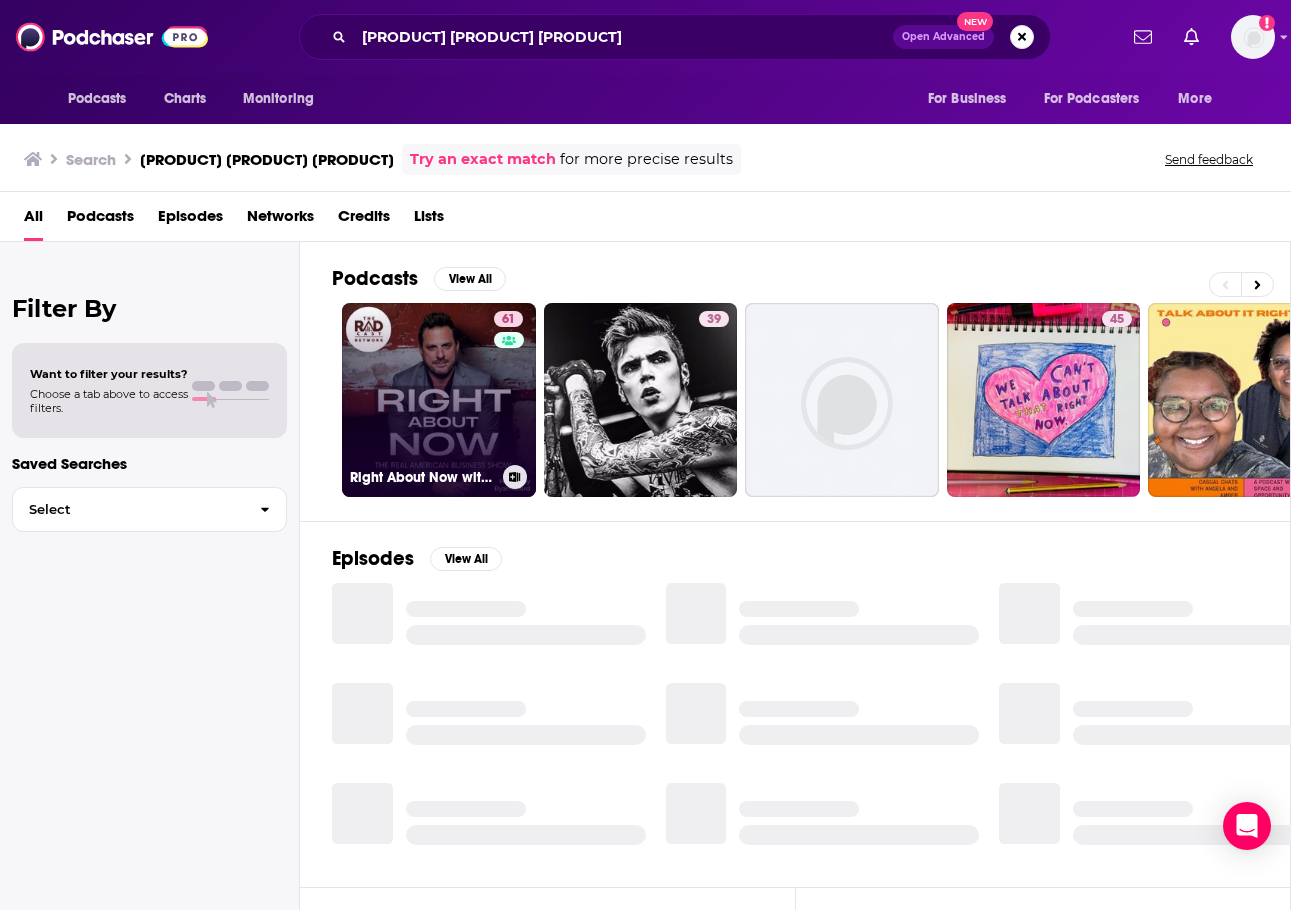 click on "[NUMBER] [PODCAST] with [FIRST] [LAST]" at bounding box center [439, 400] 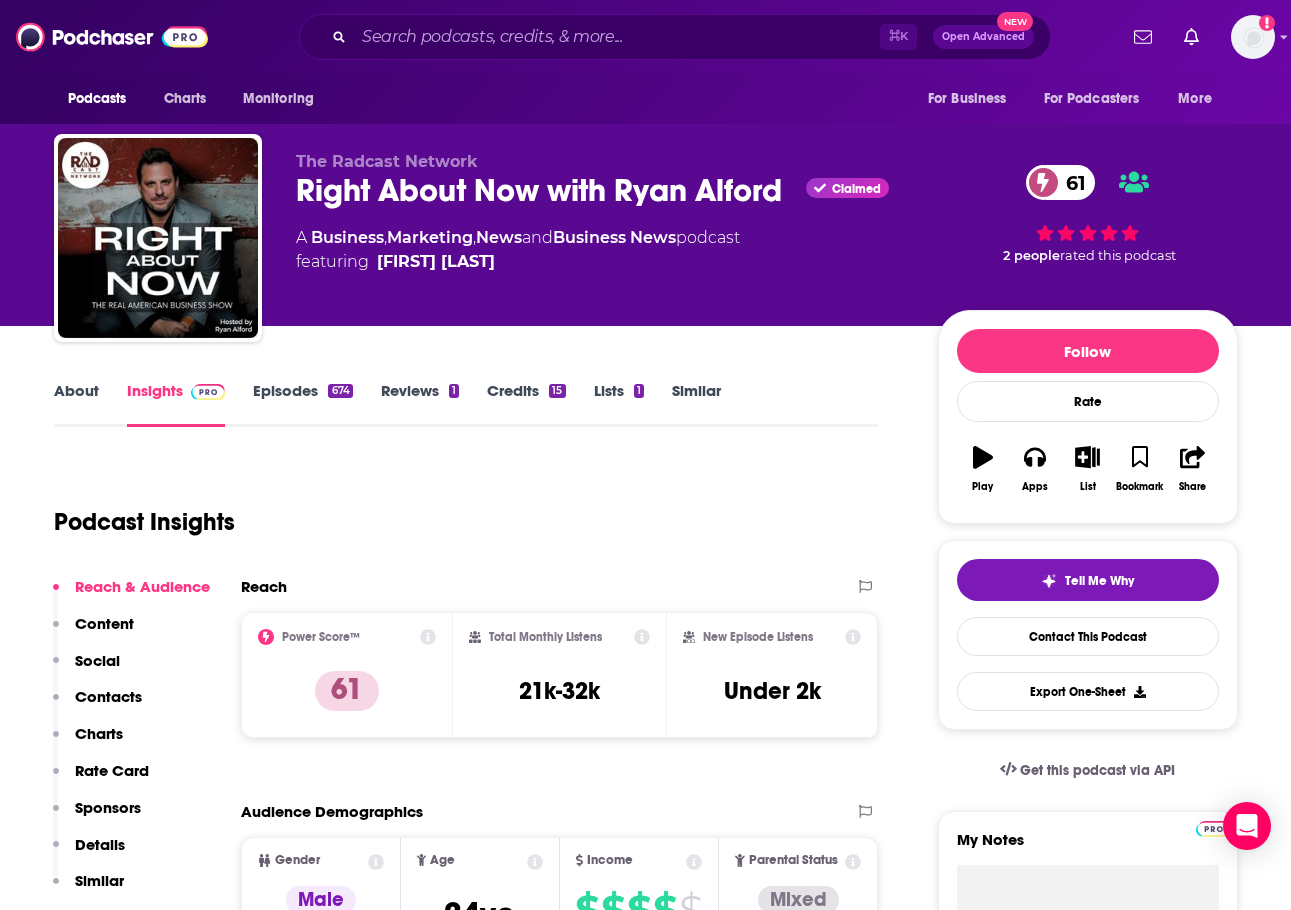 scroll, scrollTop: 0, scrollLeft: 0, axis: both 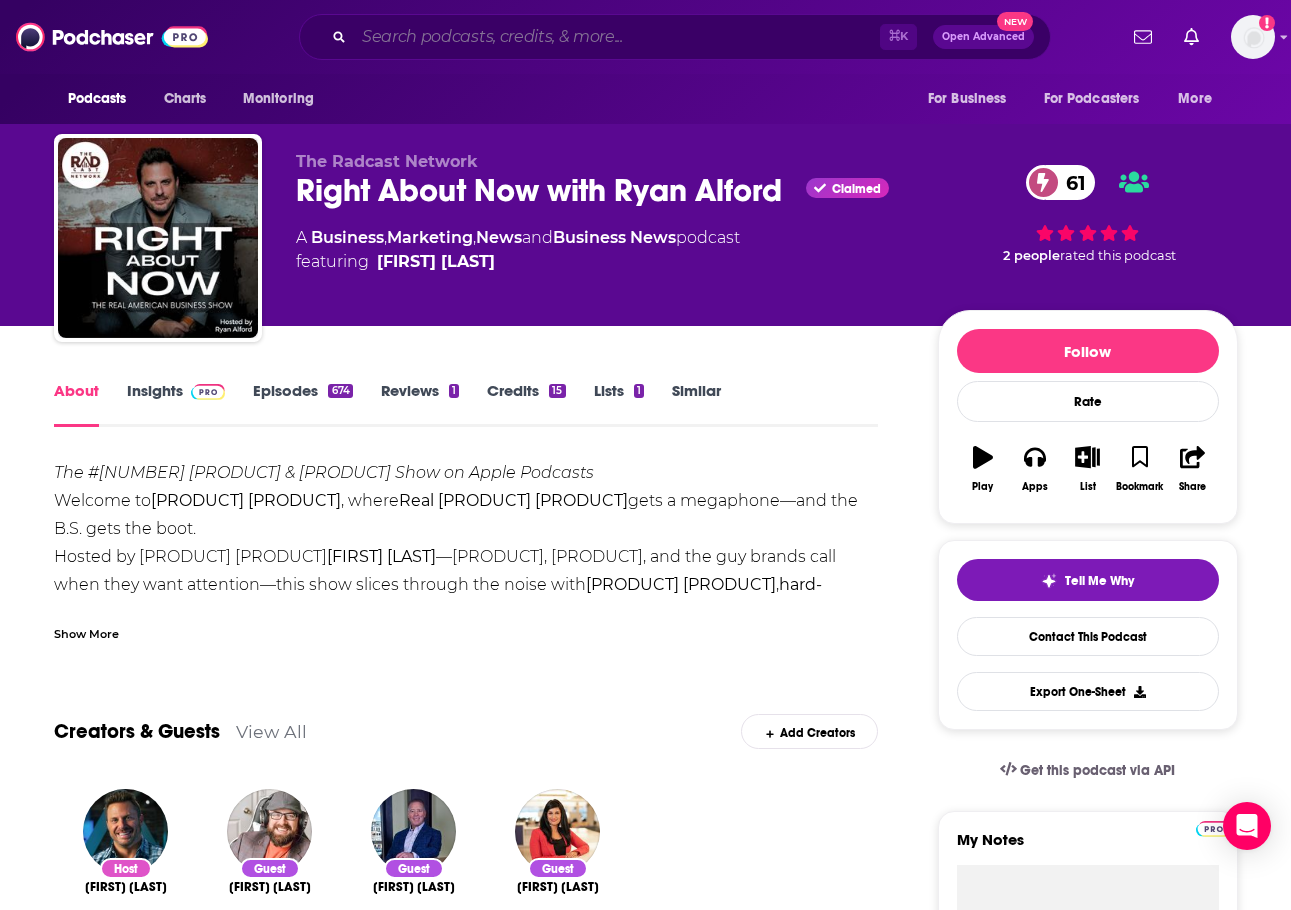 click at bounding box center [617, 37] 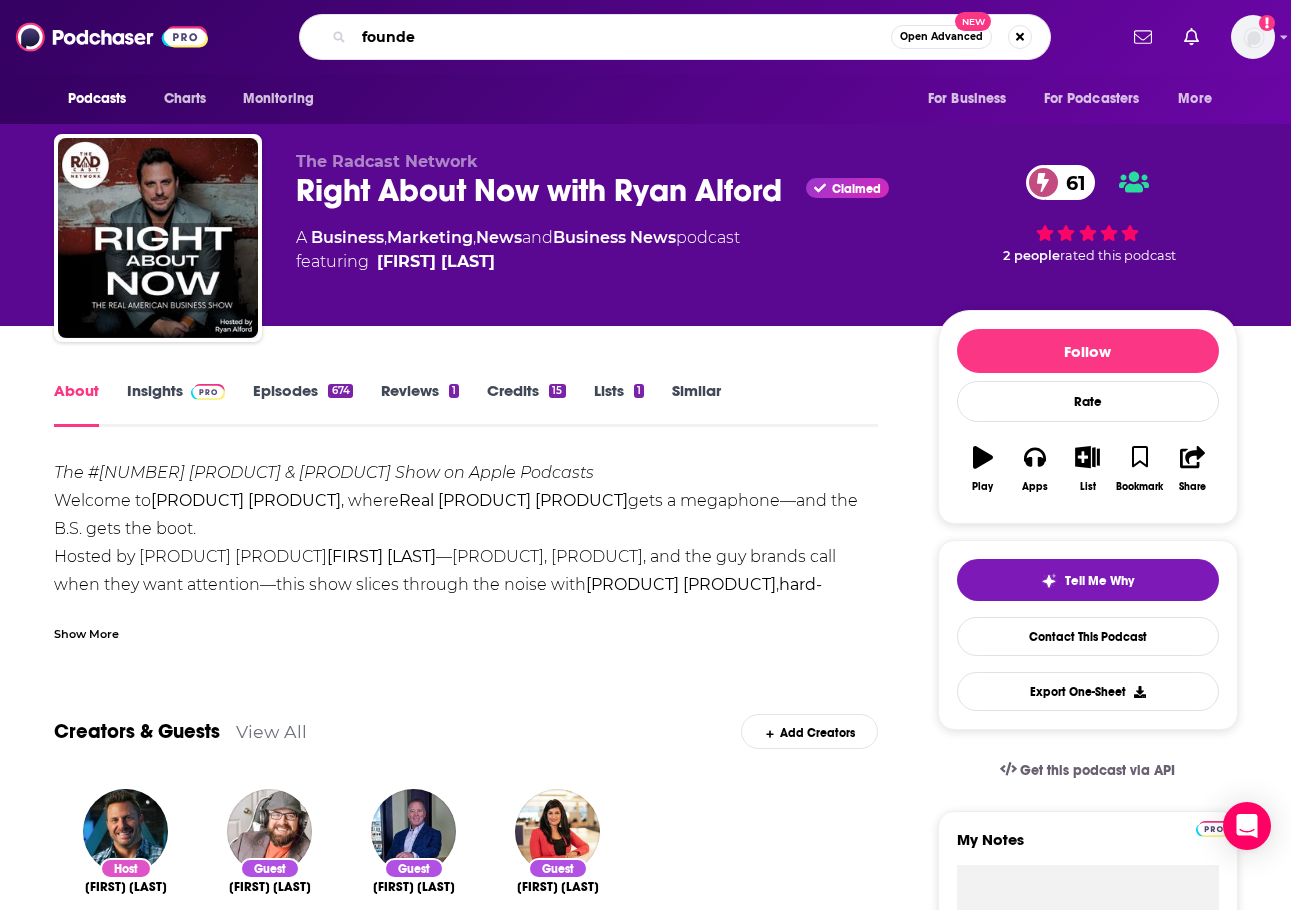 type on "founder" 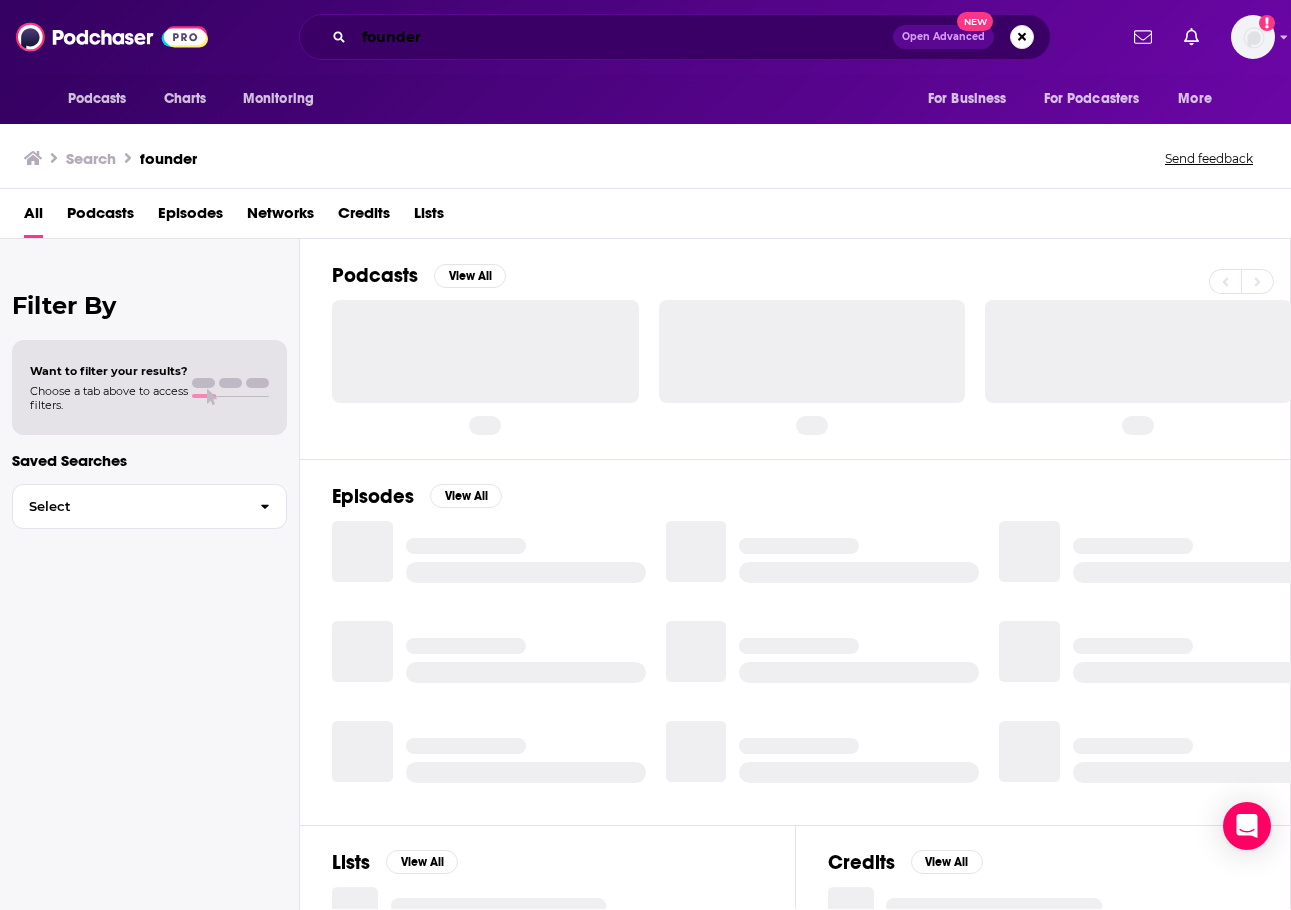 click on "founder" at bounding box center [623, 37] 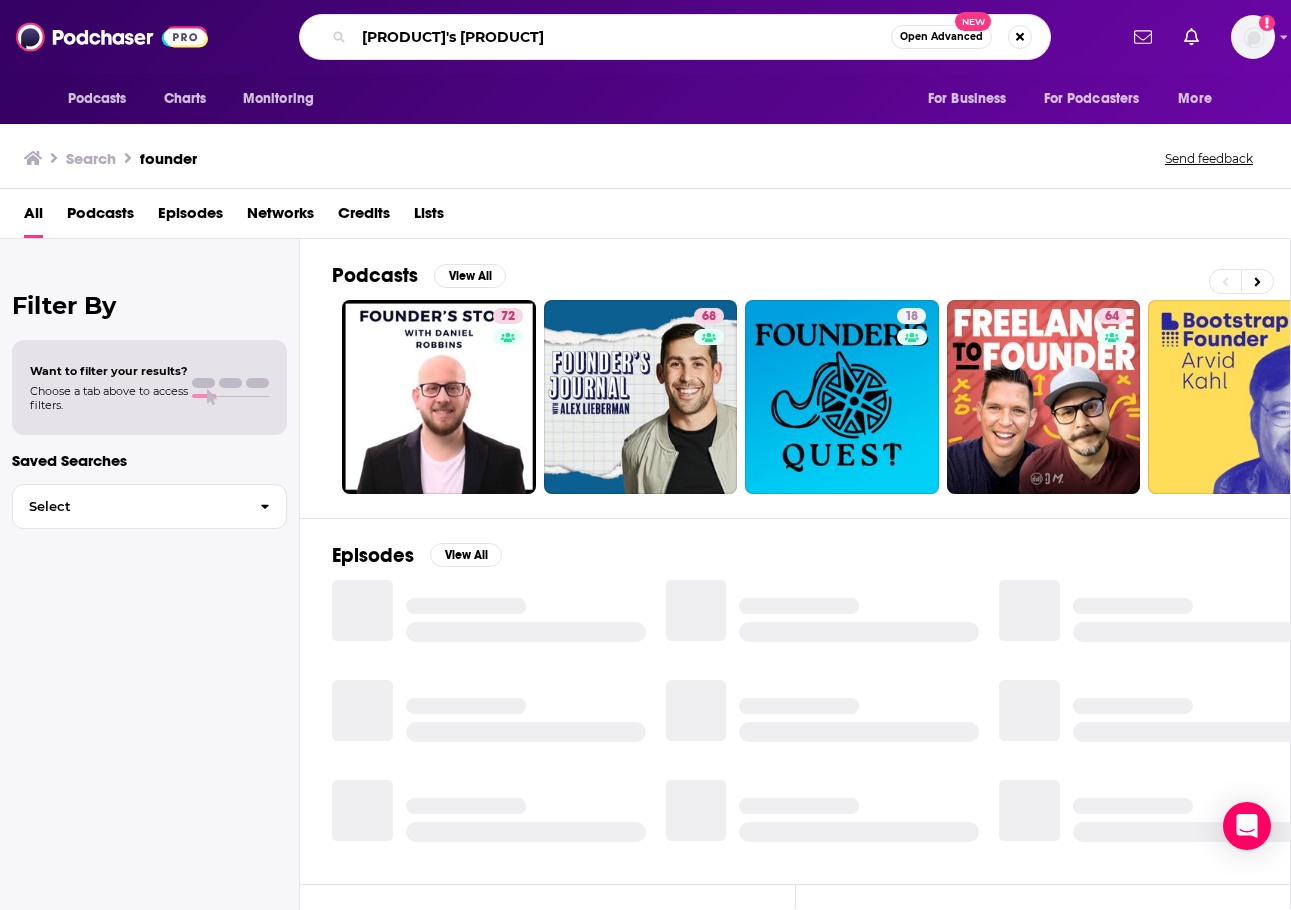 type on "founder's story" 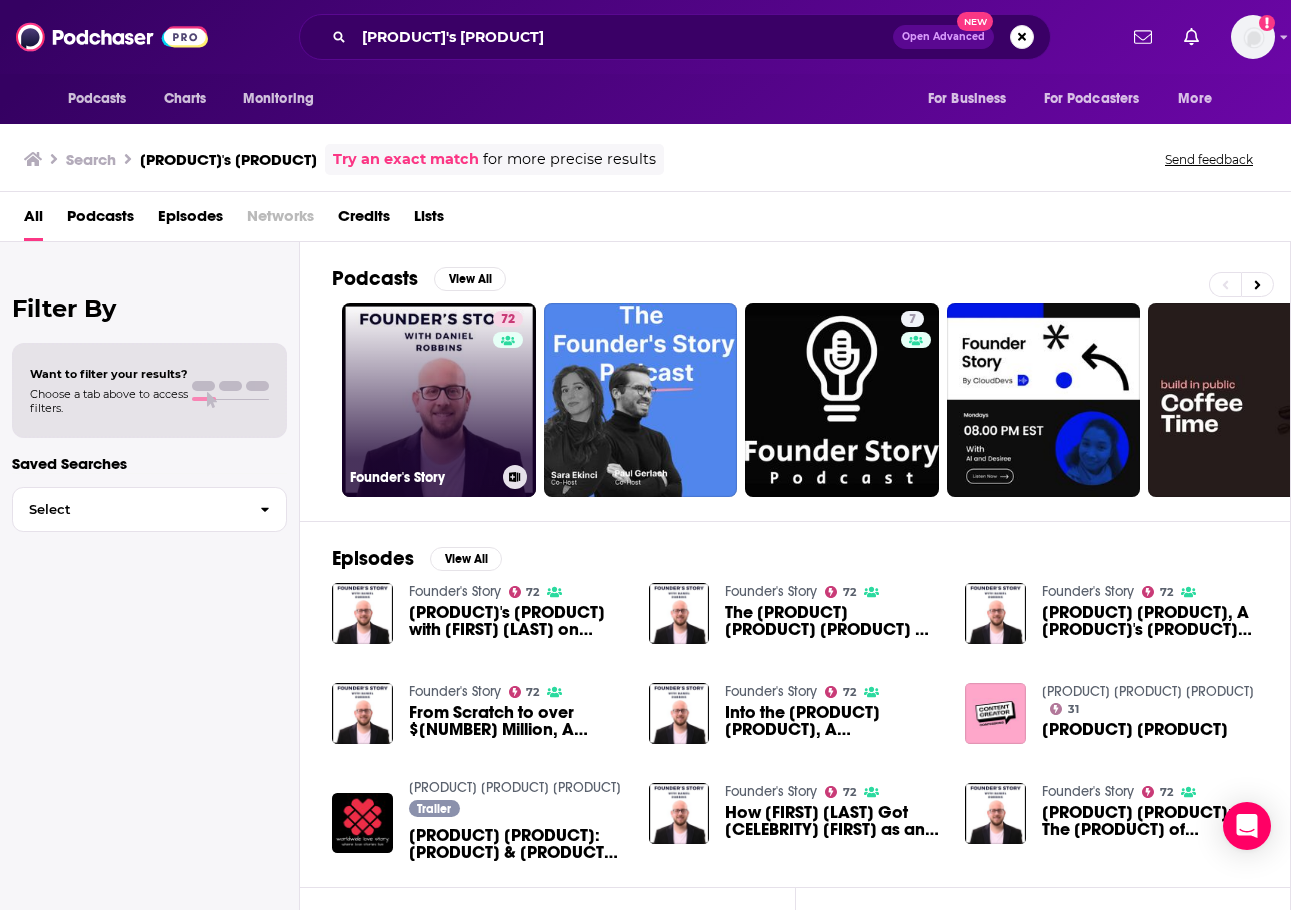 click on "72 Founder's Story" at bounding box center [439, 400] 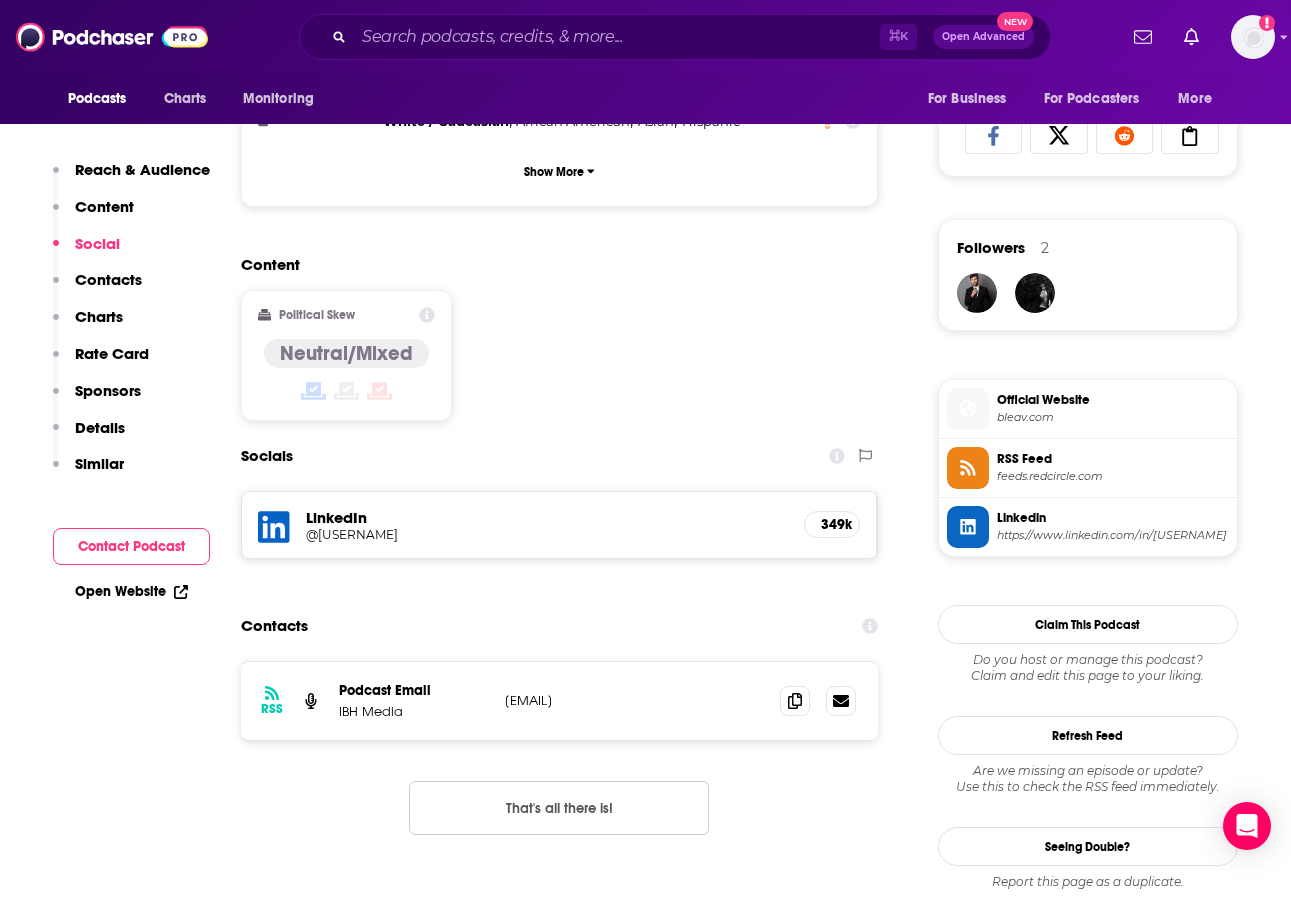 scroll, scrollTop: 1479, scrollLeft: 0, axis: vertical 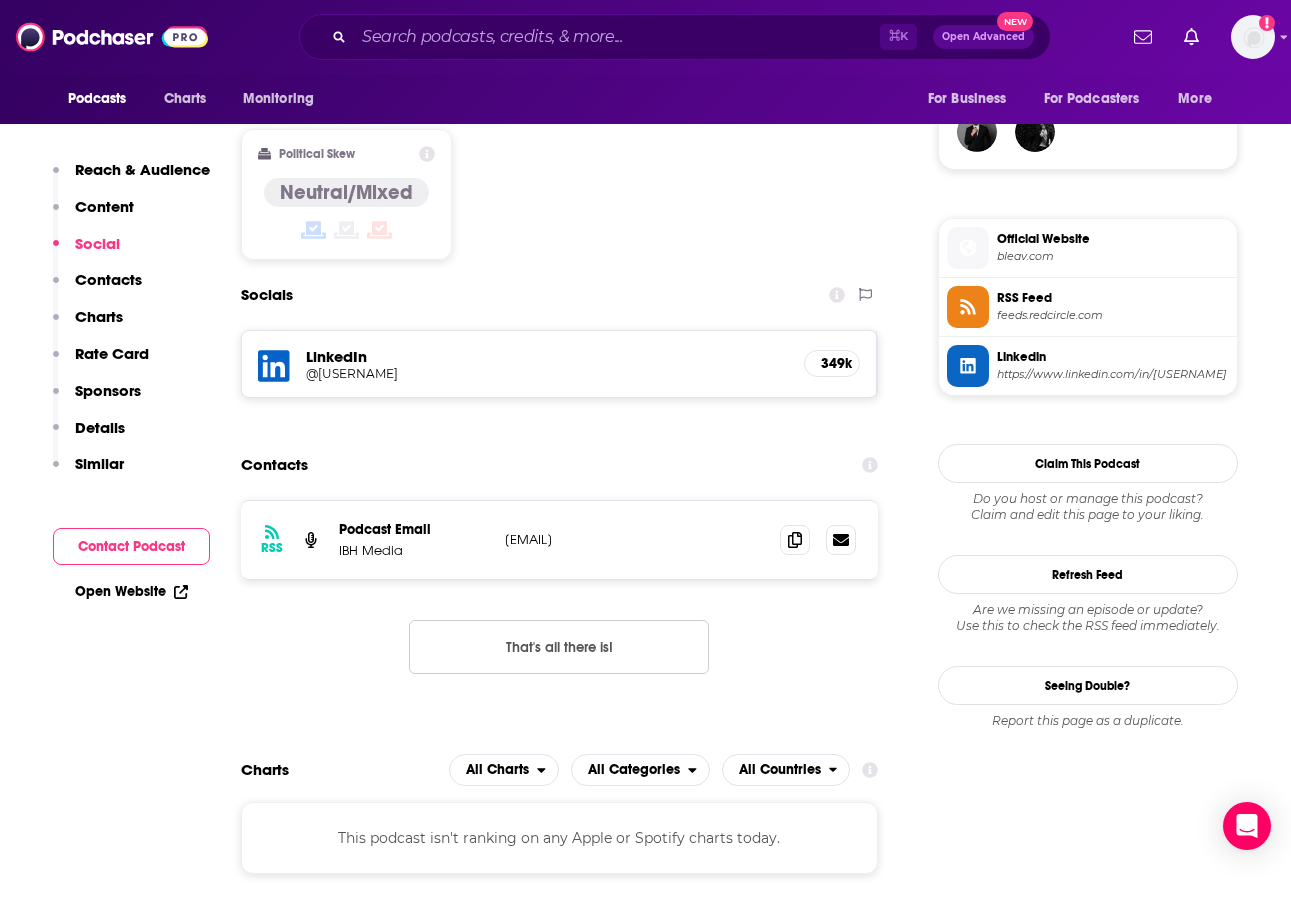 drag, startPoint x: 640, startPoint y: 537, endPoint x: 503, endPoint y: 540, distance: 137.03284 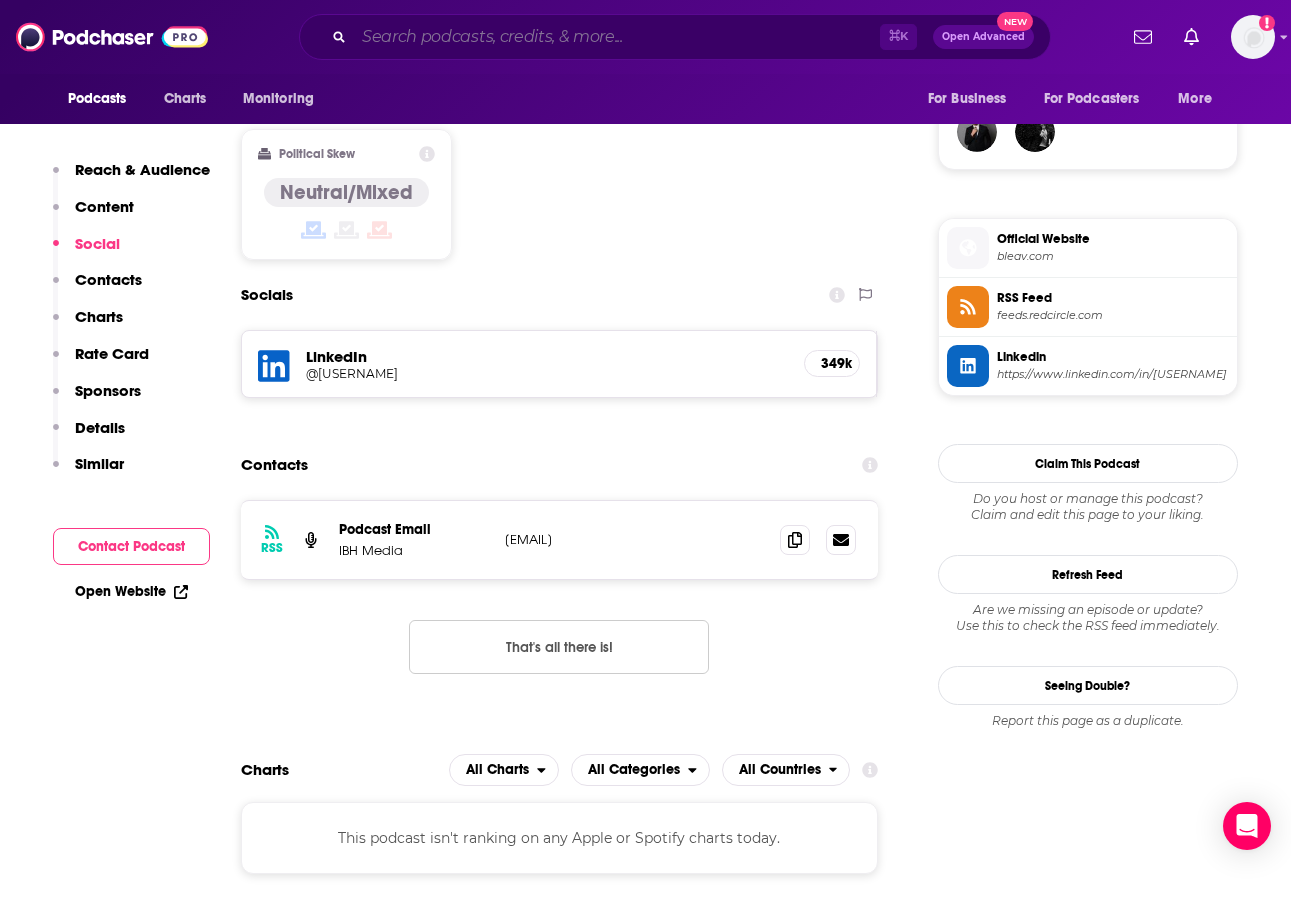 click at bounding box center [617, 37] 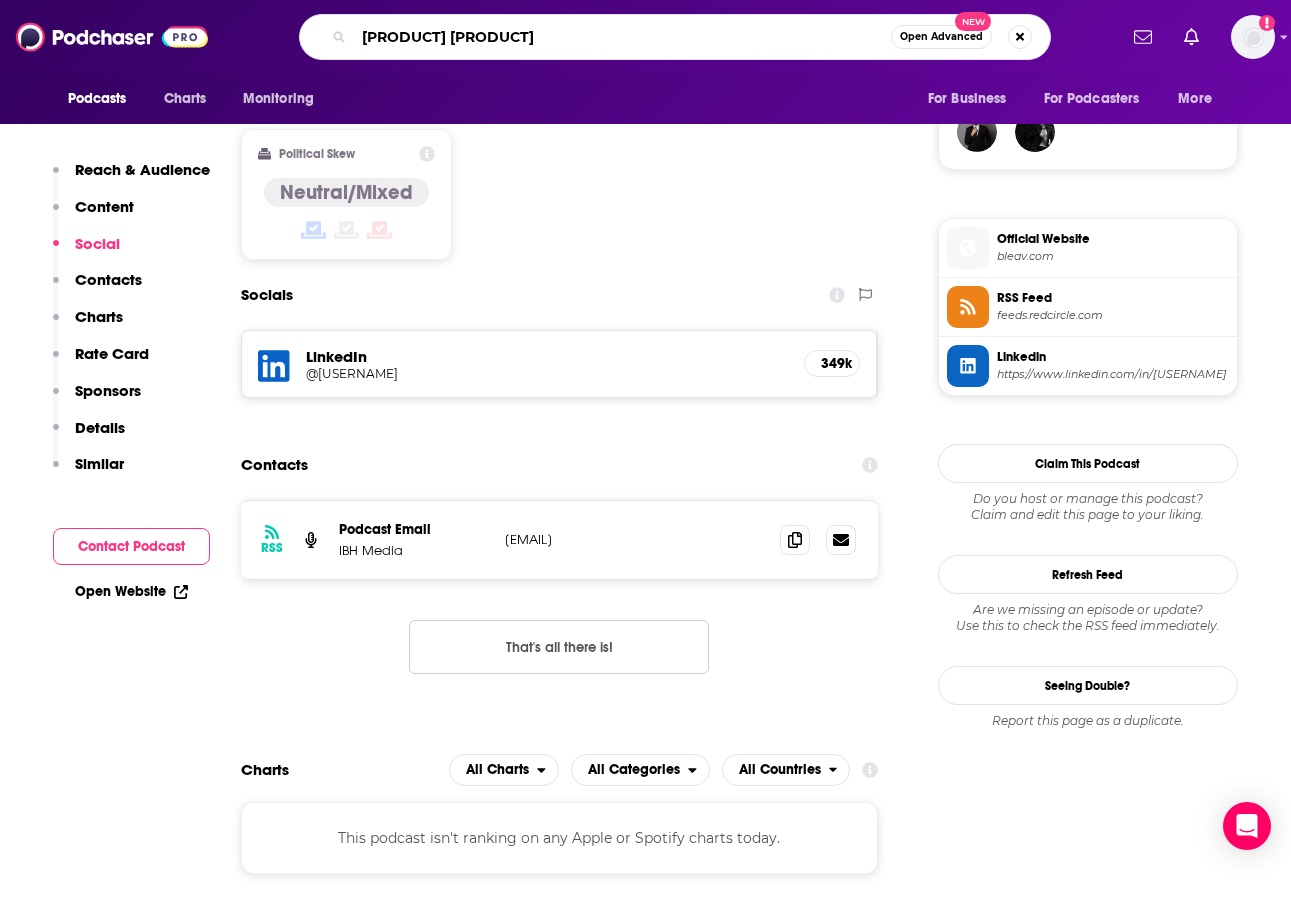type on "proven podcast" 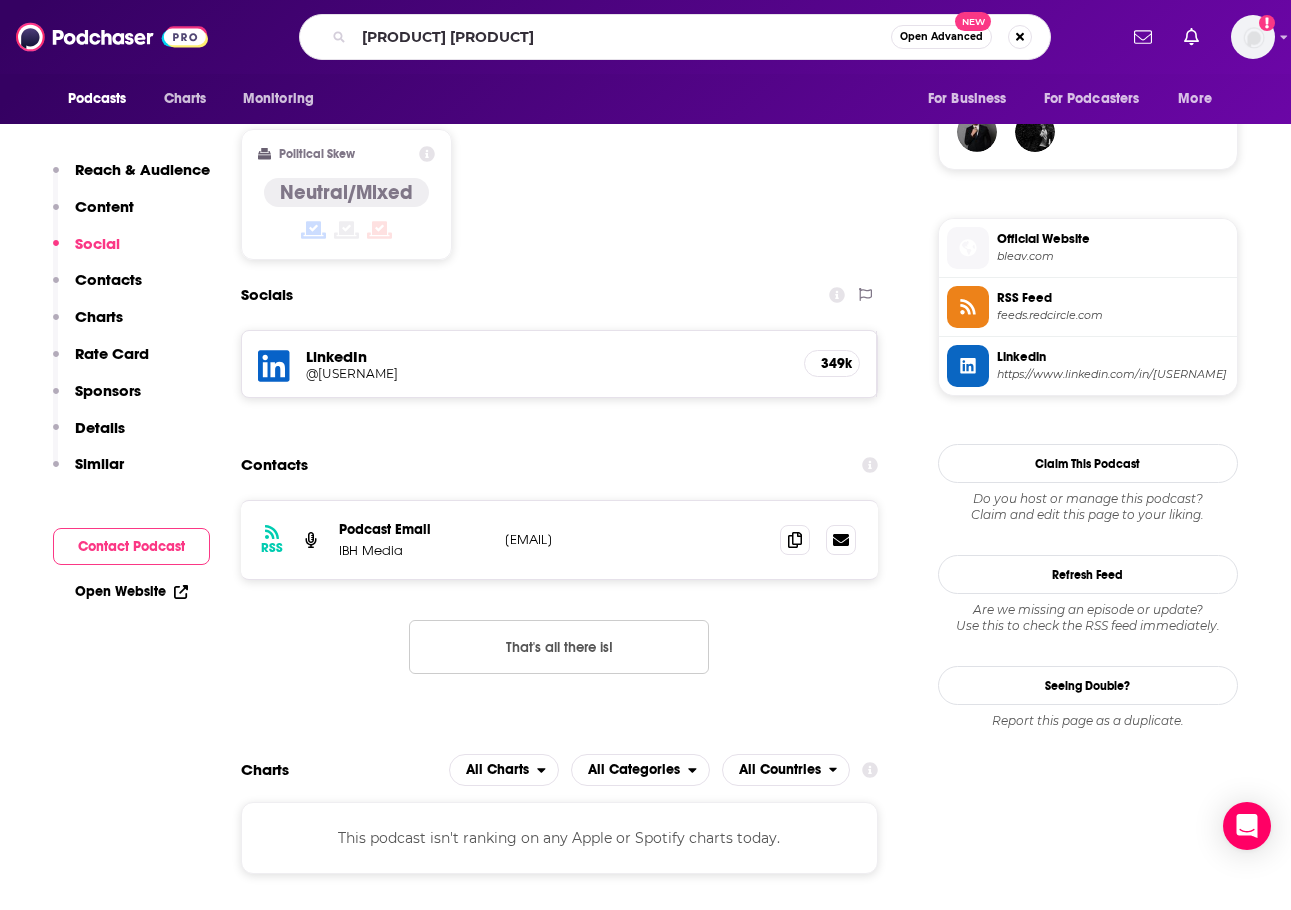 scroll, scrollTop: 0, scrollLeft: 0, axis: both 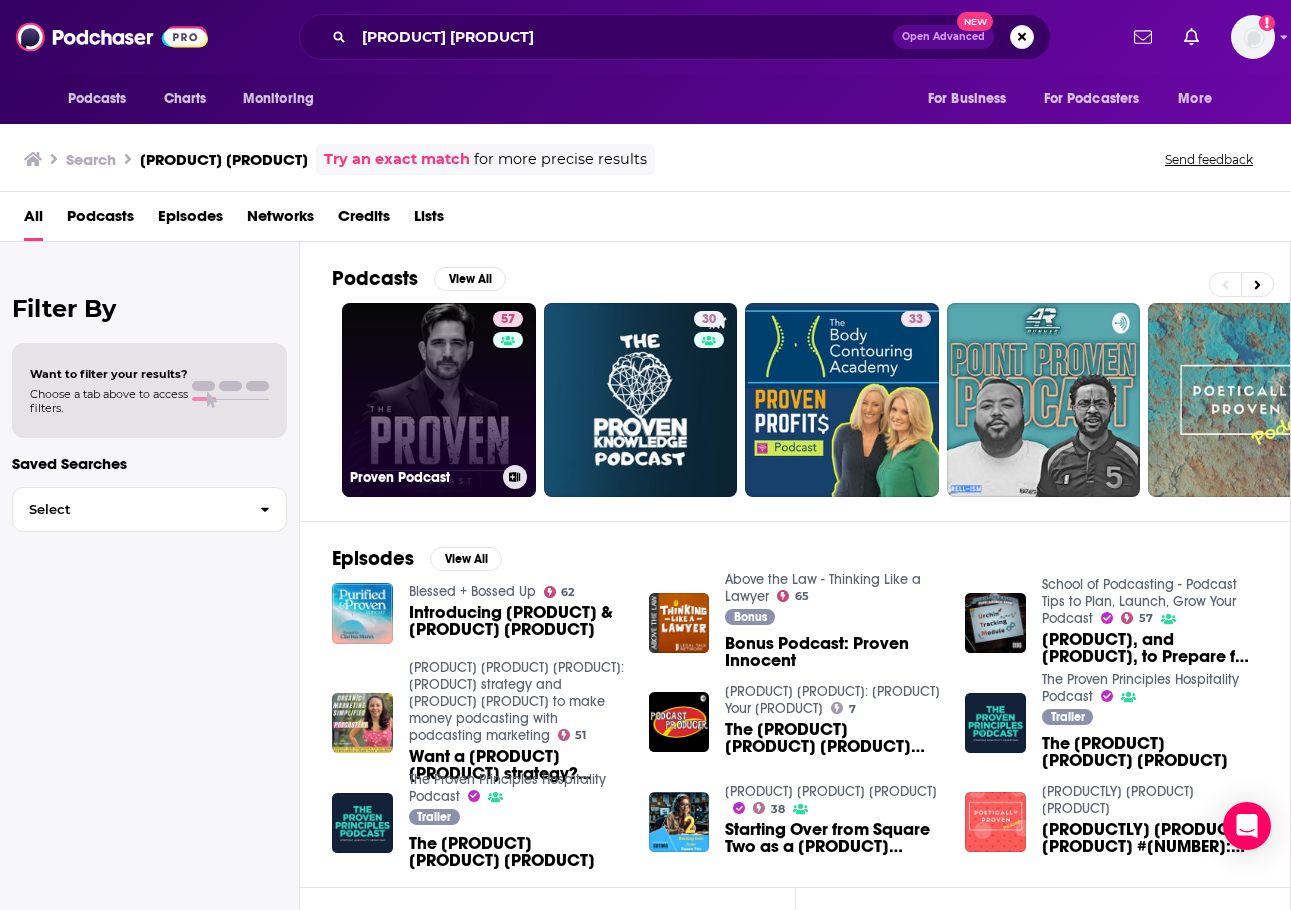 click on "57 Proven Podcast" at bounding box center (439, 400) 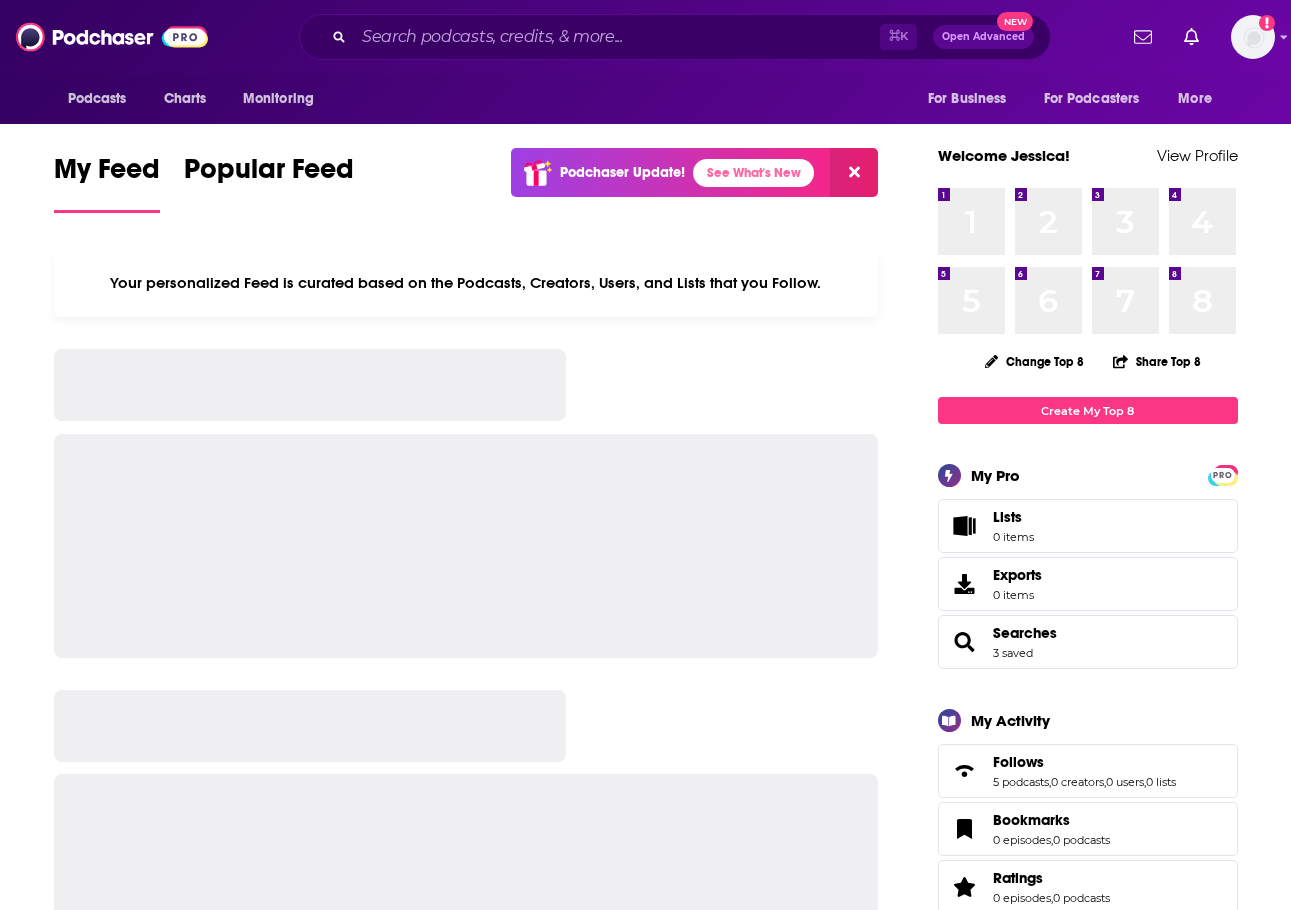 scroll, scrollTop: 0, scrollLeft: 0, axis: both 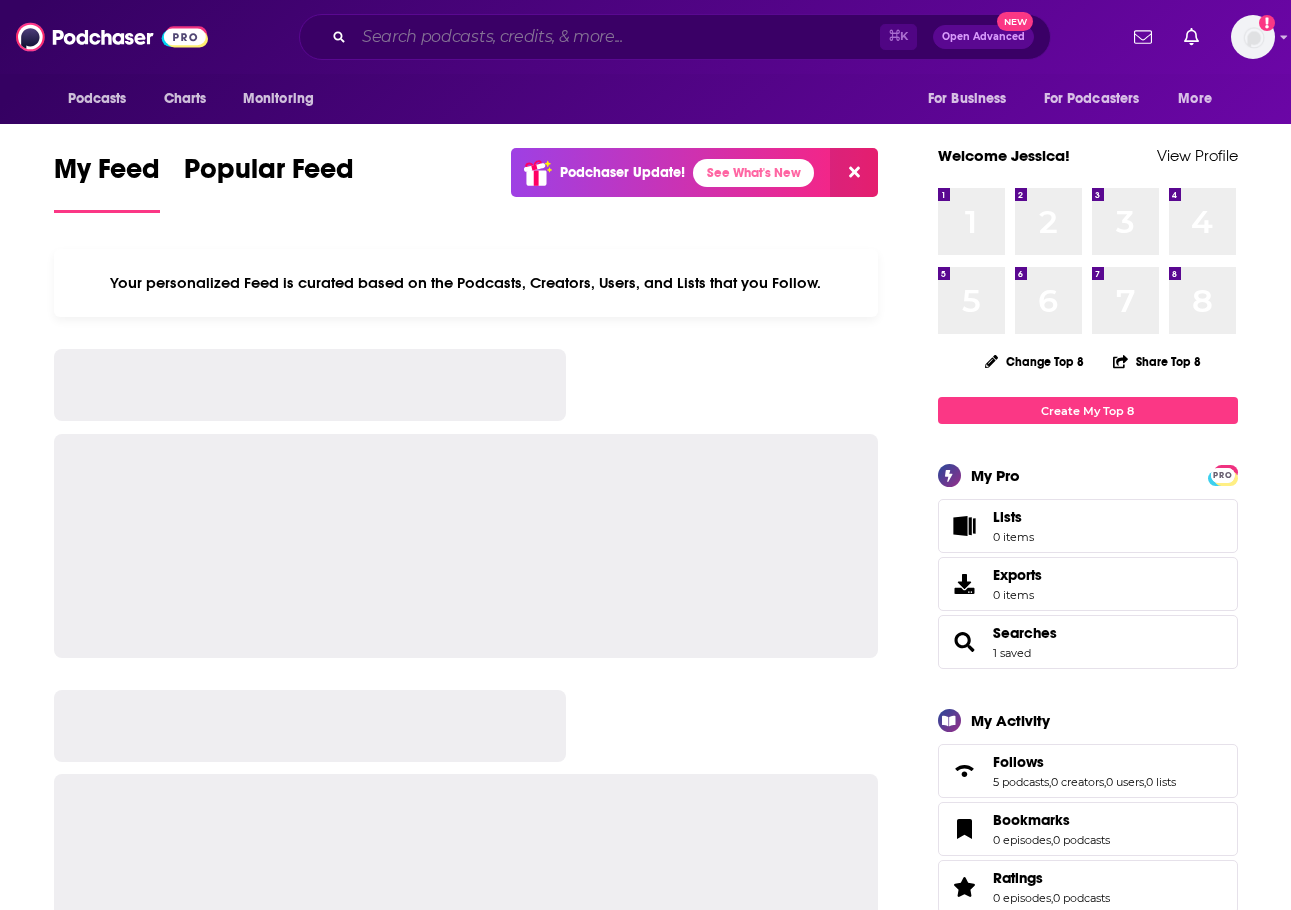 click at bounding box center (617, 37) 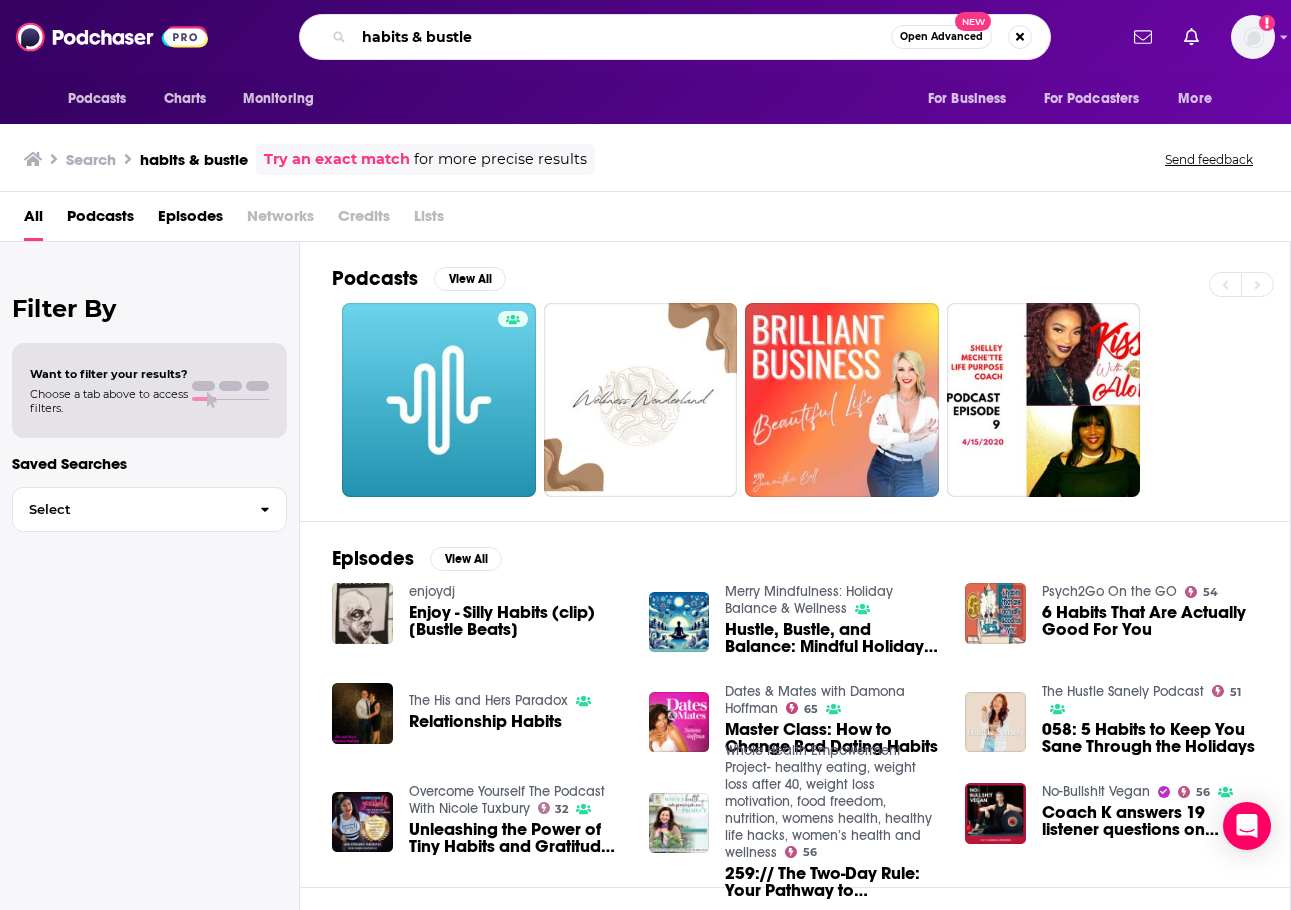 drag, startPoint x: 497, startPoint y: 39, endPoint x: 412, endPoint y: 41, distance: 85.02353 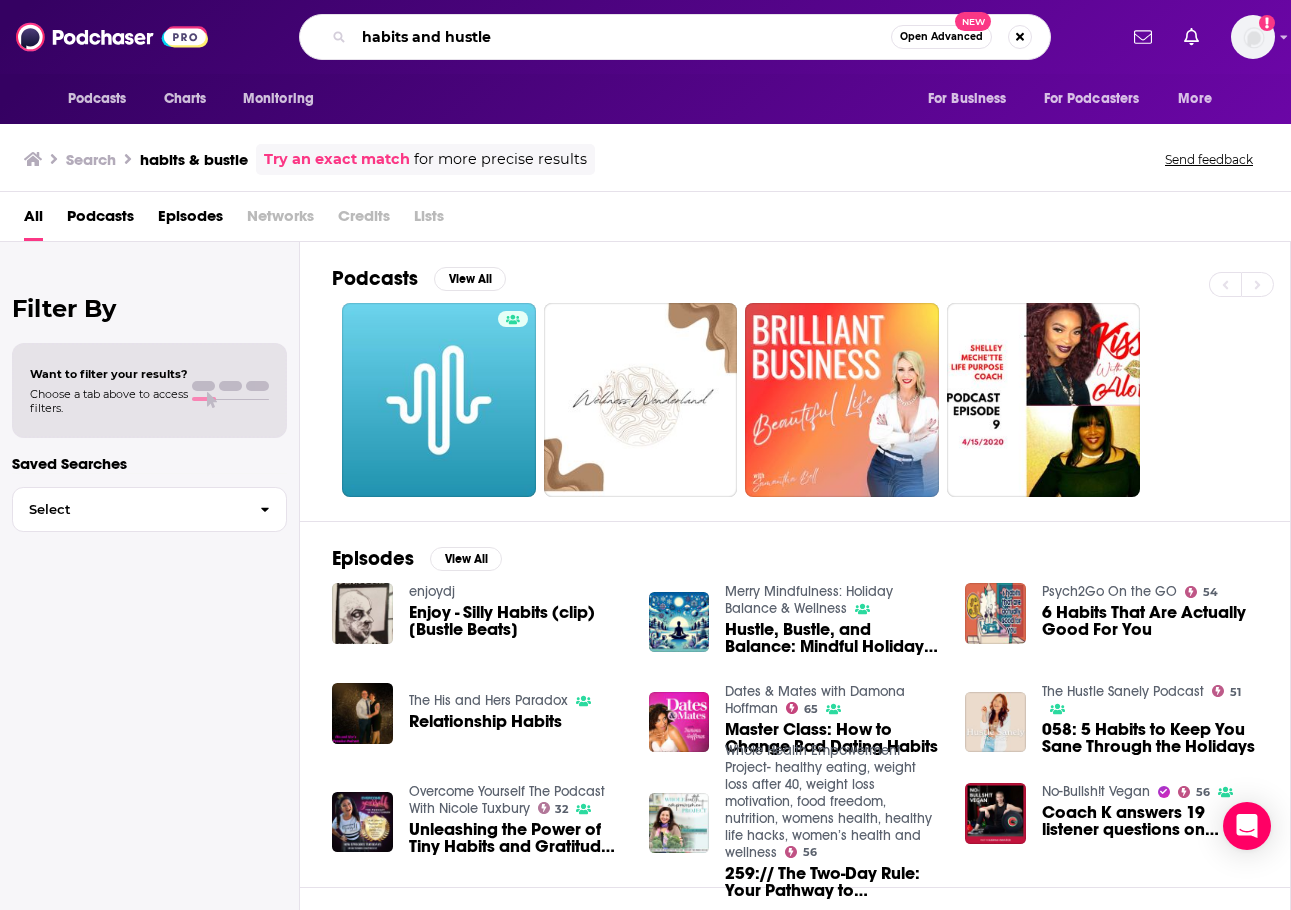 type on "habits and hustle" 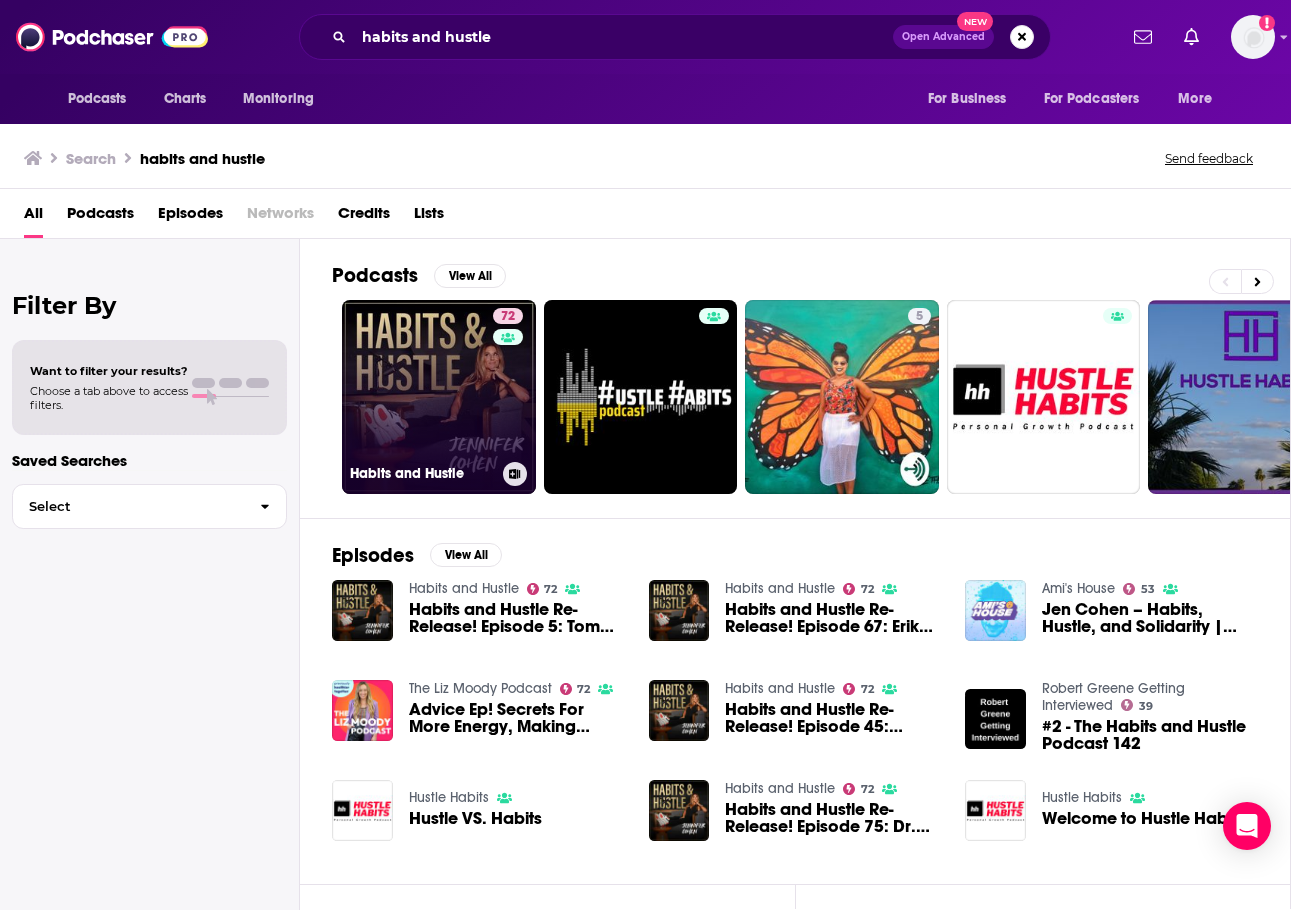 click on "72 Habits and Hustle" at bounding box center (439, 397) 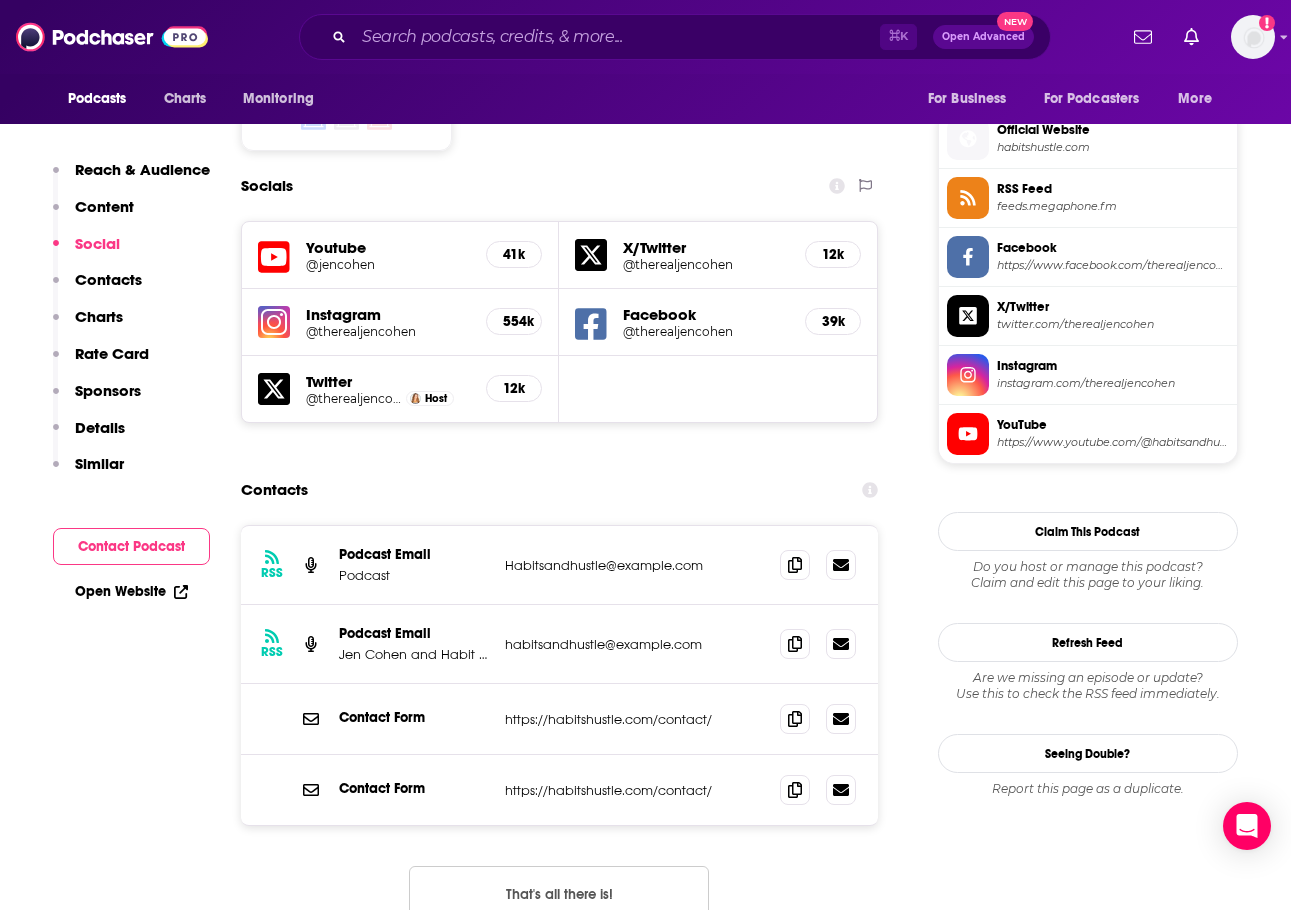 scroll, scrollTop: 1657, scrollLeft: 0, axis: vertical 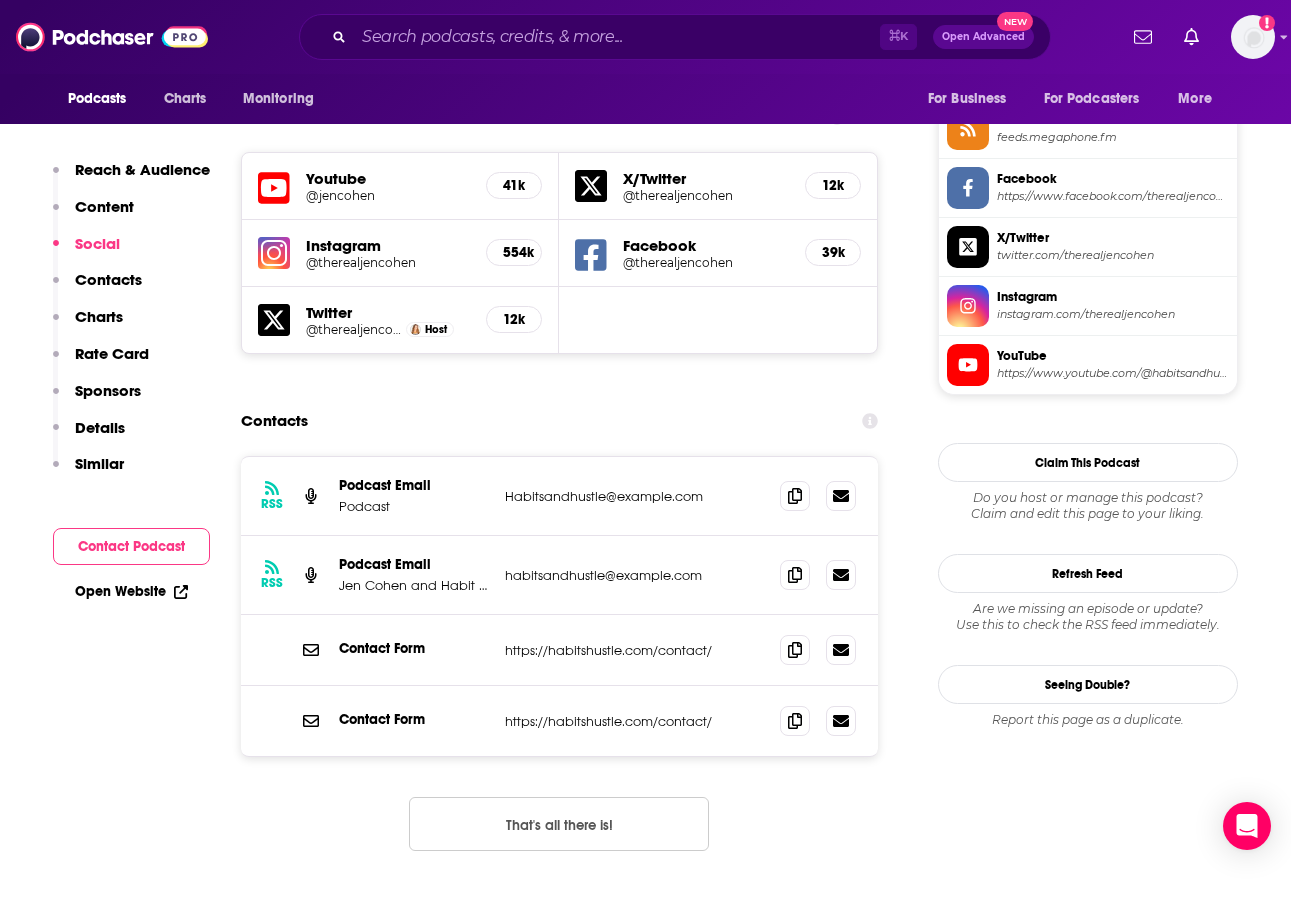 drag, startPoint x: 719, startPoint y: 491, endPoint x: 500, endPoint y: 495, distance: 219.03653 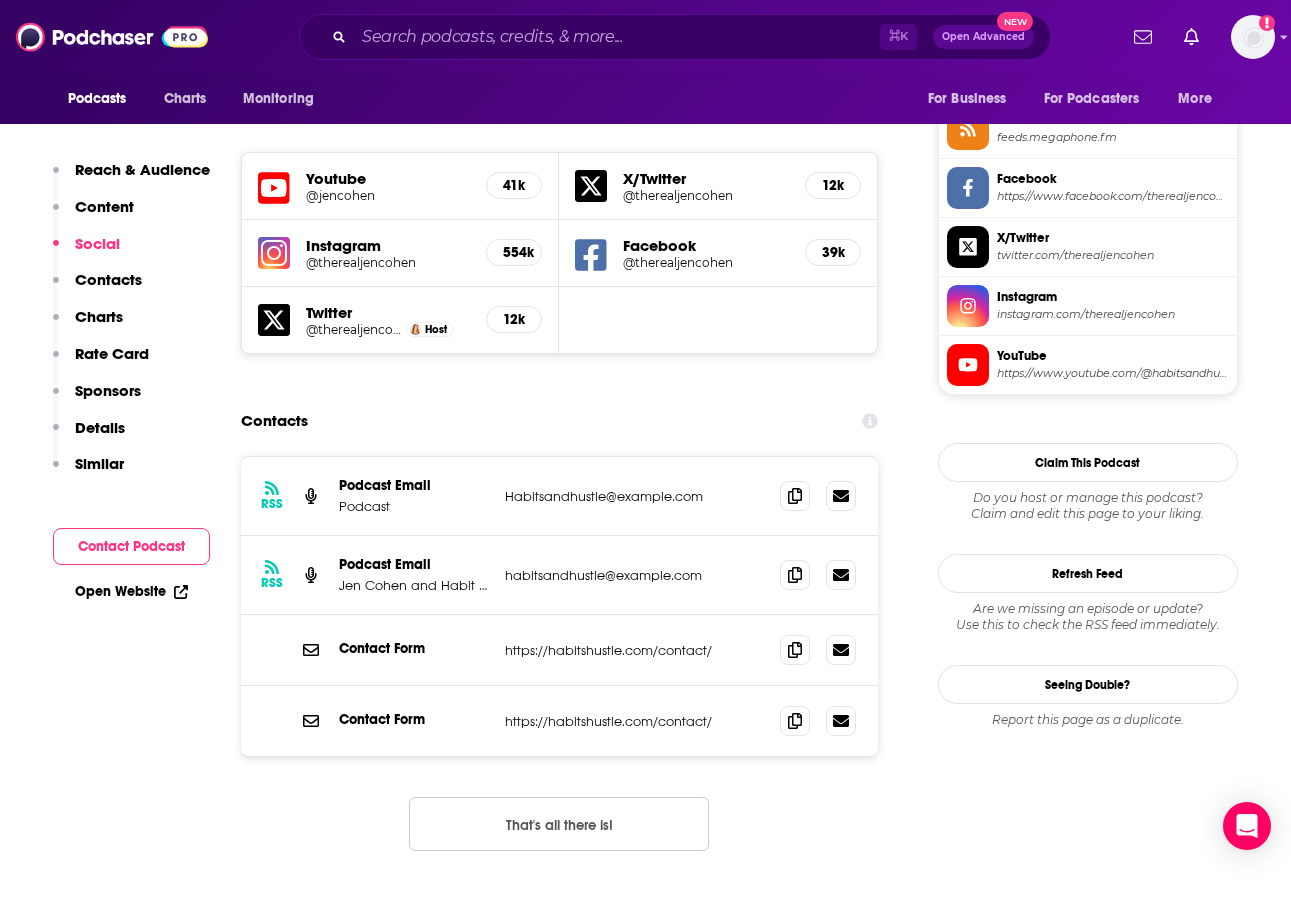 drag, startPoint x: 716, startPoint y: 579, endPoint x: 503, endPoint y: 579, distance: 213 